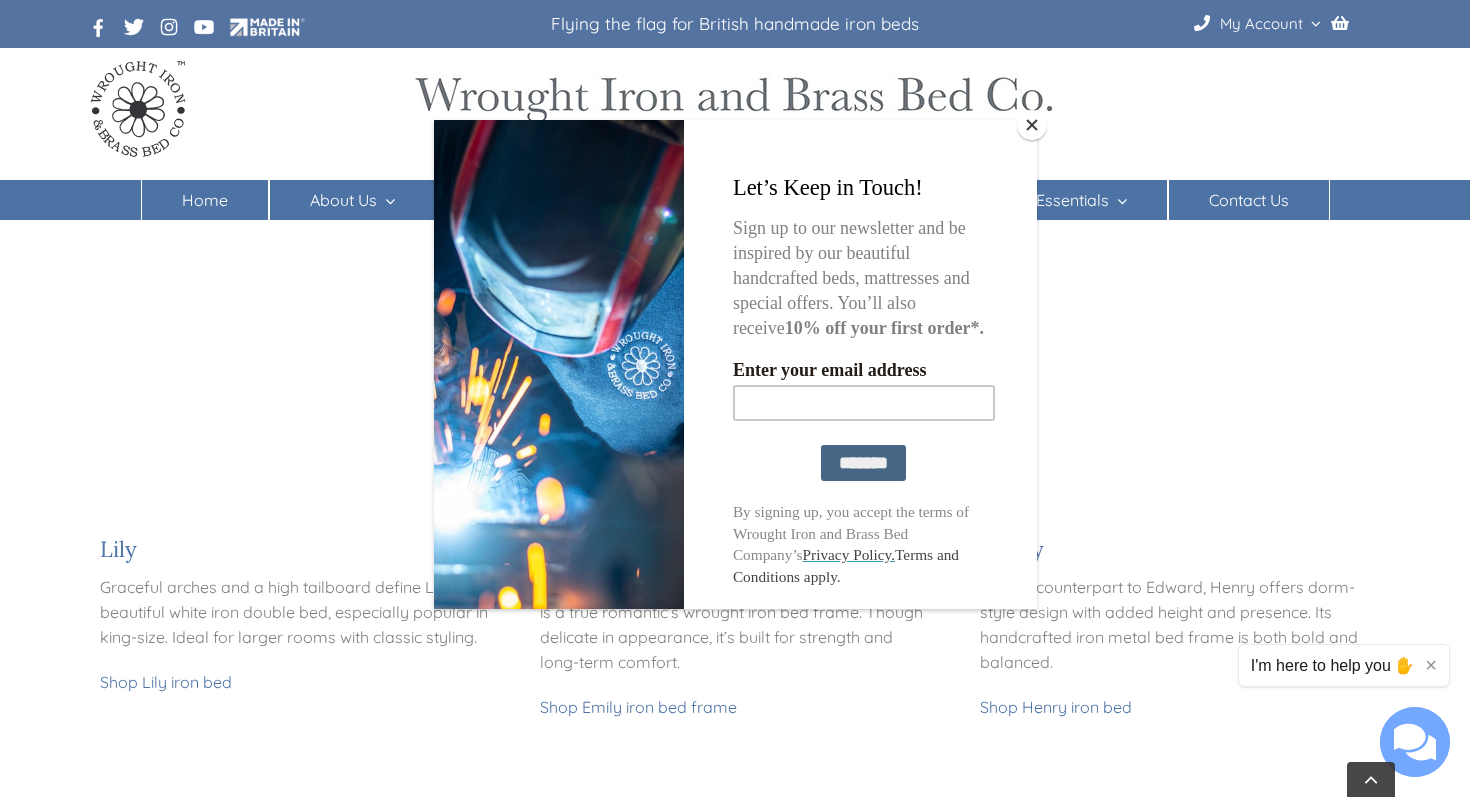 scroll, scrollTop: 1535, scrollLeft: 0, axis: vertical 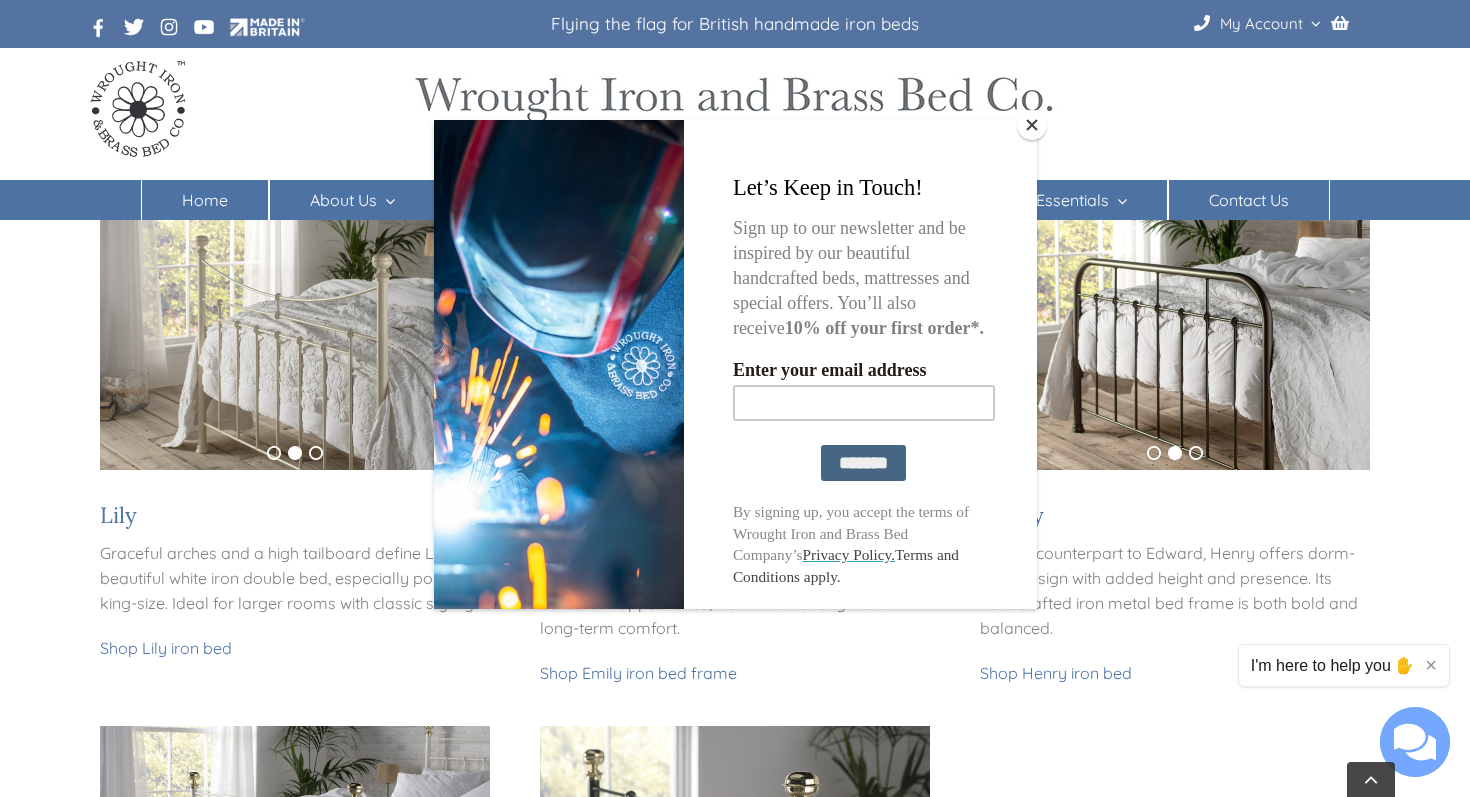 click at bounding box center [1032, 125] 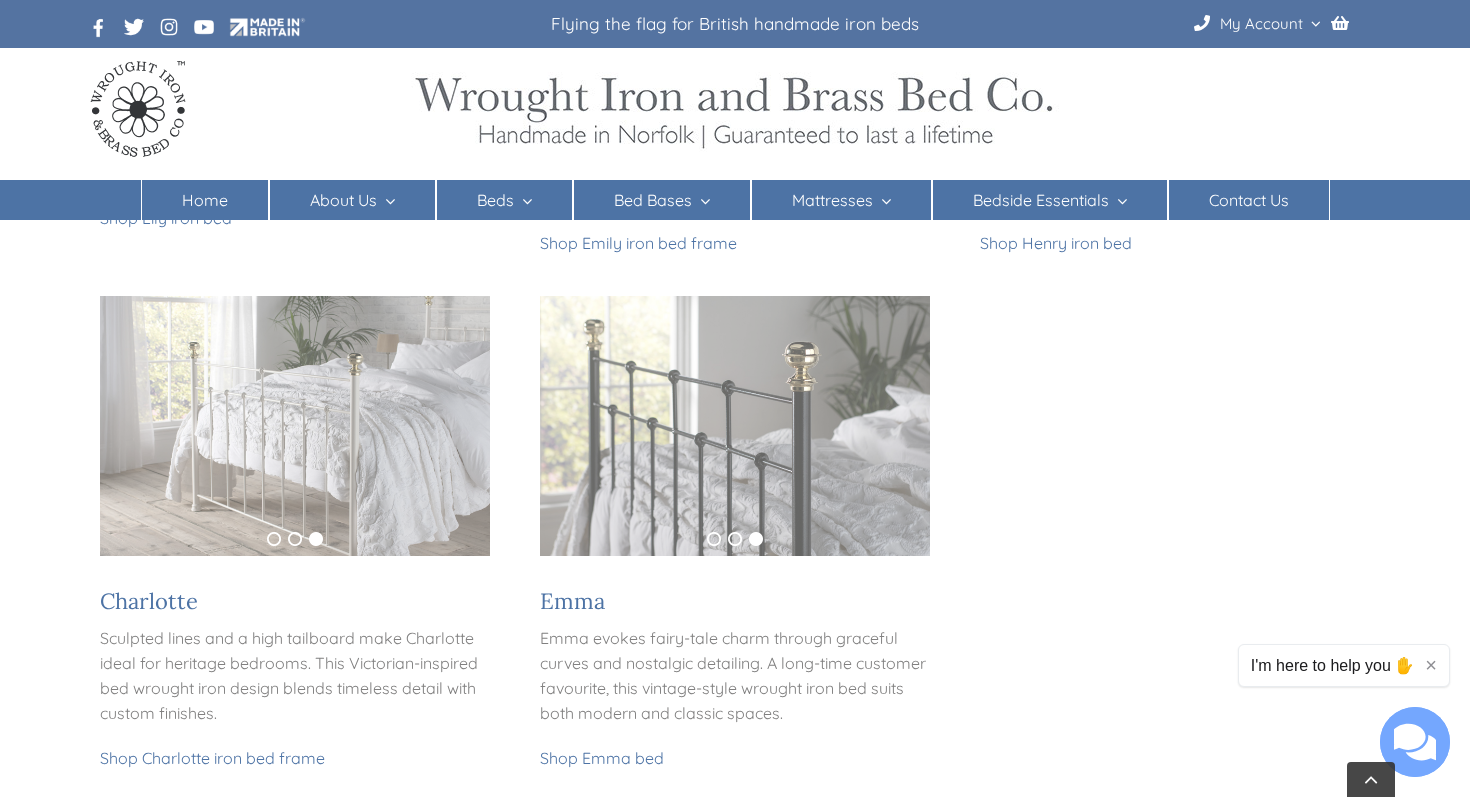 scroll, scrollTop: 1966, scrollLeft: 0, axis: vertical 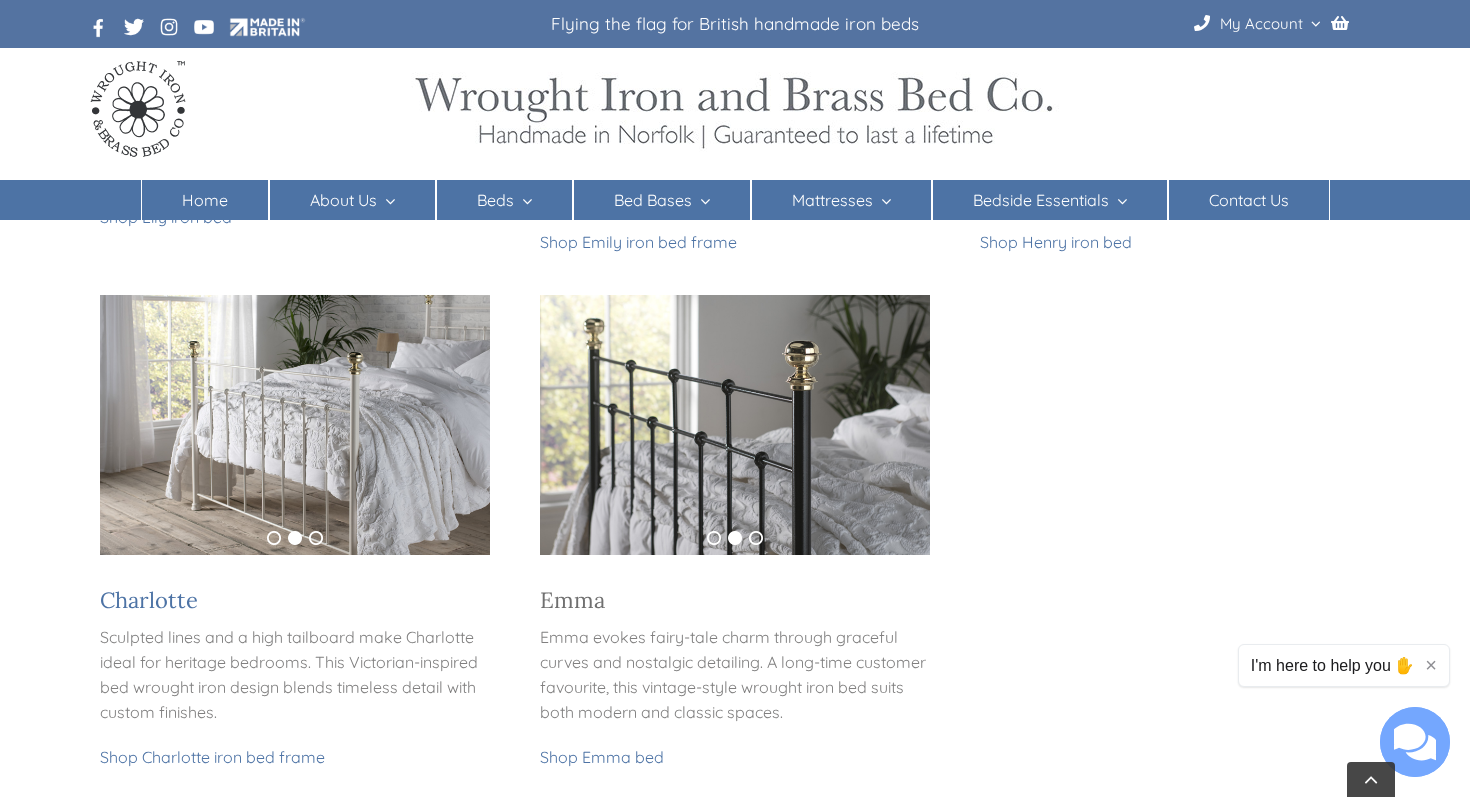 click on "Emma" at bounding box center [572, 600] 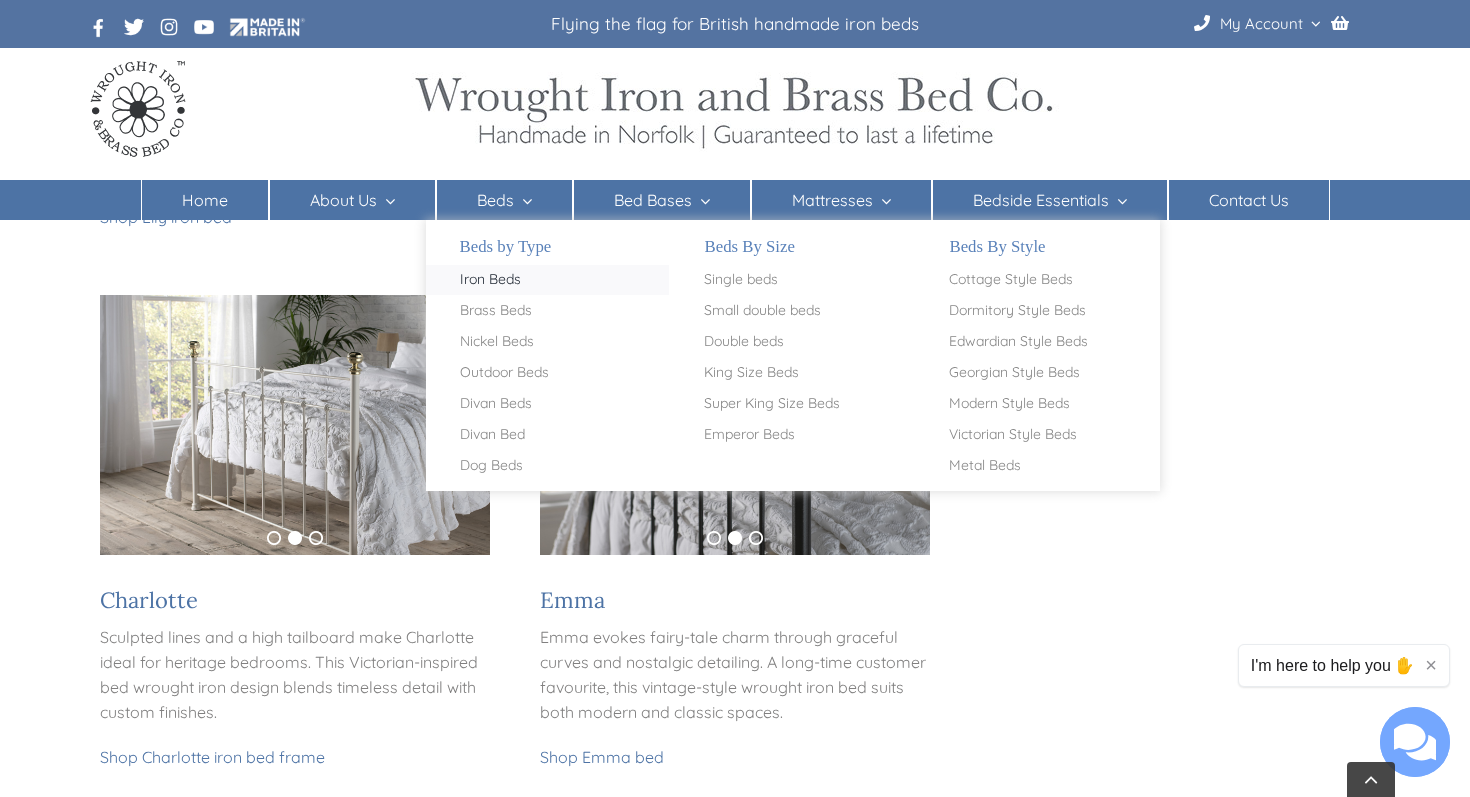 click on "Iron Beds" at bounding box center [490, 280] 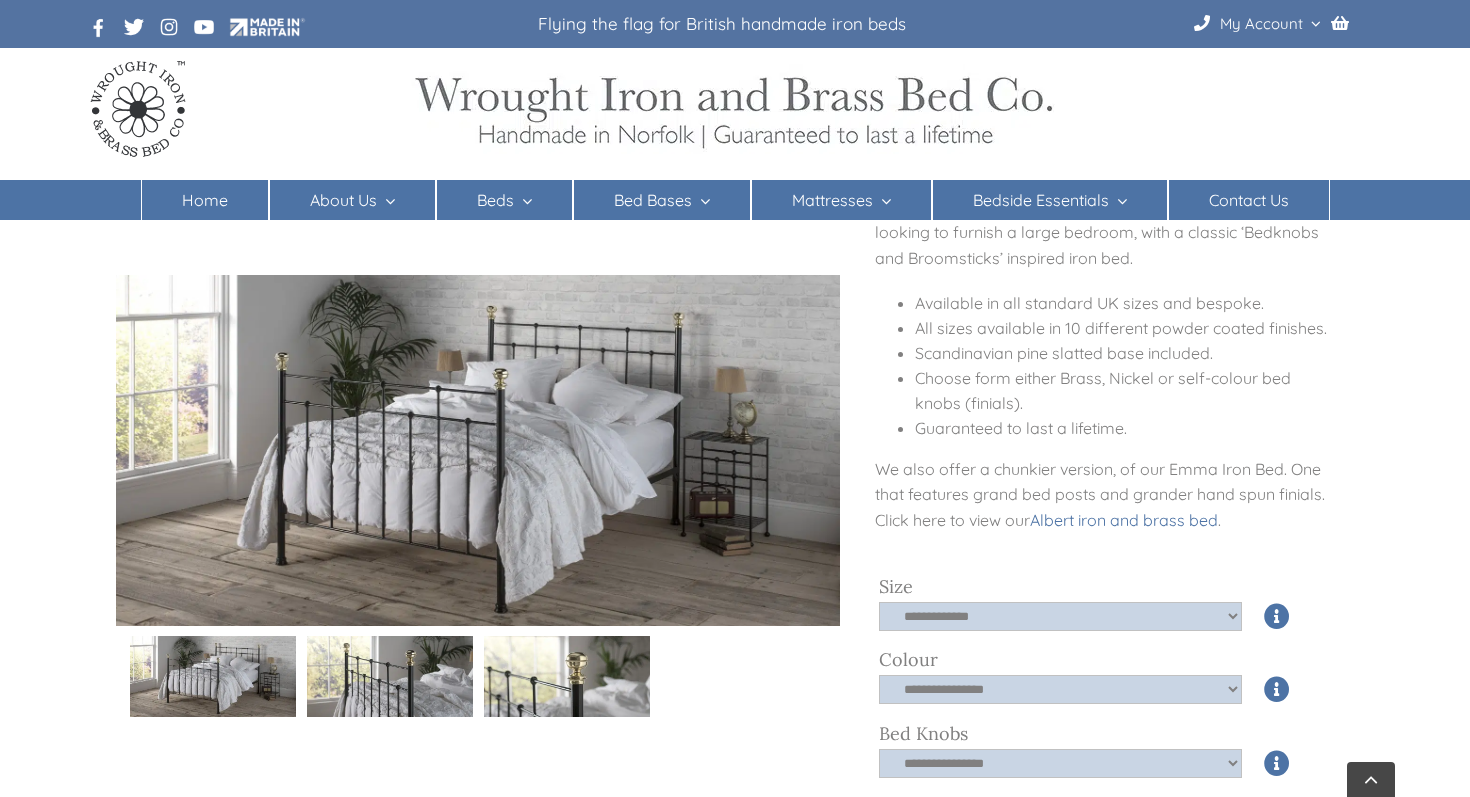 scroll, scrollTop: 266, scrollLeft: 0, axis: vertical 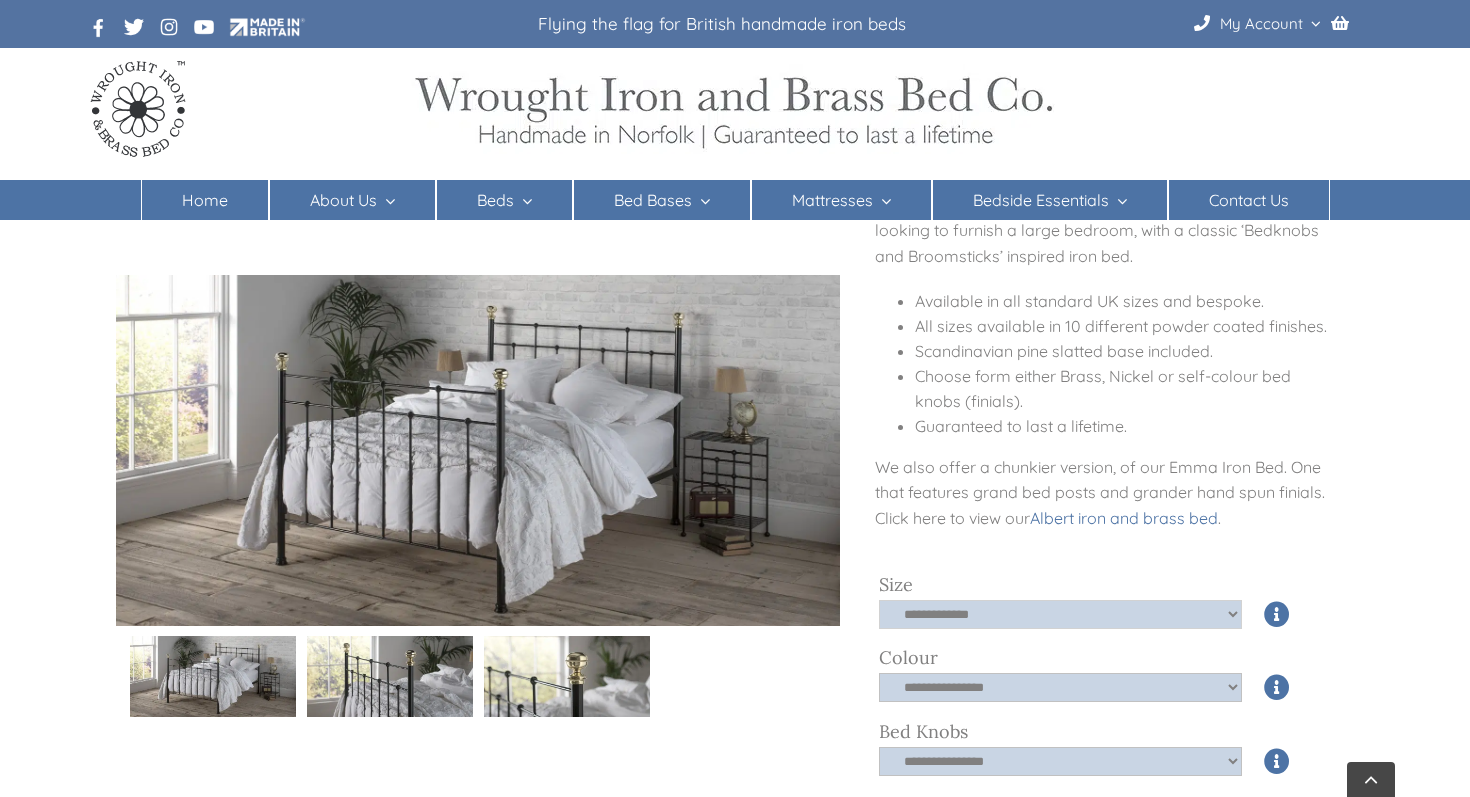 click on "**********" 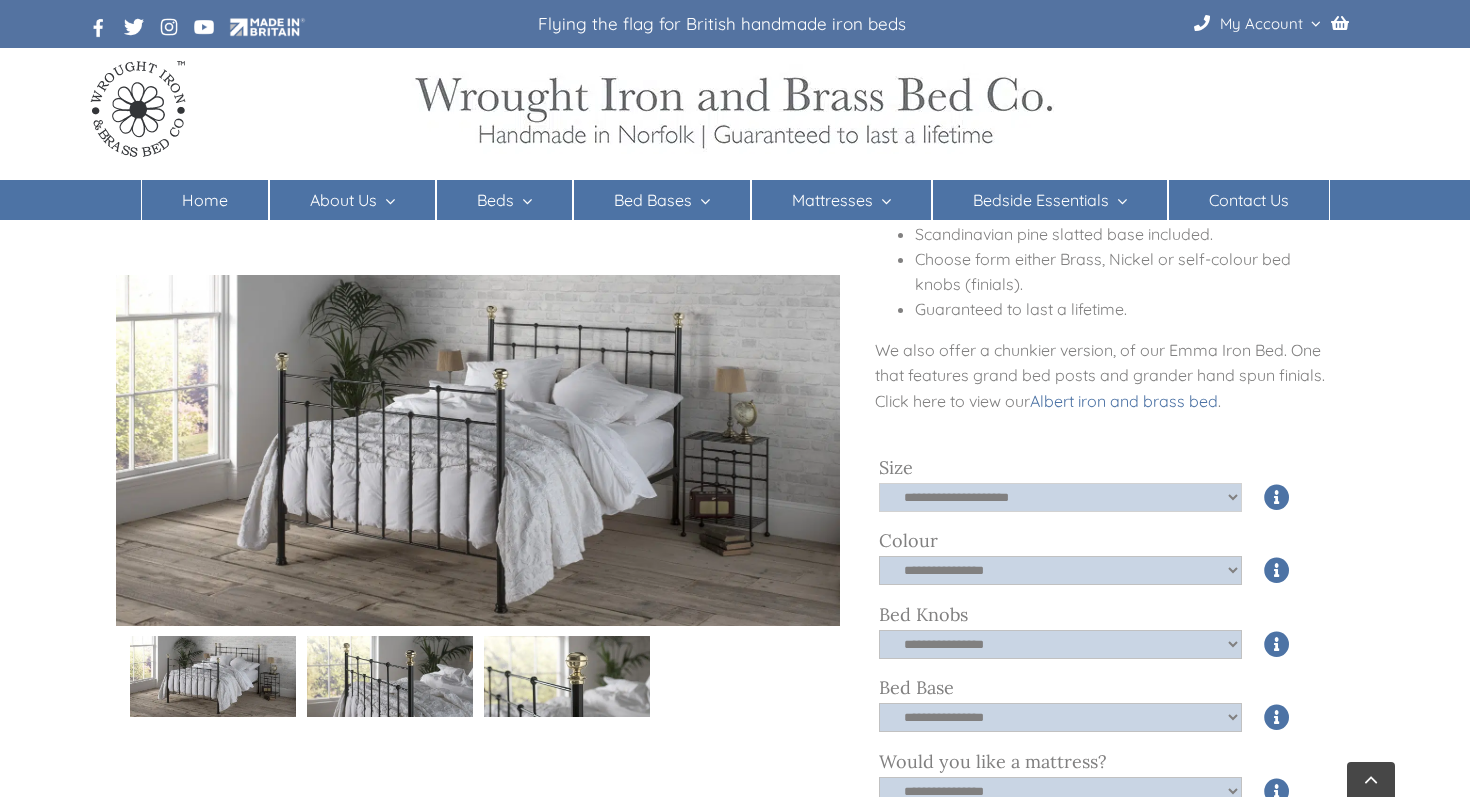 scroll, scrollTop: 389, scrollLeft: 0, axis: vertical 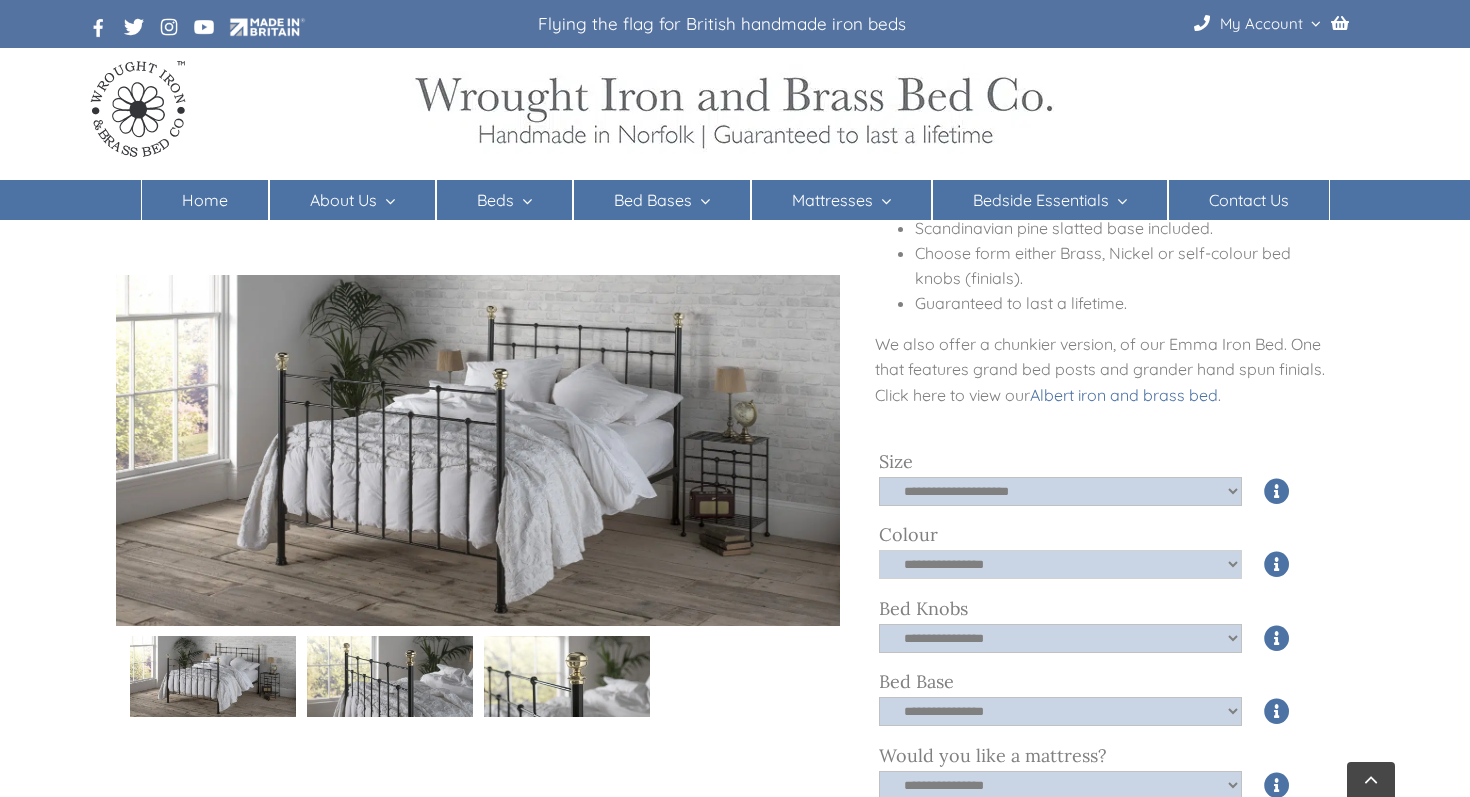 click on "**********" 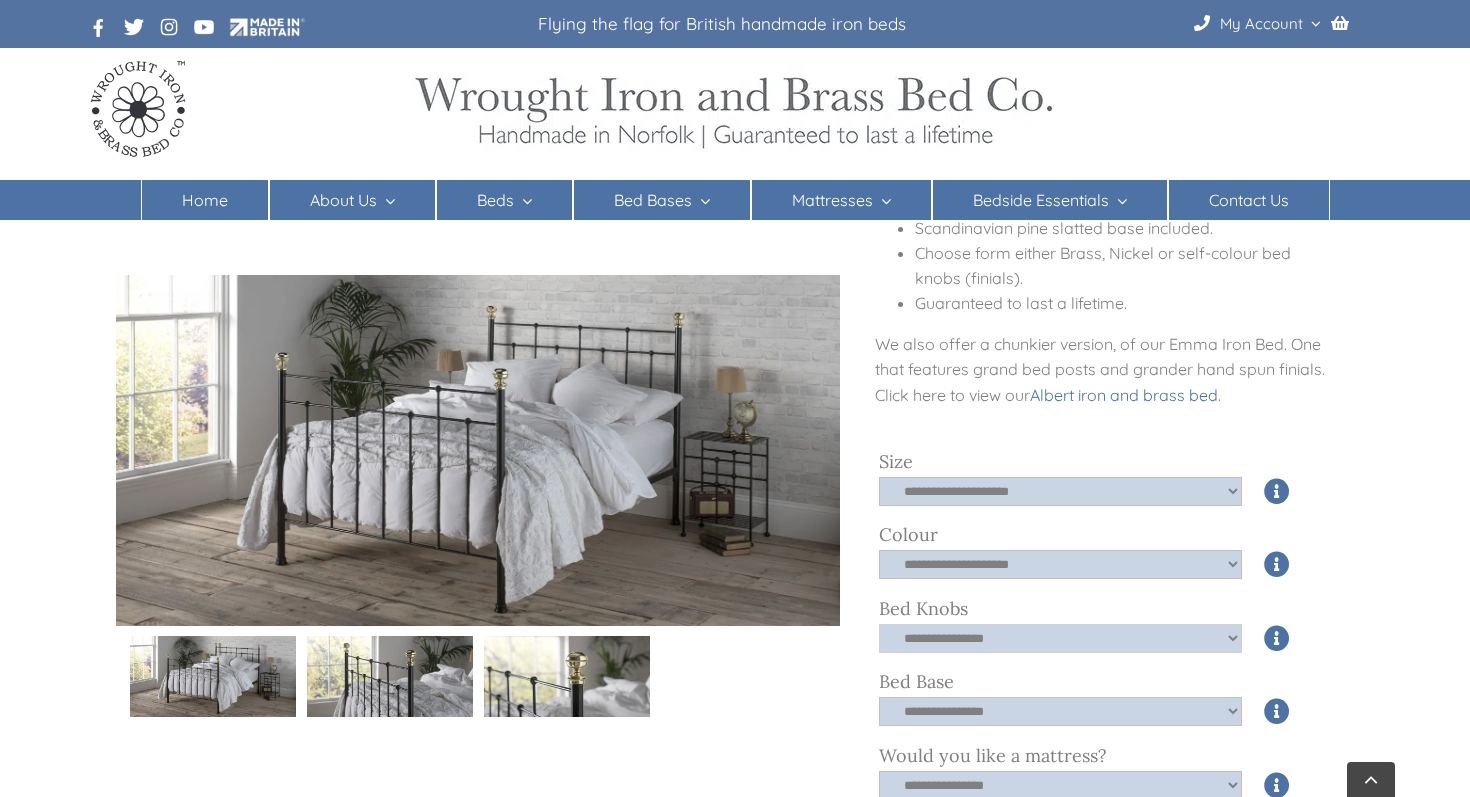 click on "**********" 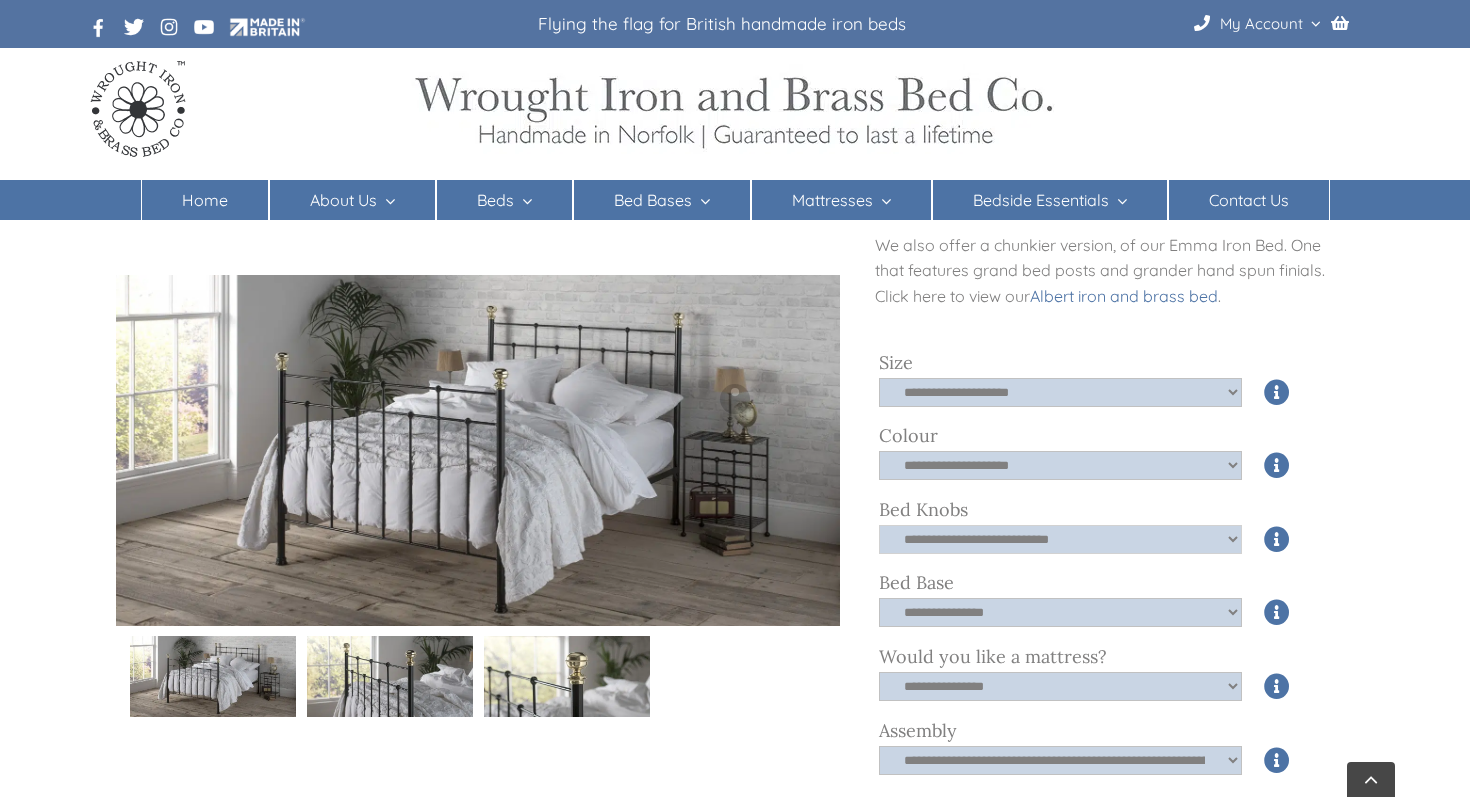 scroll, scrollTop: 492, scrollLeft: 0, axis: vertical 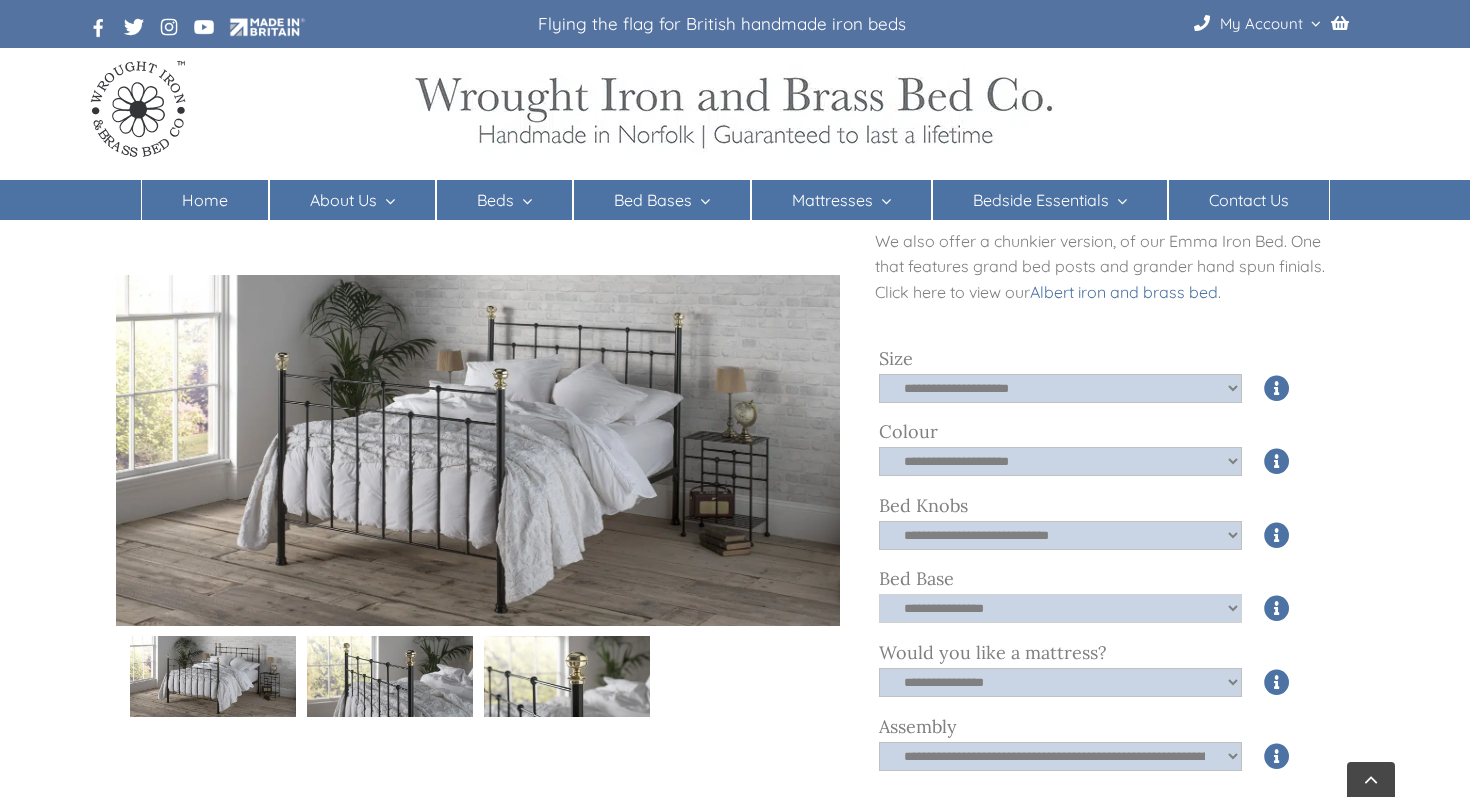 click on "**********" 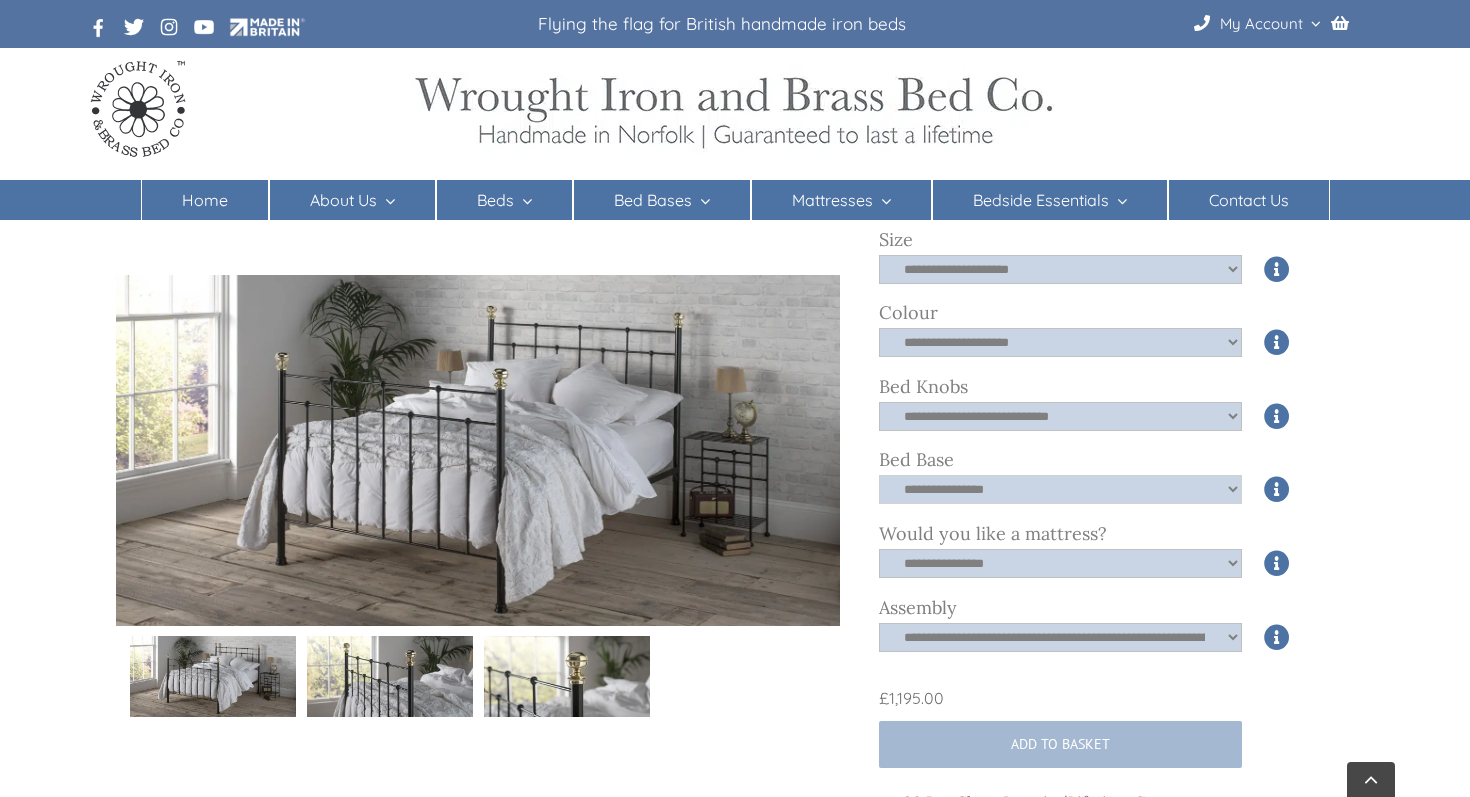 scroll, scrollTop: 612, scrollLeft: 0, axis: vertical 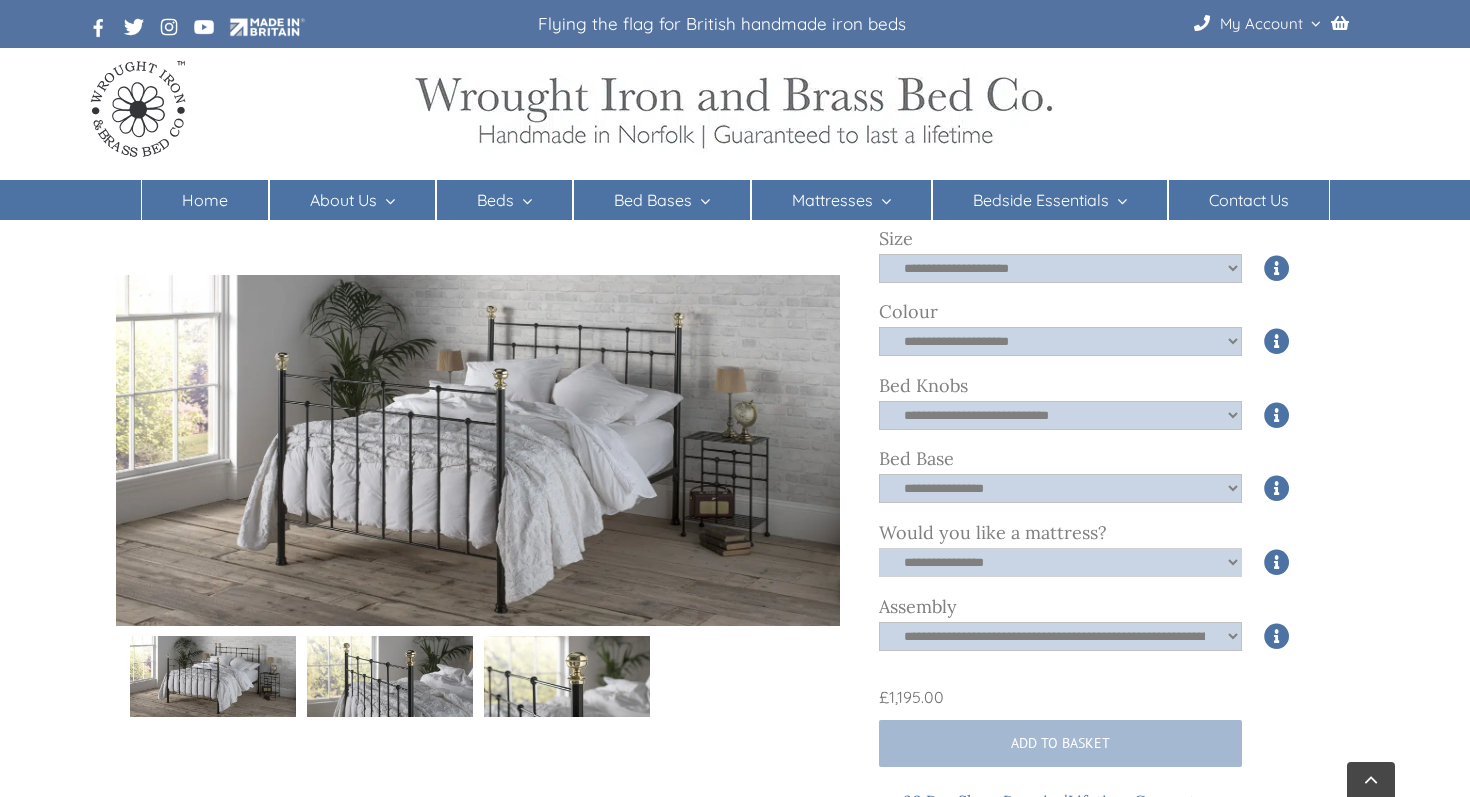 click on "**********" at bounding box center [1060, 562] 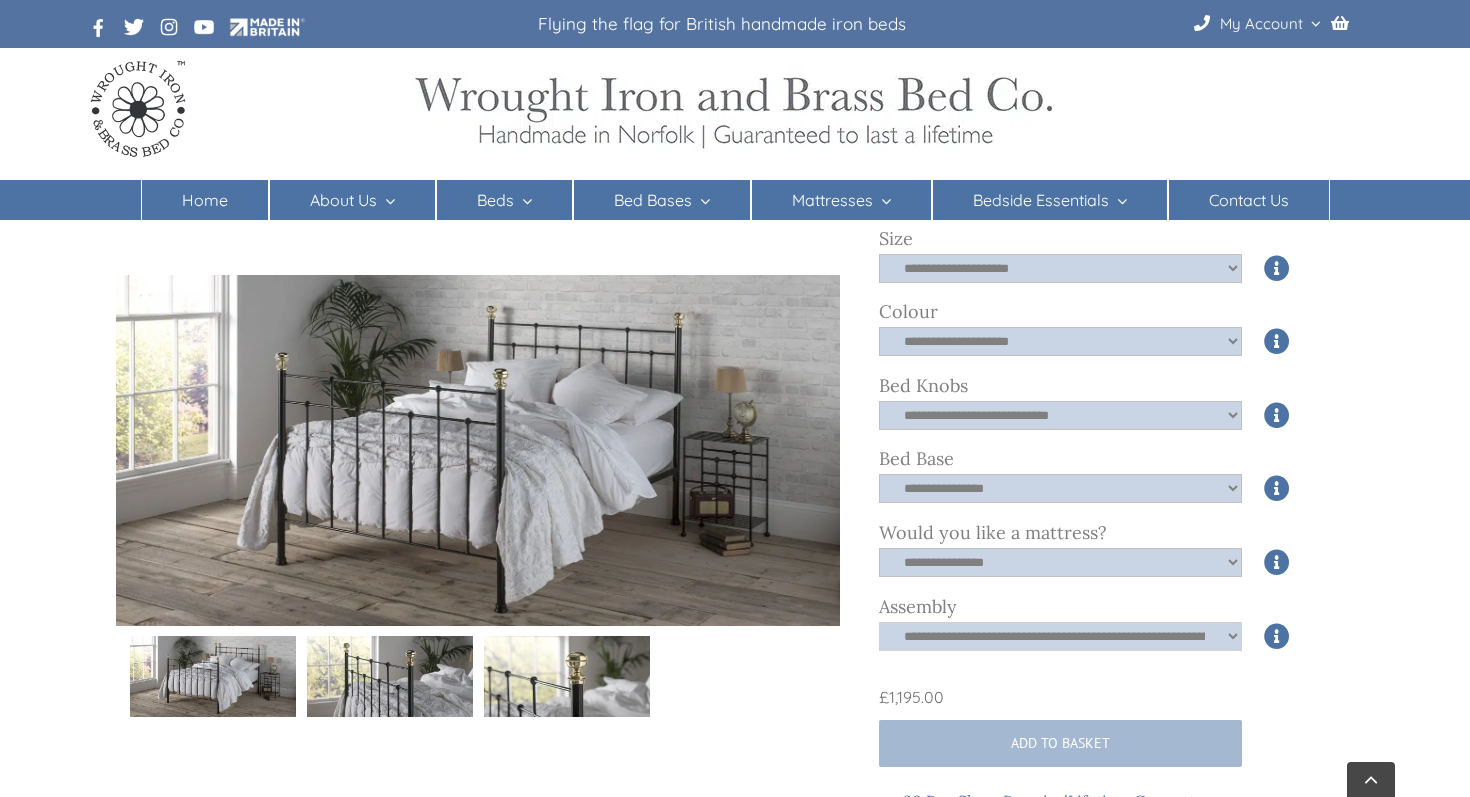 click on "**********" 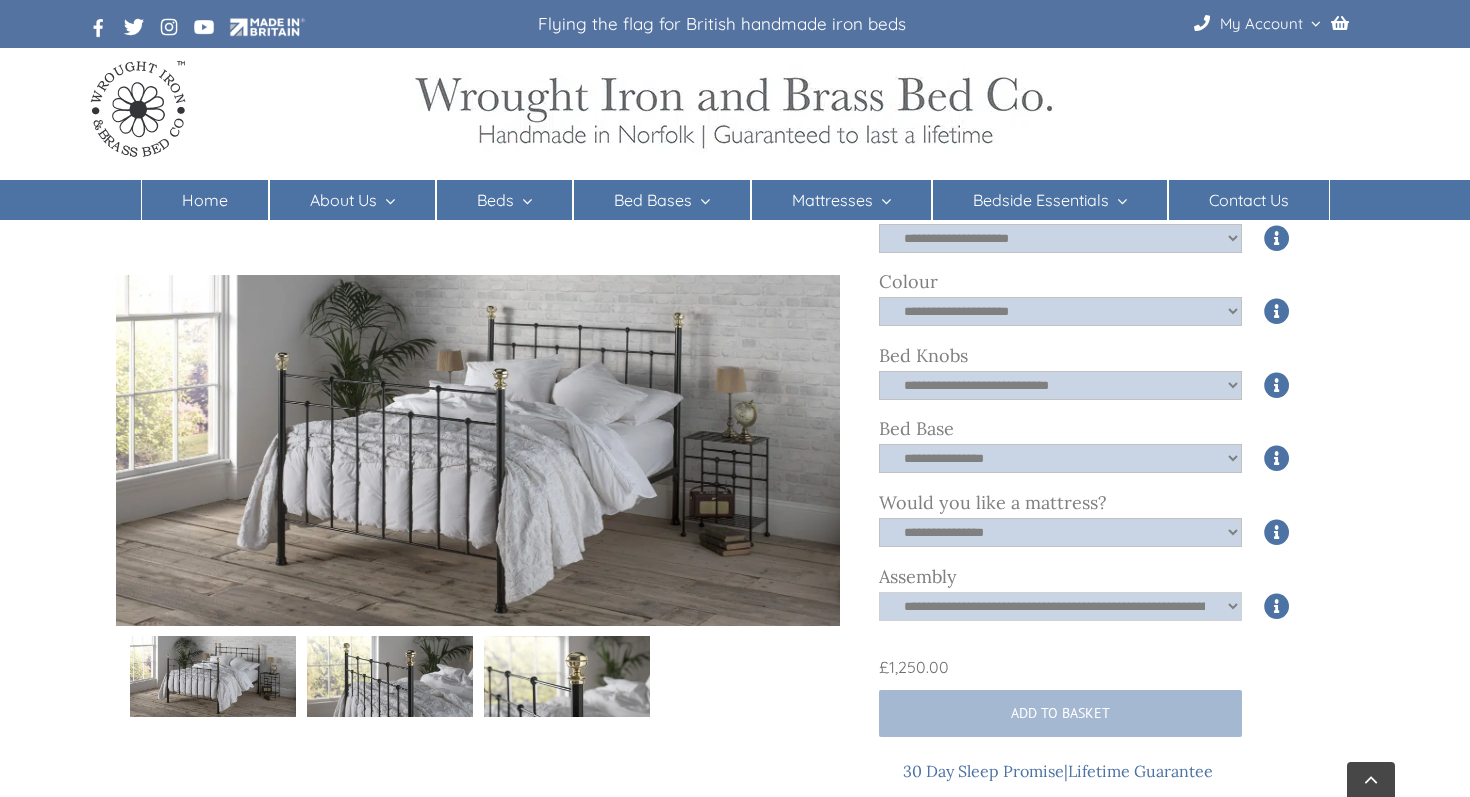 scroll, scrollTop: 641, scrollLeft: 0, axis: vertical 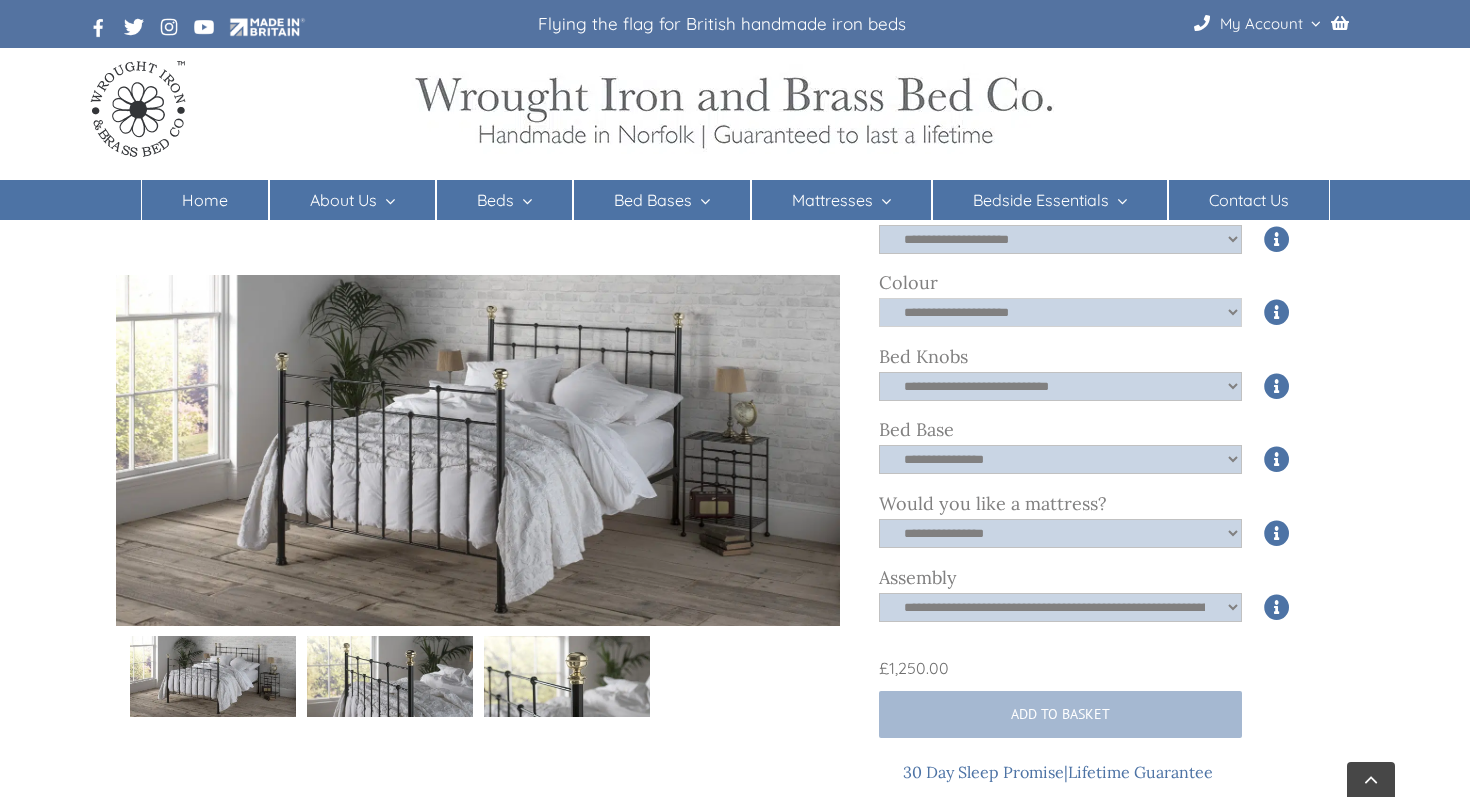 click on "**********" 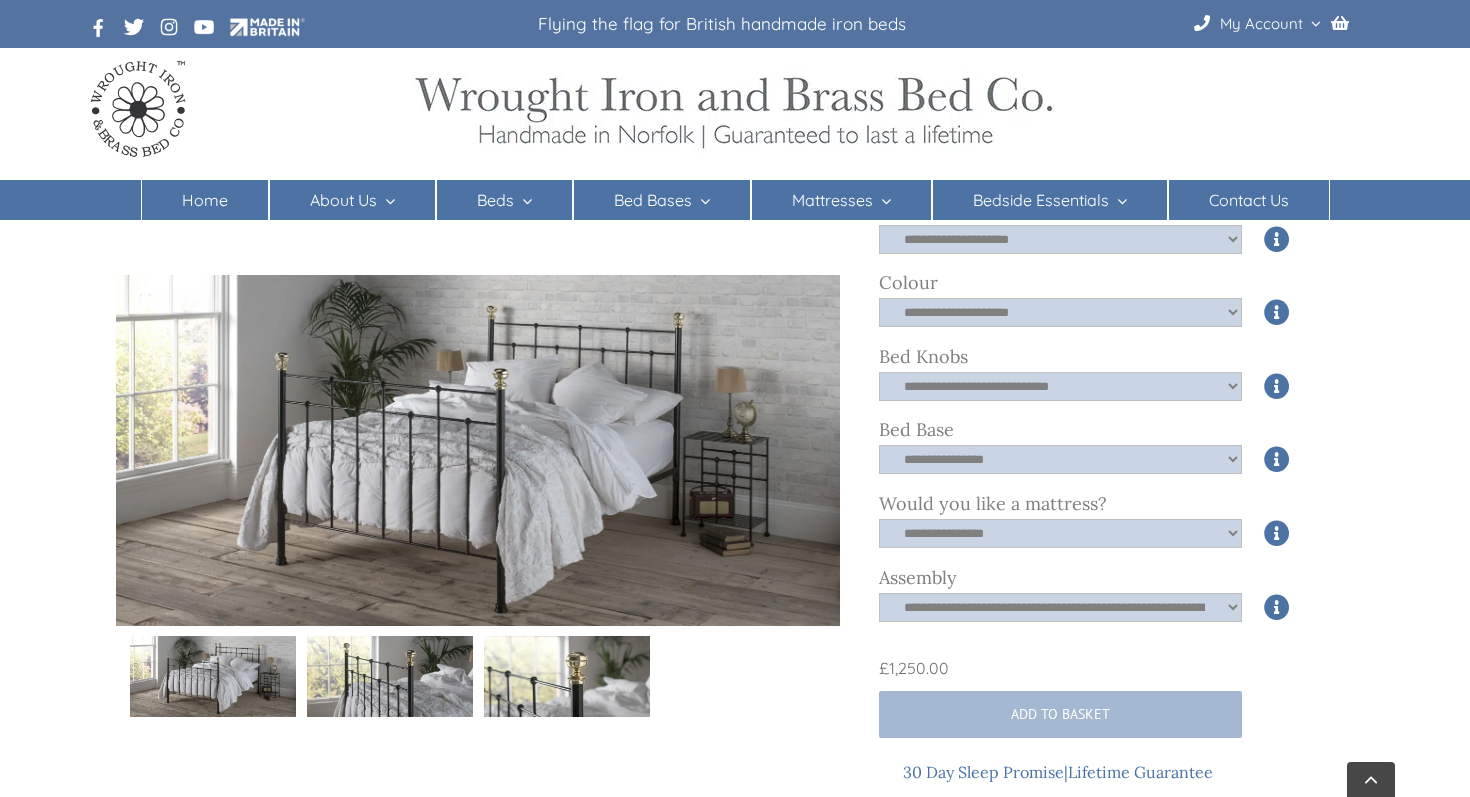 click at bounding box center (169, 27) 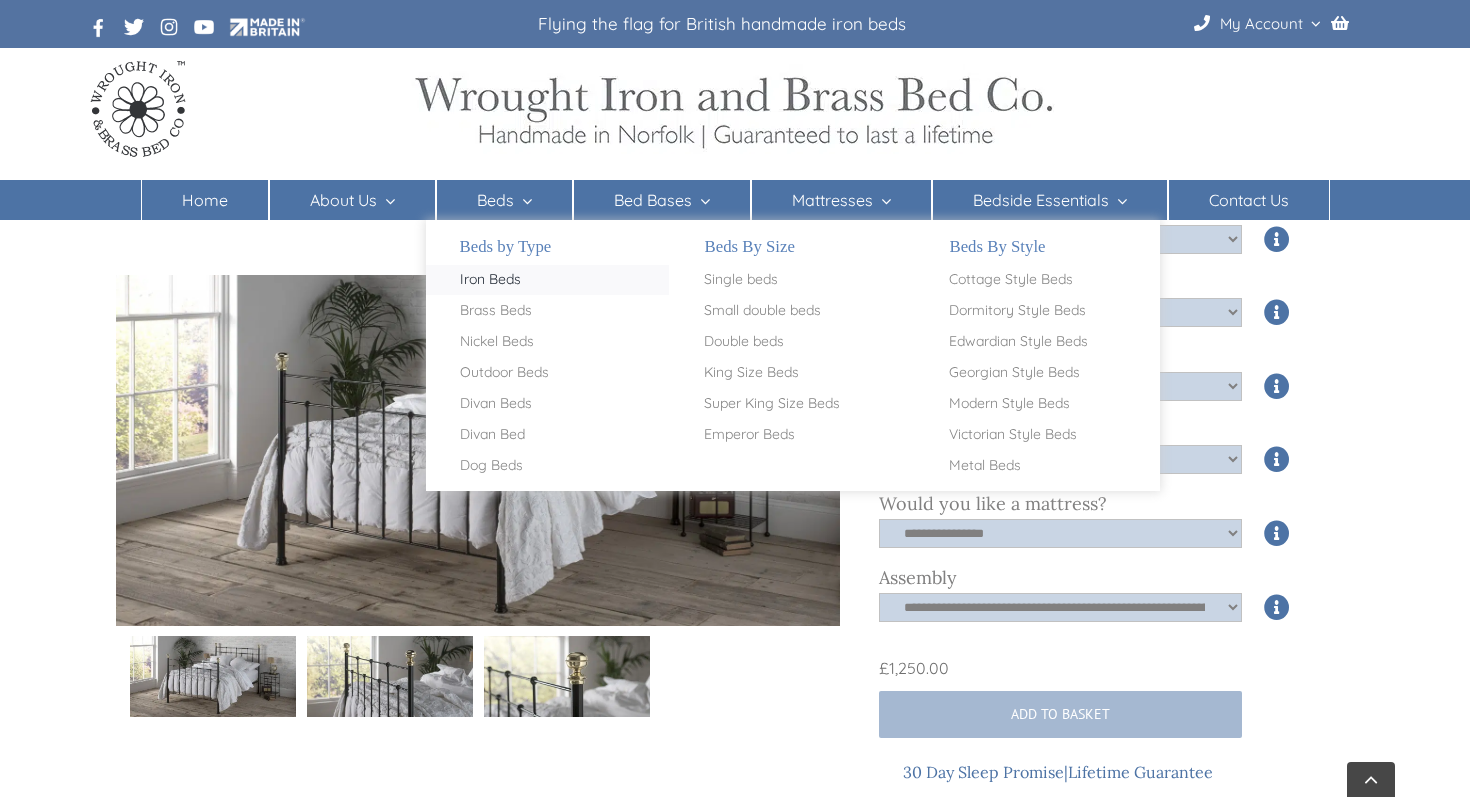 click on "Iron Beds" at bounding box center (490, 280) 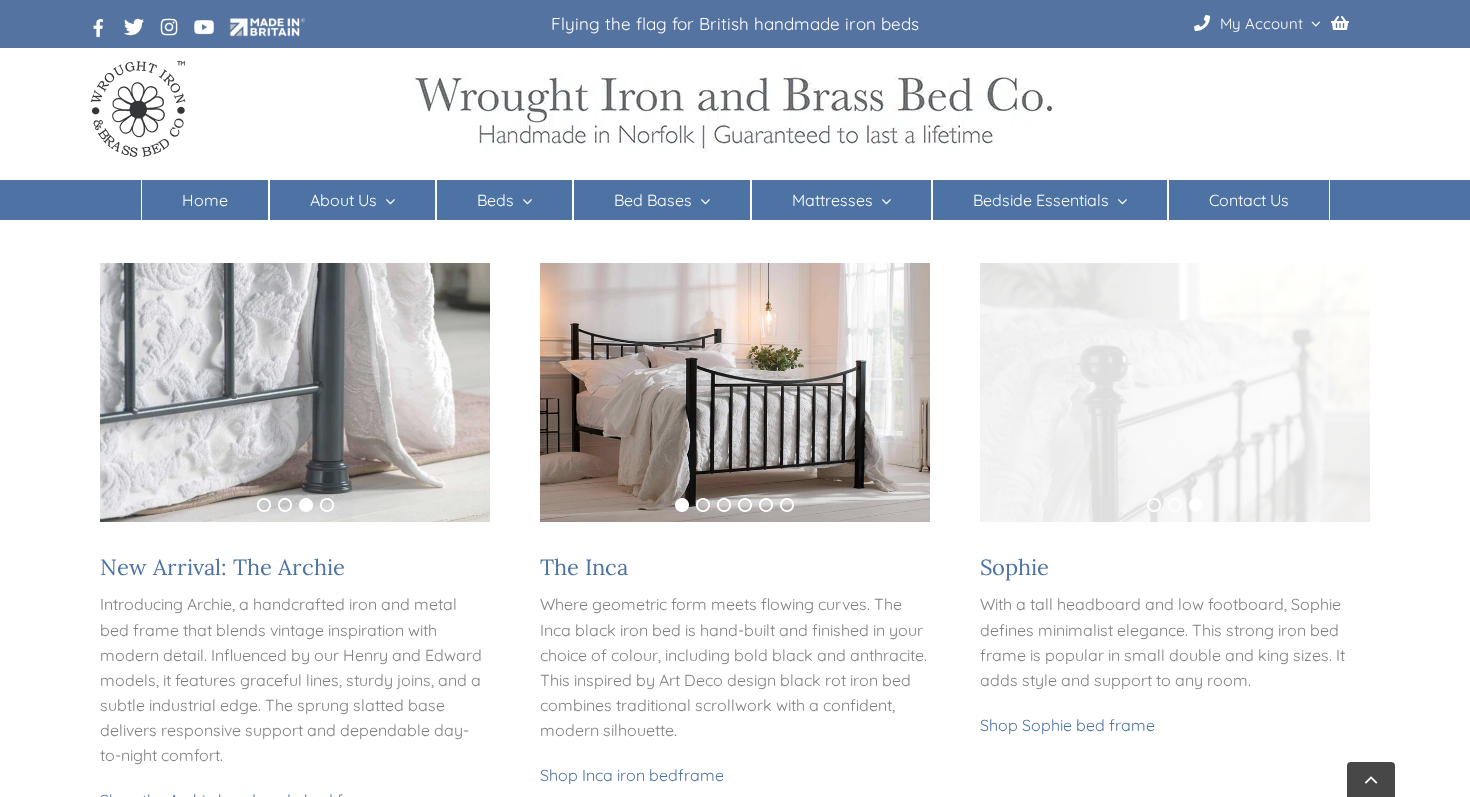 scroll, scrollTop: 333, scrollLeft: 0, axis: vertical 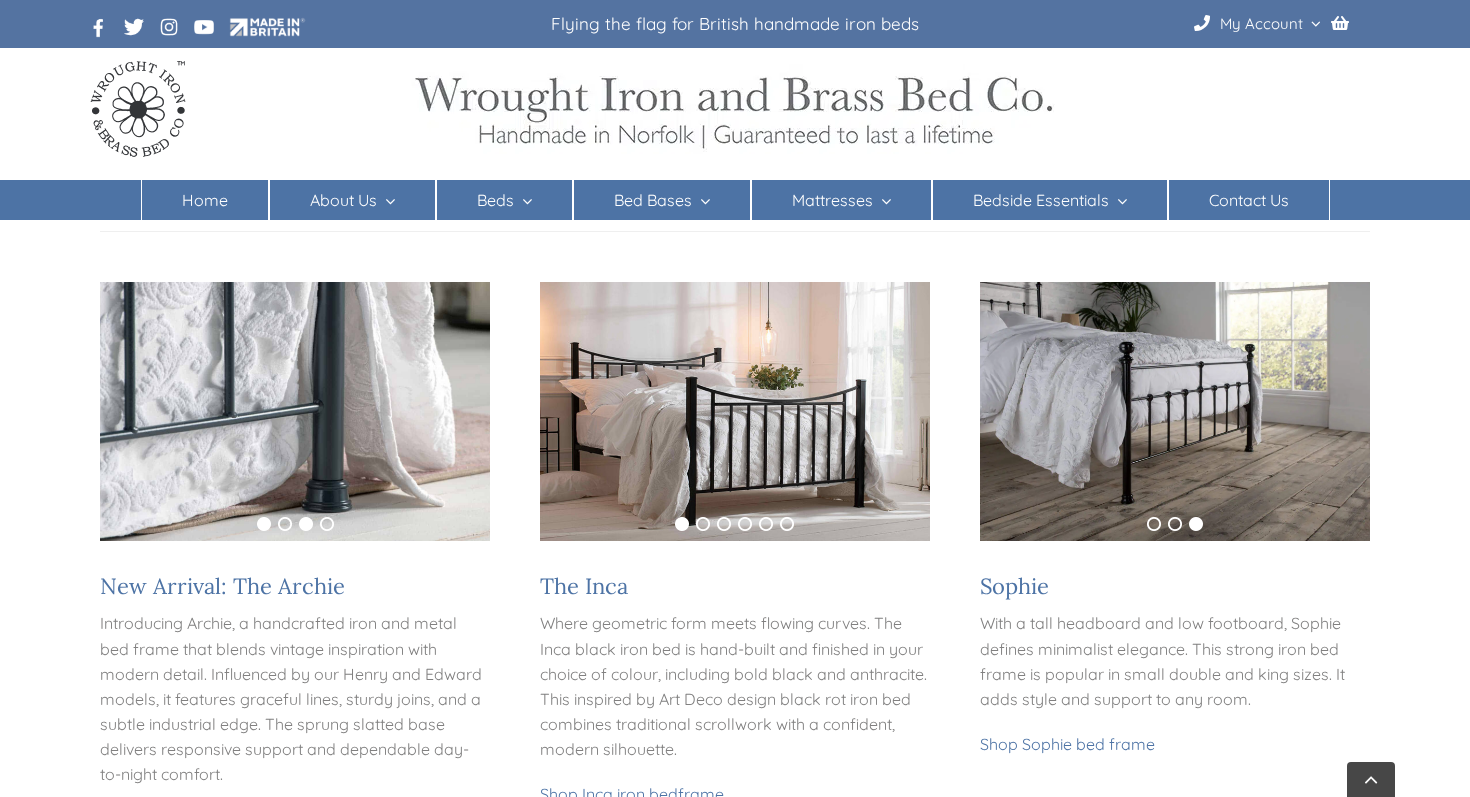 click on "1" at bounding box center [264, 524] 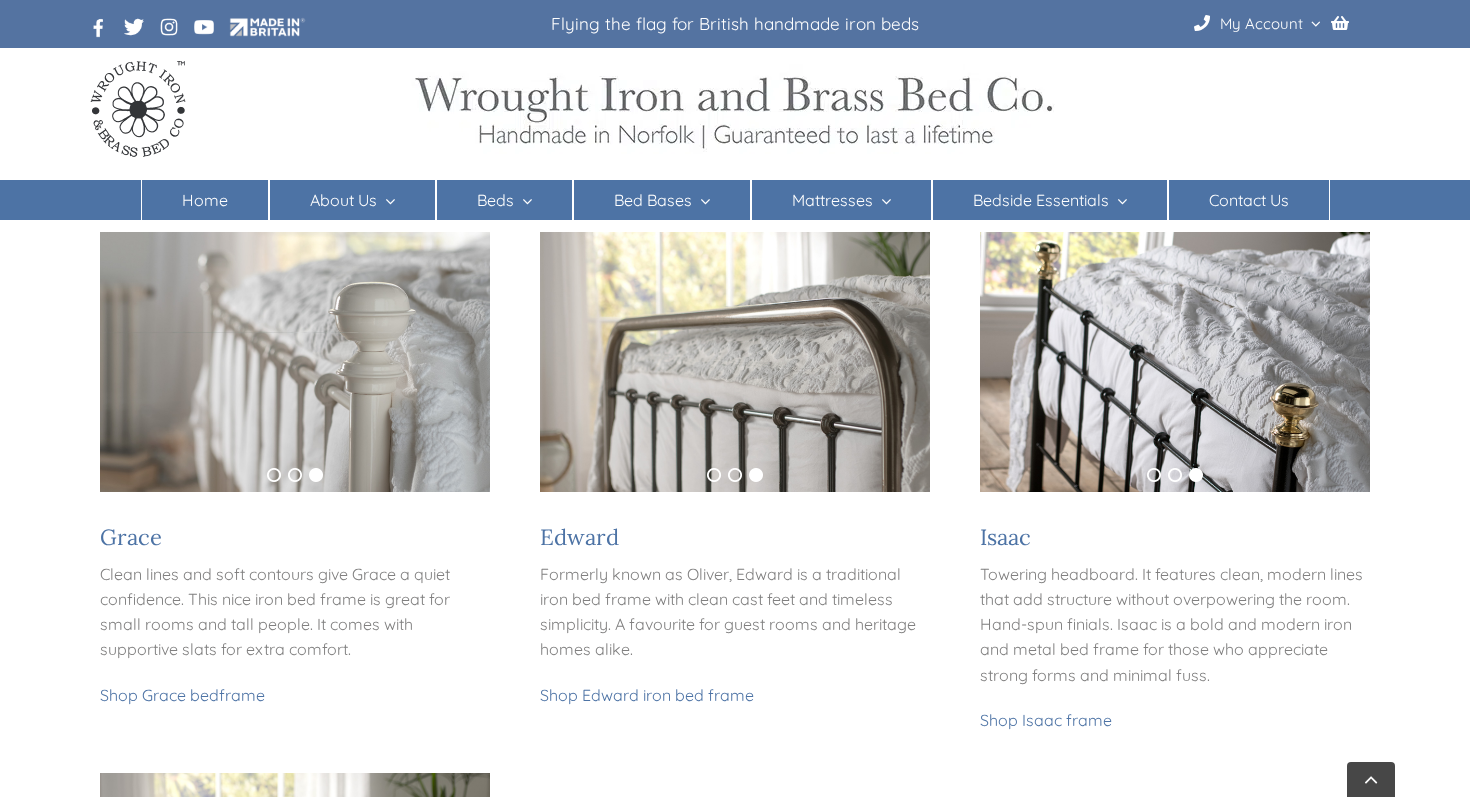 scroll, scrollTop: 1018, scrollLeft: 0, axis: vertical 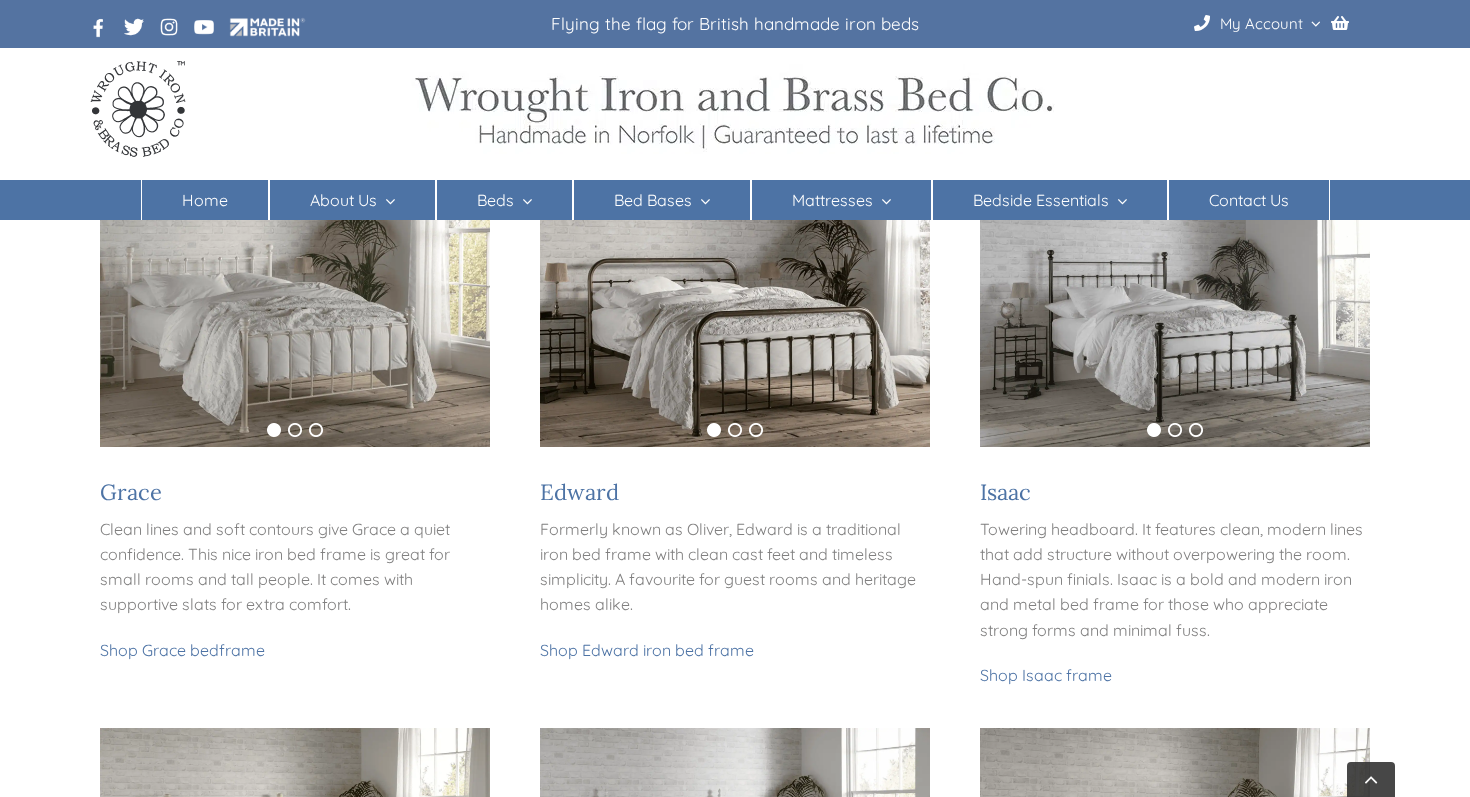 click on "1" at bounding box center [274, 430] 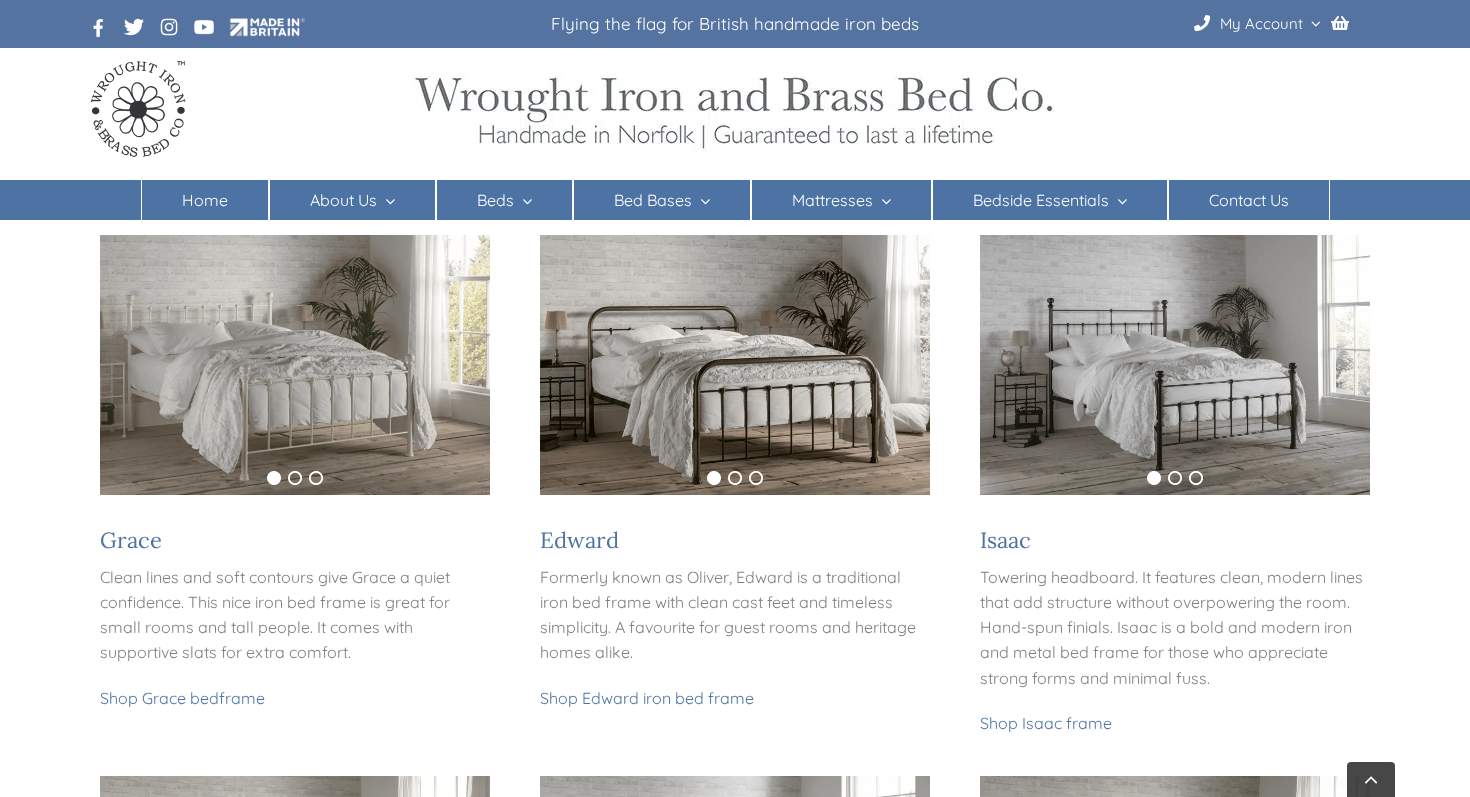 scroll, scrollTop: 954, scrollLeft: 0, axis: vertical 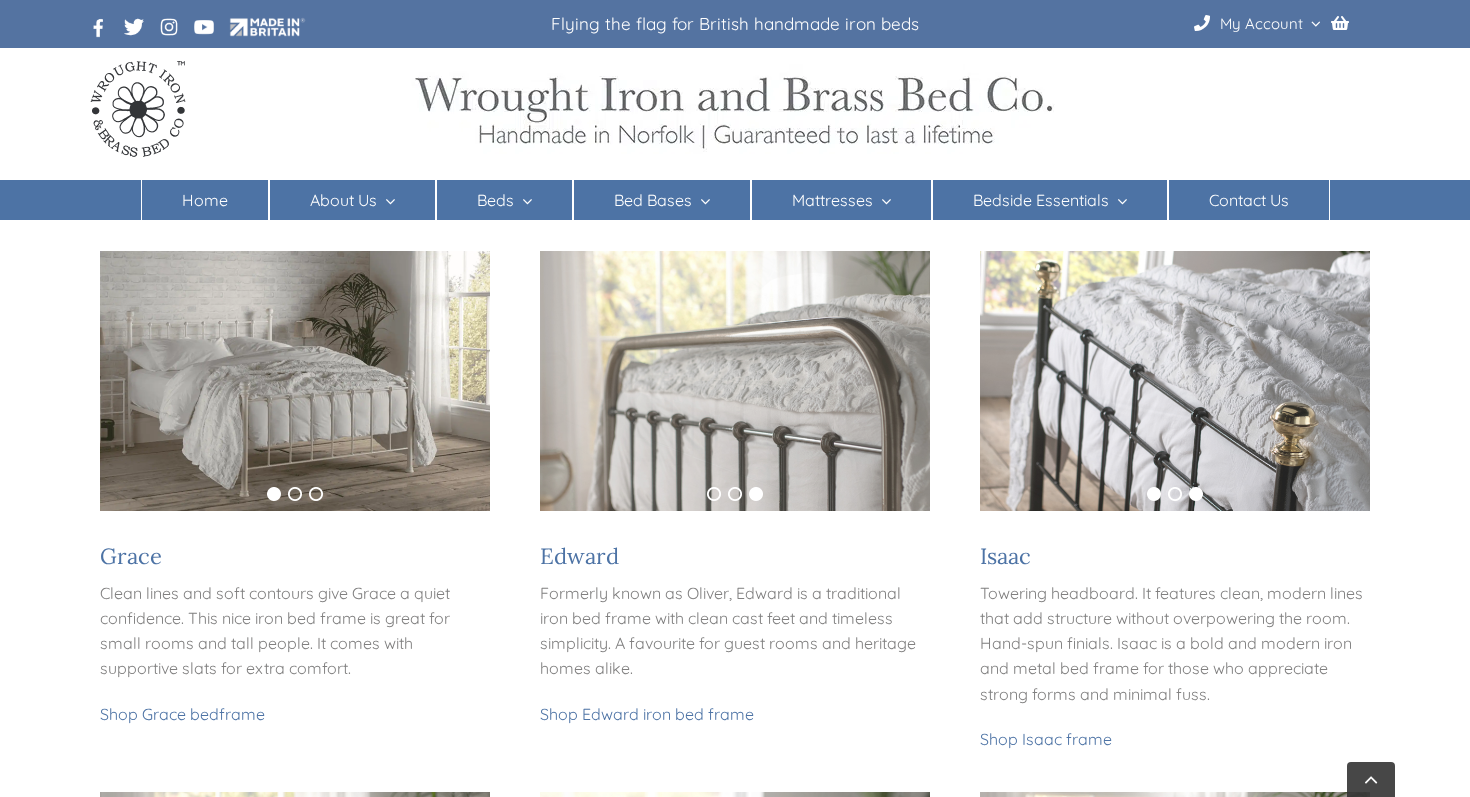 click on "1" at bounding box center [1154, 494] 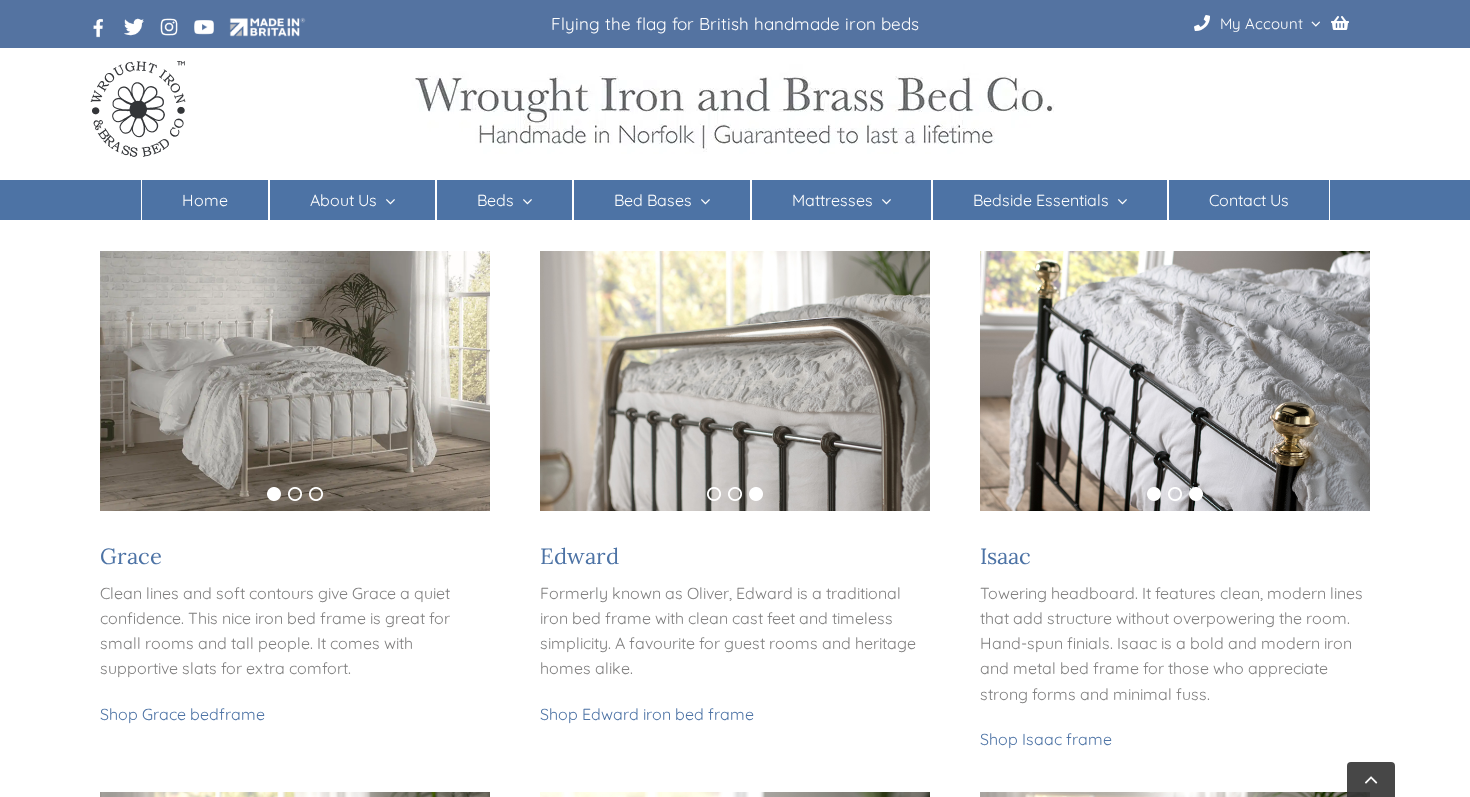 click on "1" at bounding box center (1154, 494) 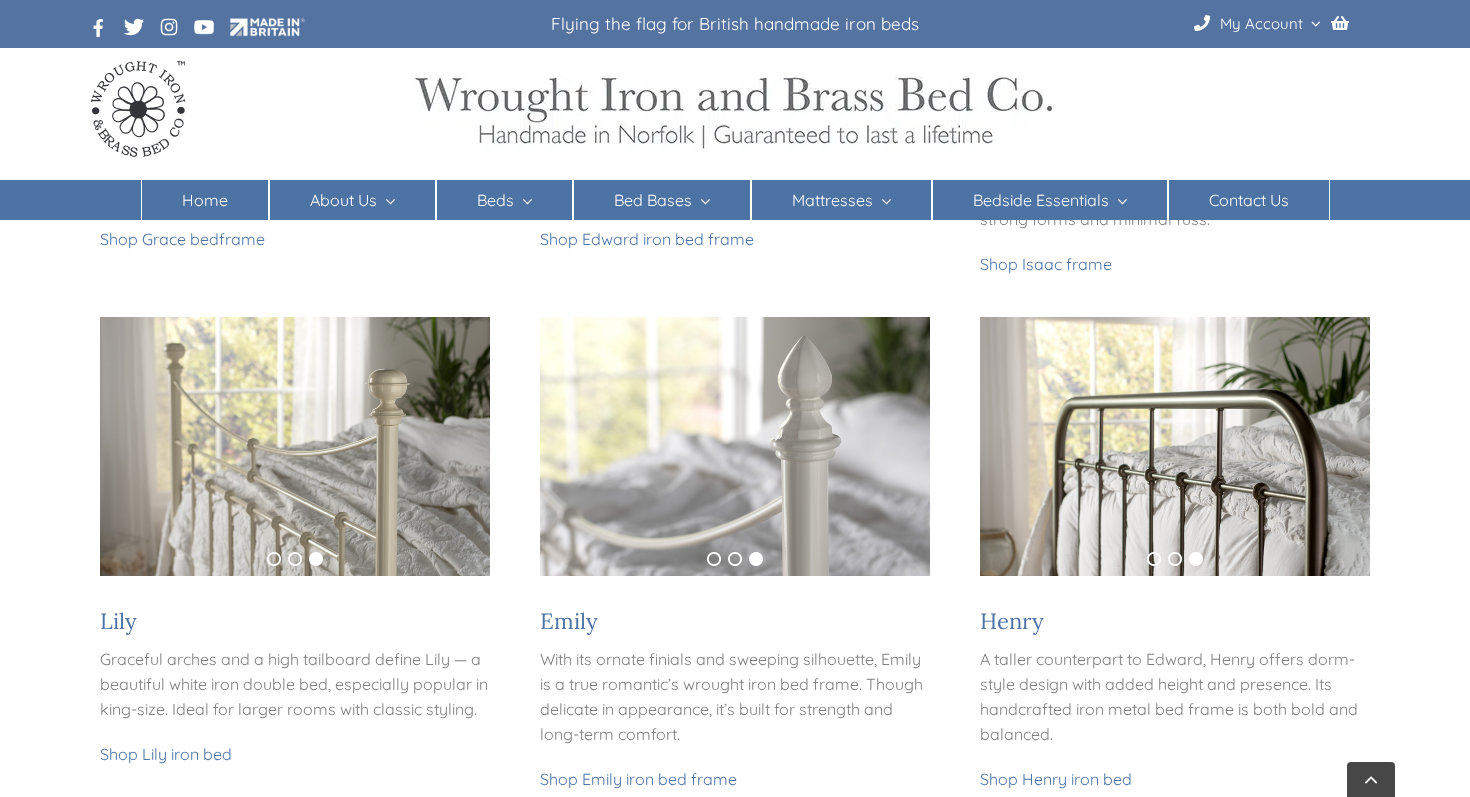 scroll, scrollTop: 1446, scrollLeft: 0, axis: vertical 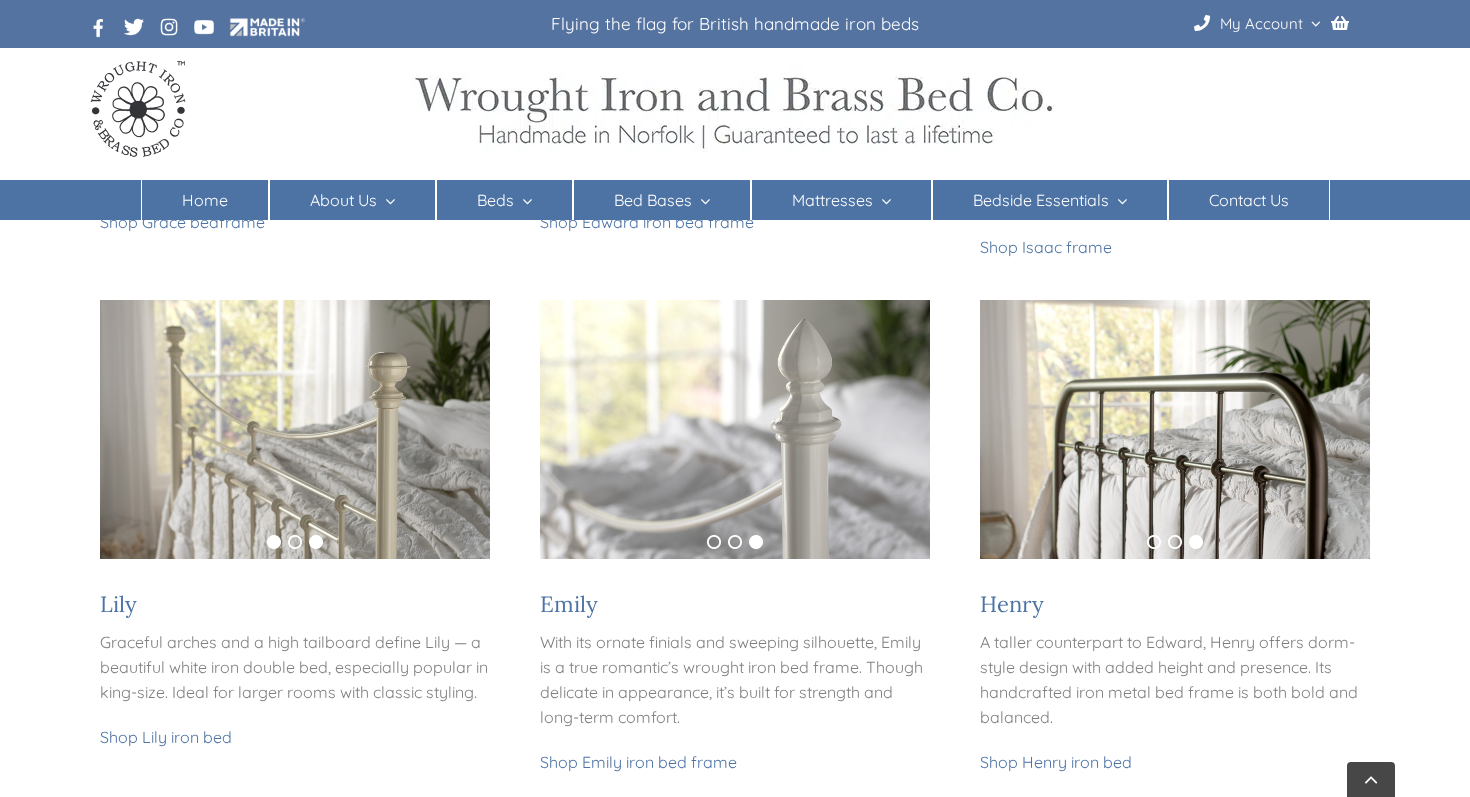 click on "1" at bounding box center [274, 542] 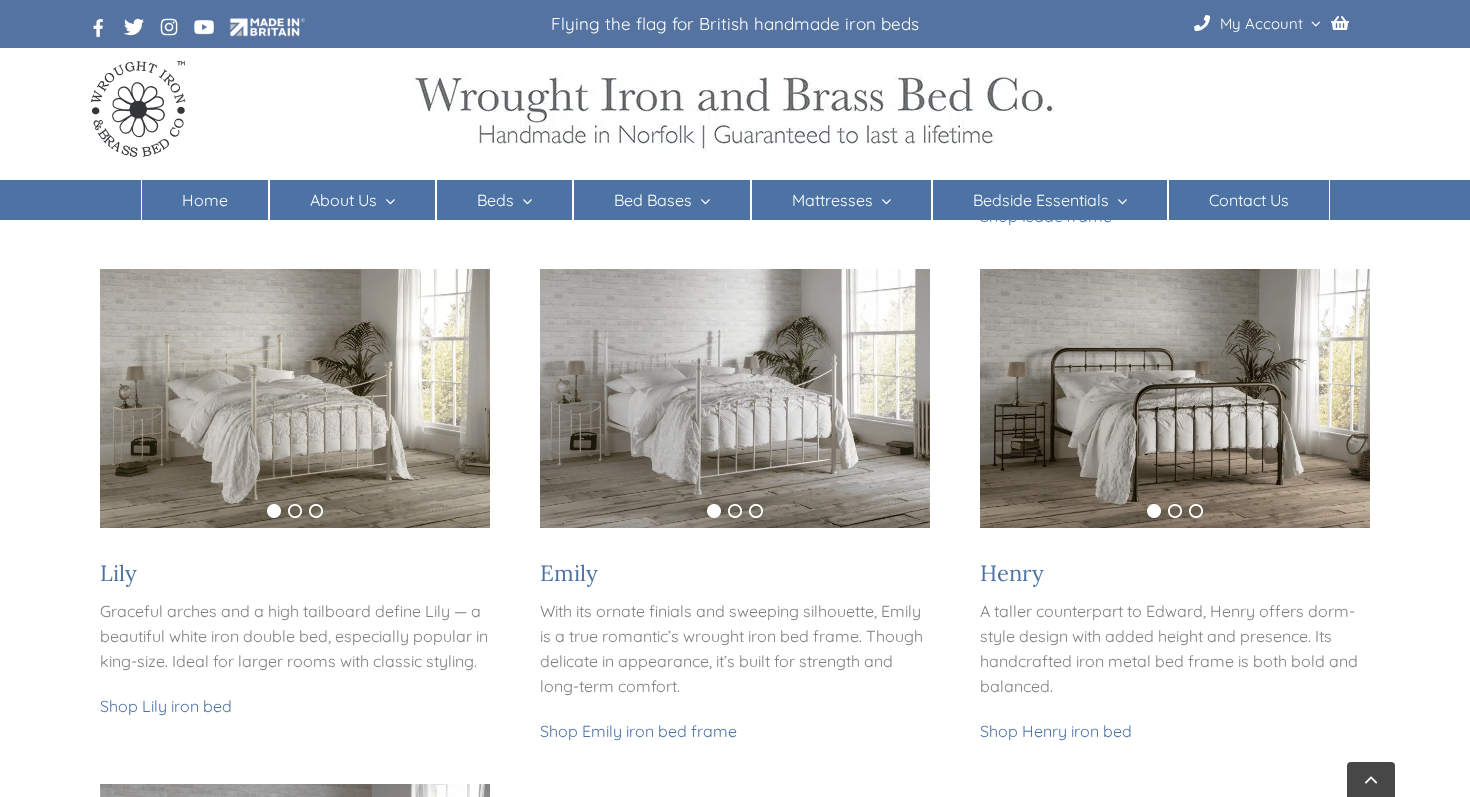 scroll, scrollTop: 1476, scrollLeft: 0, axis: vertical 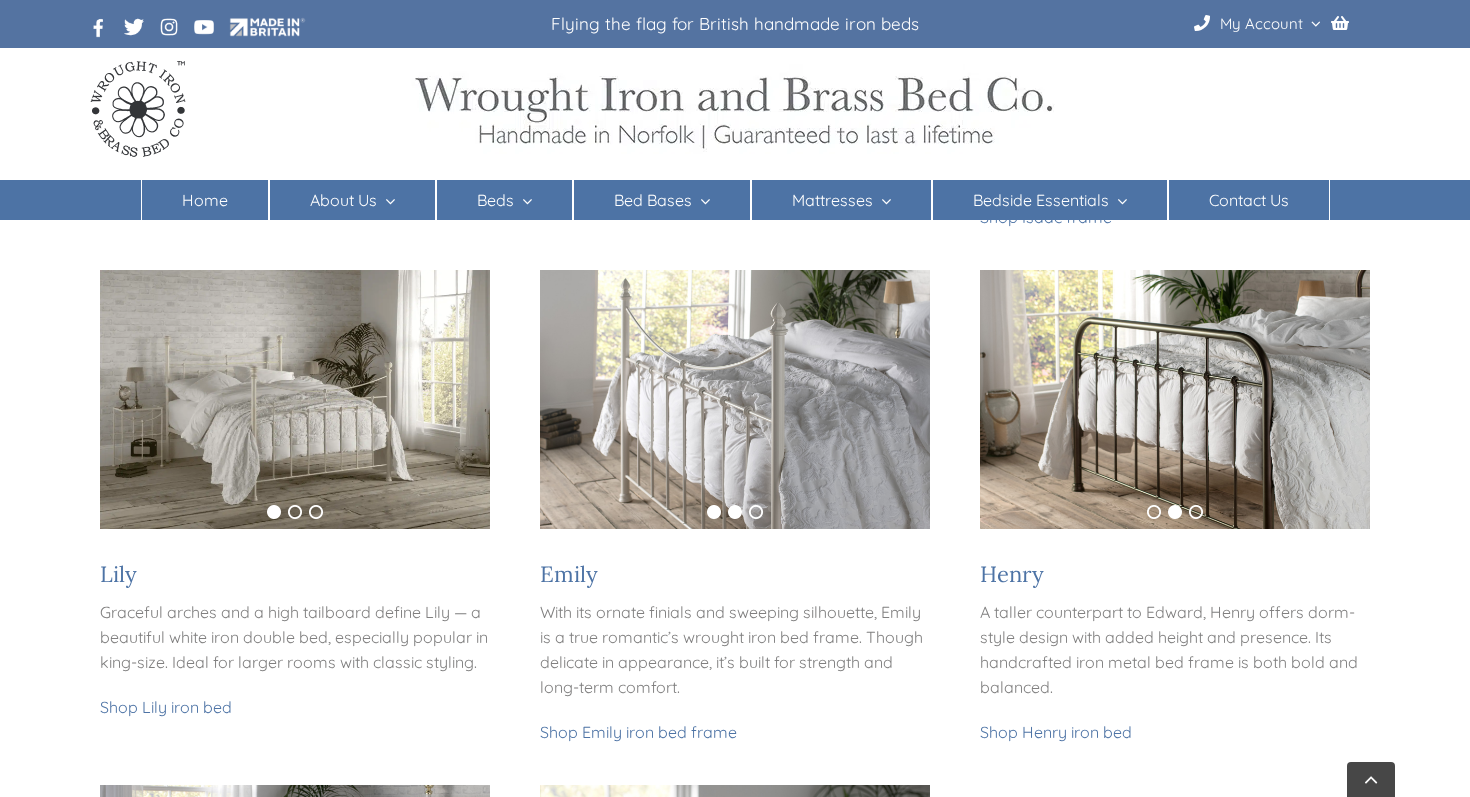 click on "1" at bounding box center (714, 512) 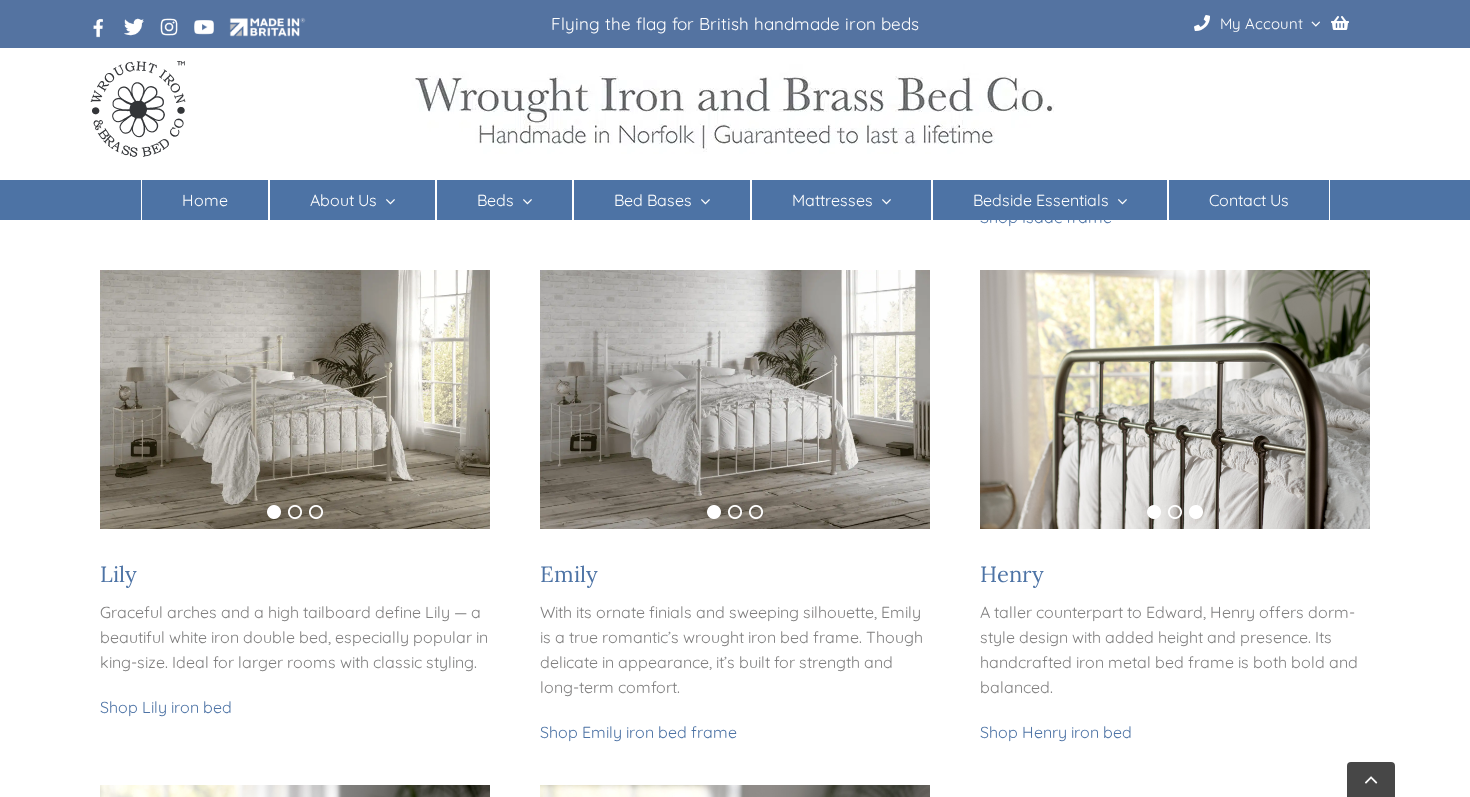 click on "1" at bounding box center [1154, 512] 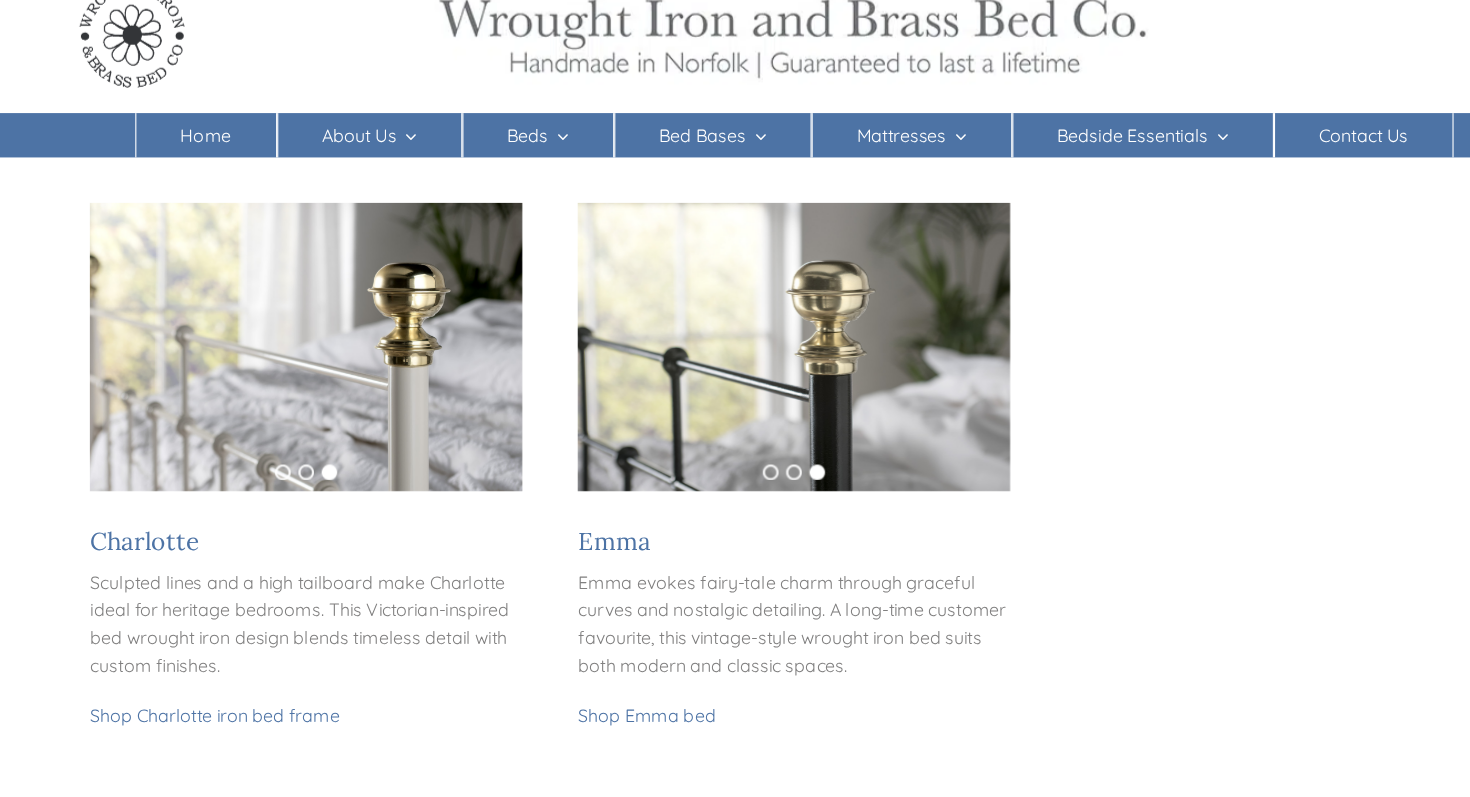 scroll, scrollTop: 2027, scrollLeft: 0, axis: vertical 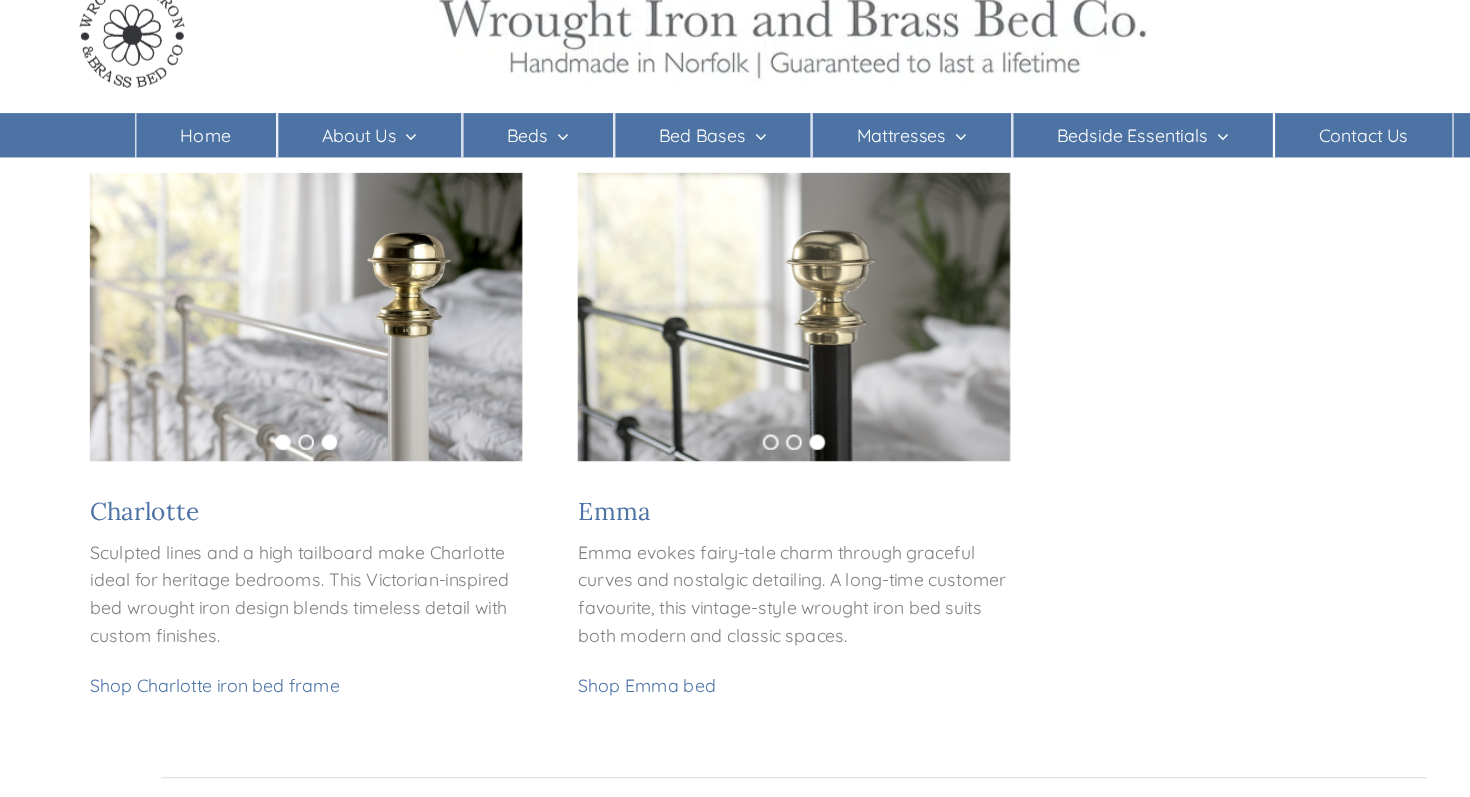 click on "1" at bounding box center (274, 477) 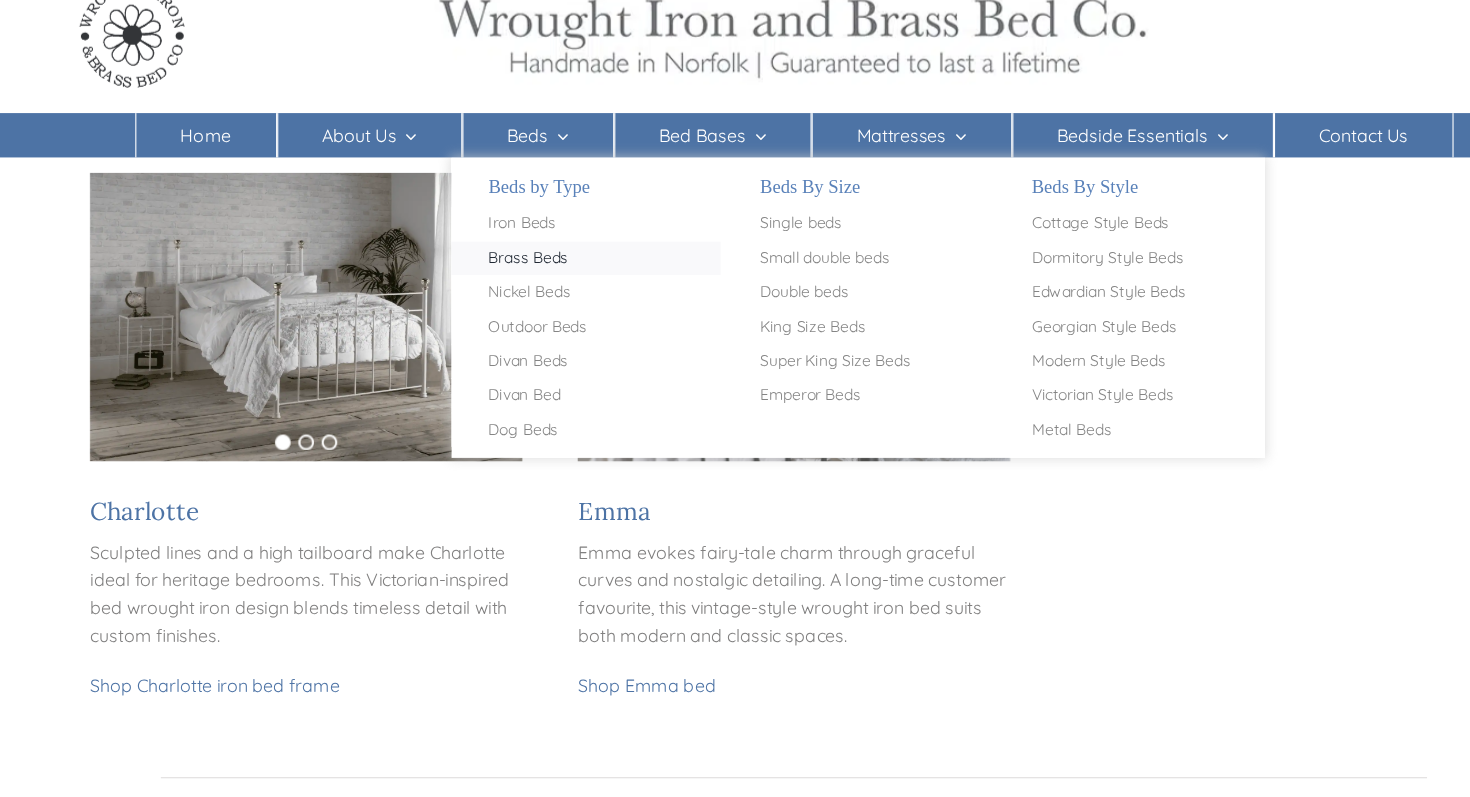 click on "Brass Beds" at bounding box center [496, 311] 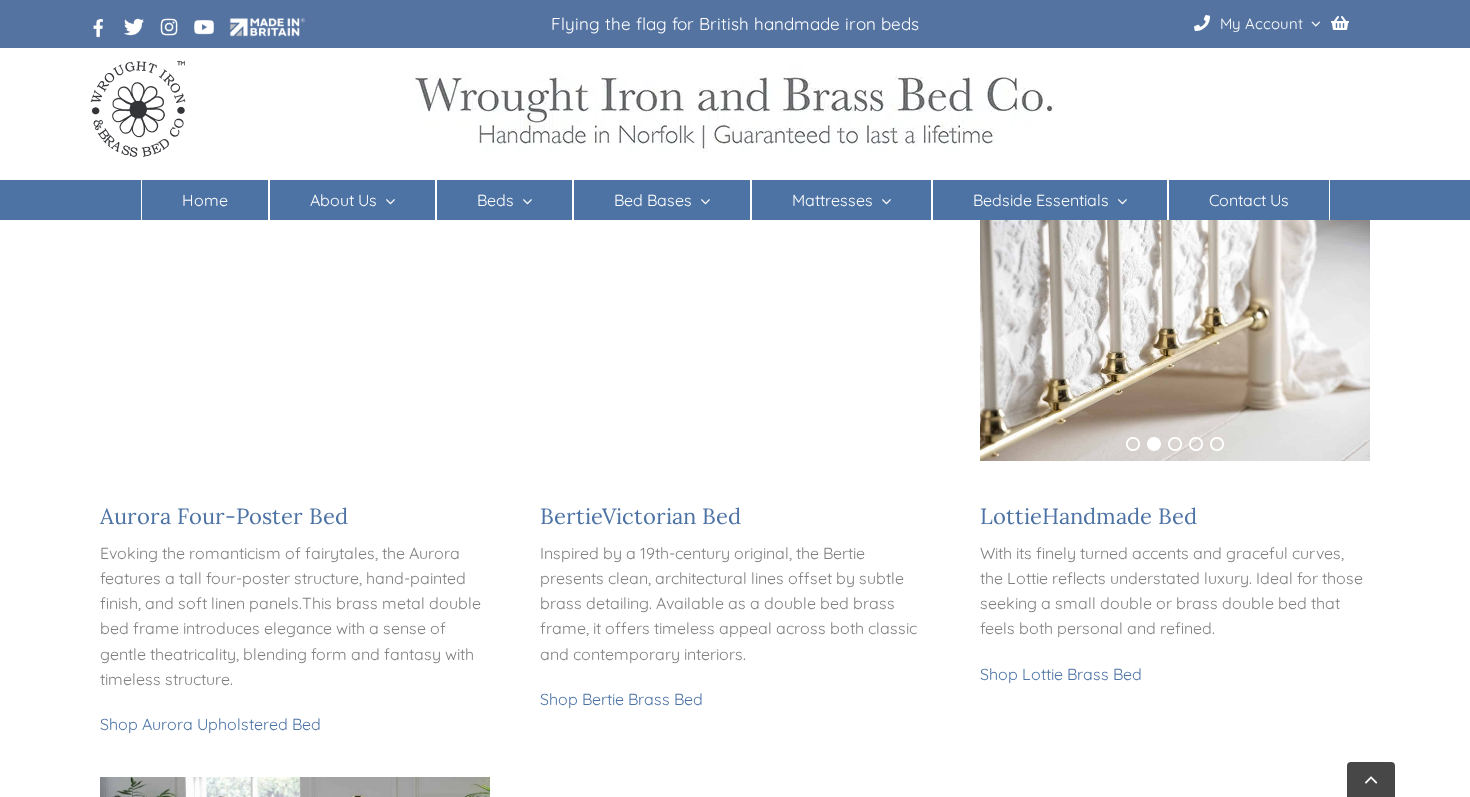 scroll, scrollTop: 279, scrollLeft: 0, axis: vertical 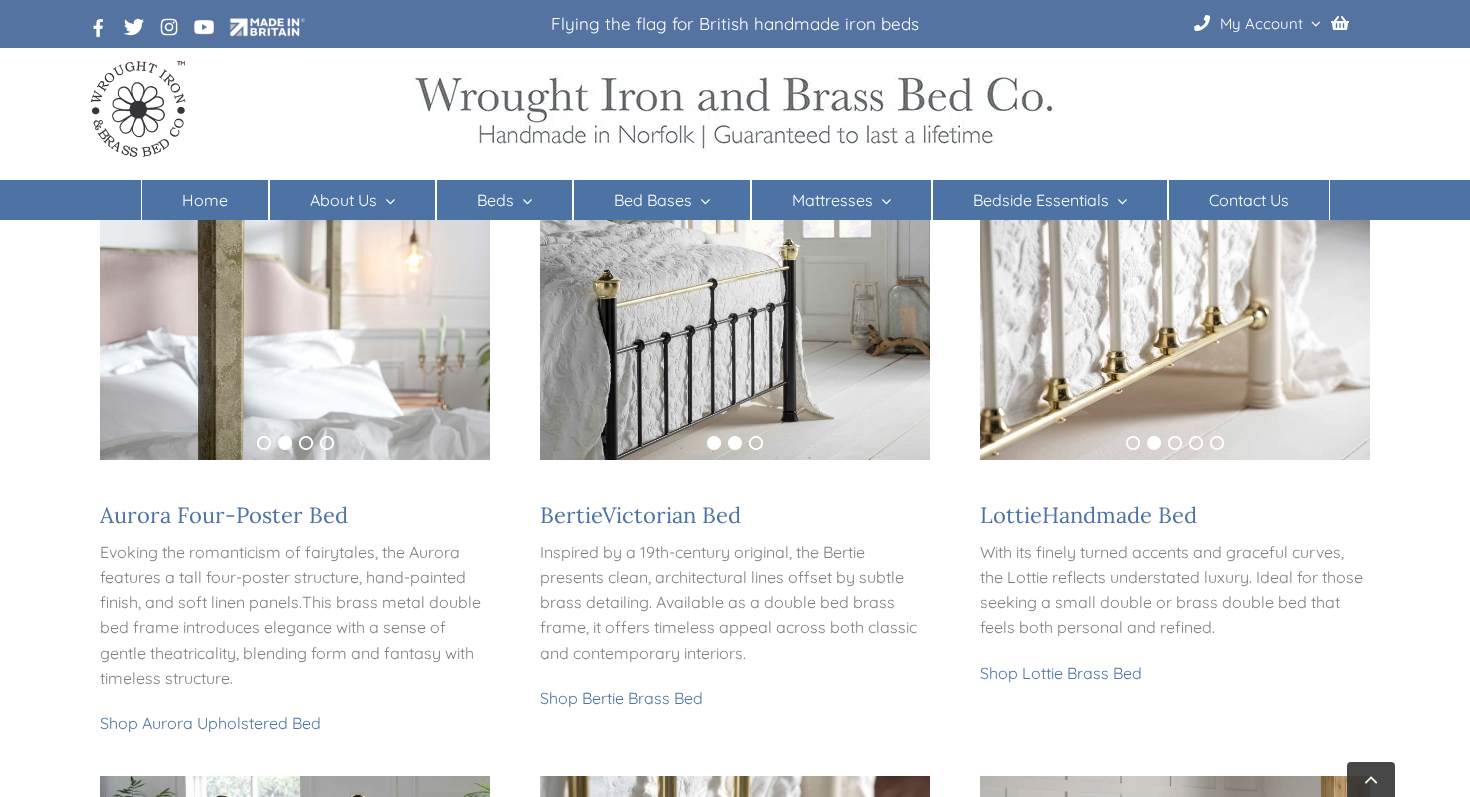 click on "1" at bounding box center (714, 443) 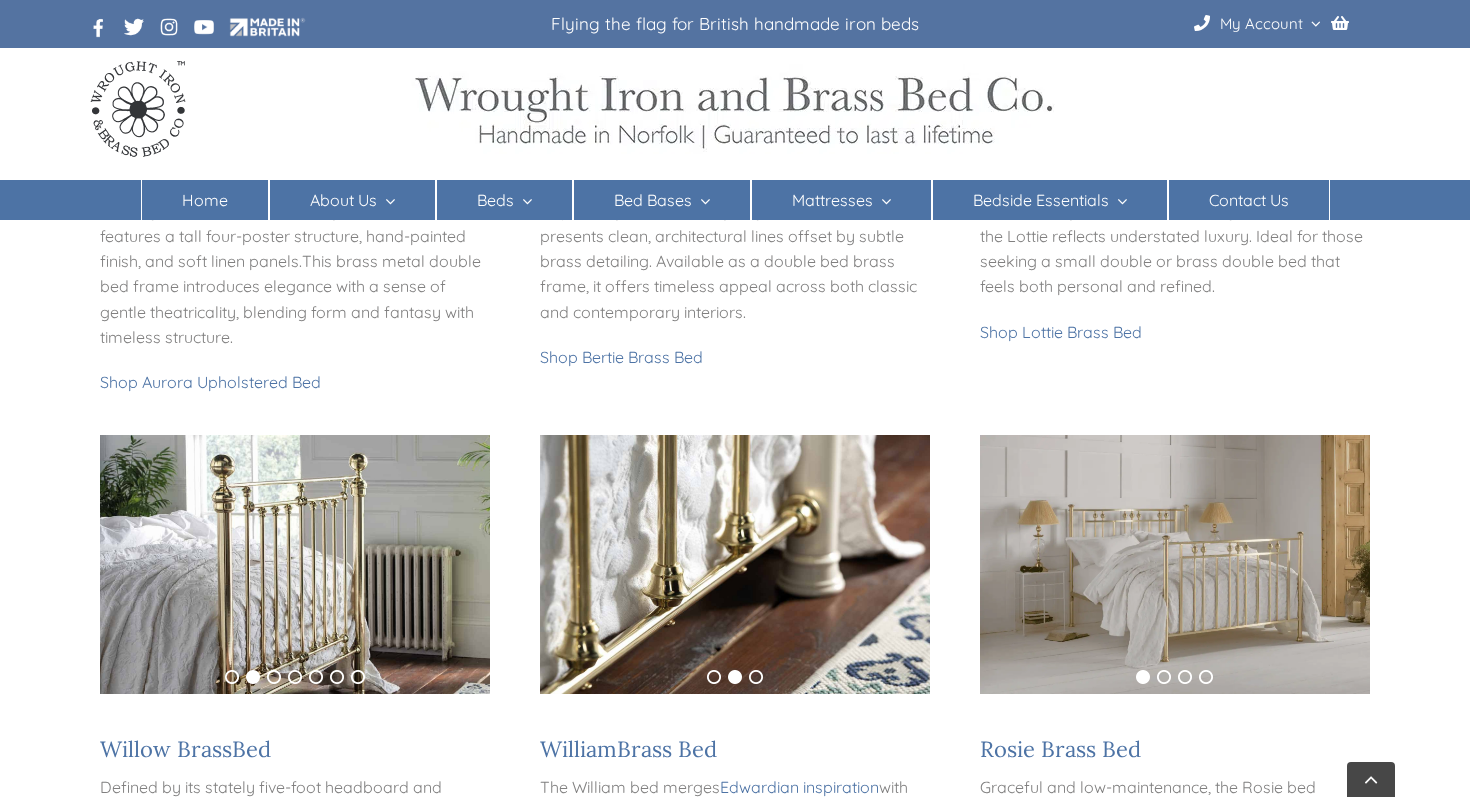 scroll, scrollTop: 752, scrollLeft: 0, axis: vertical 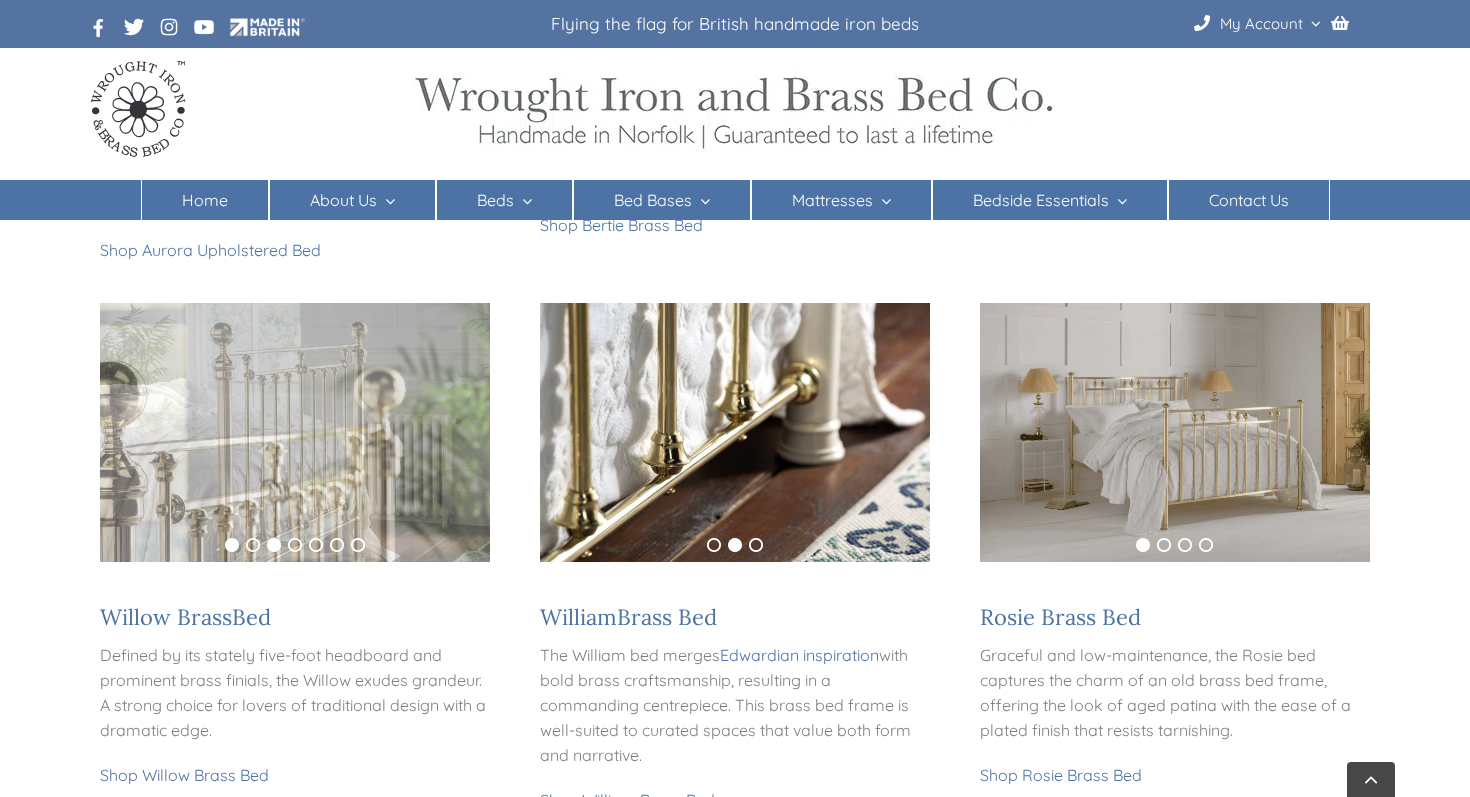 click on "1" at bounding box center (232, 545) 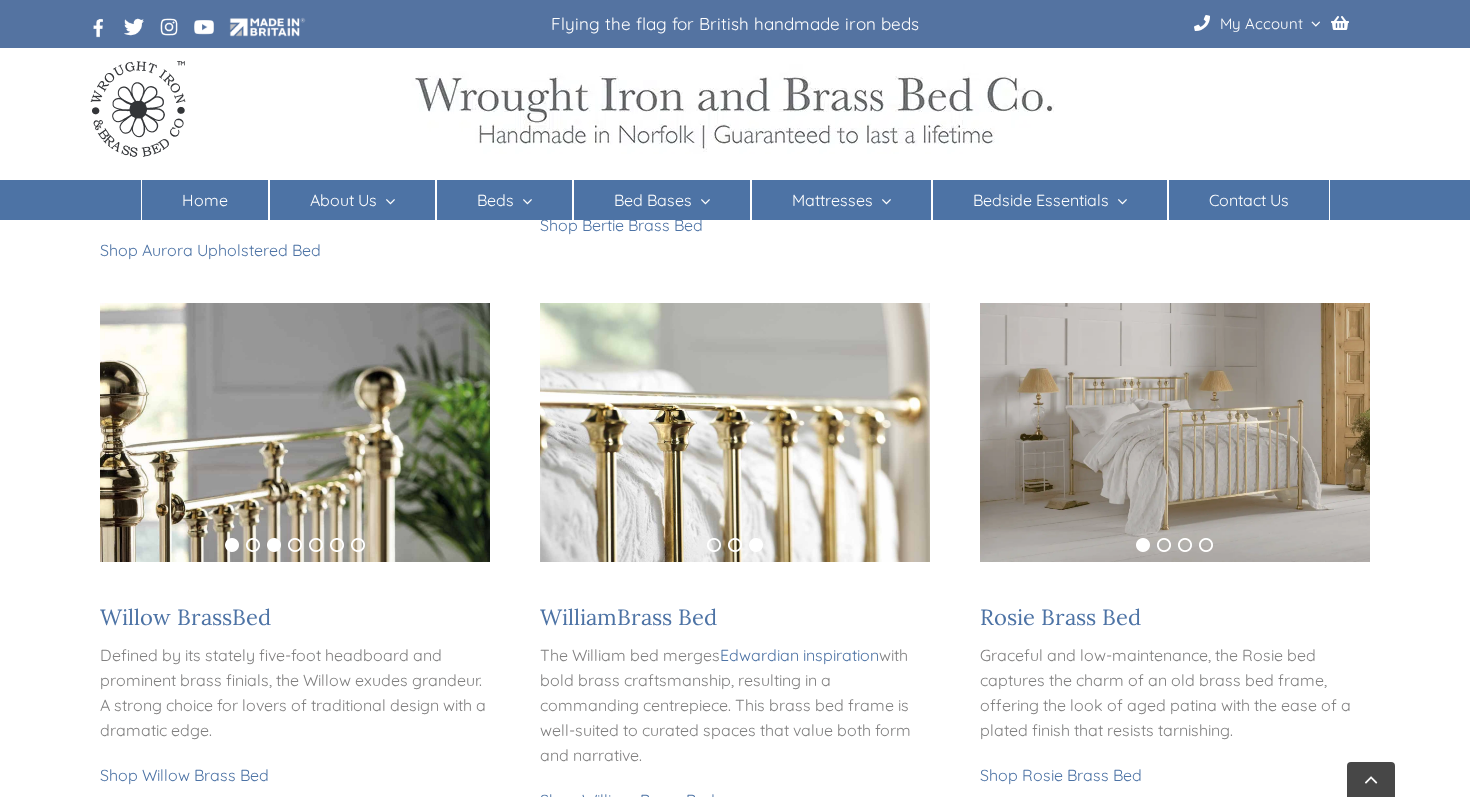 click on "1" at bounding box center [232, 545] 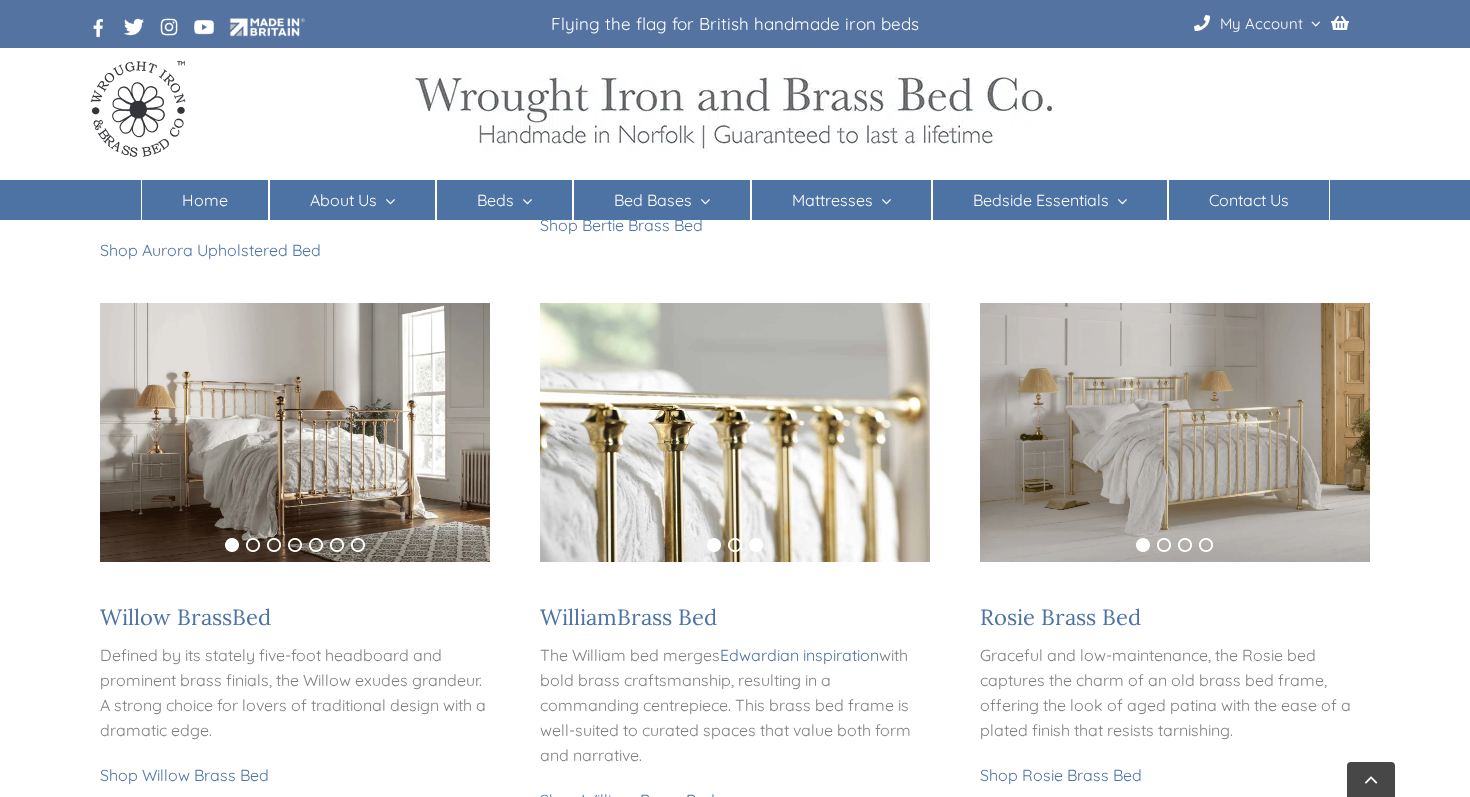 click on "1" at bounding box center [714, 545] 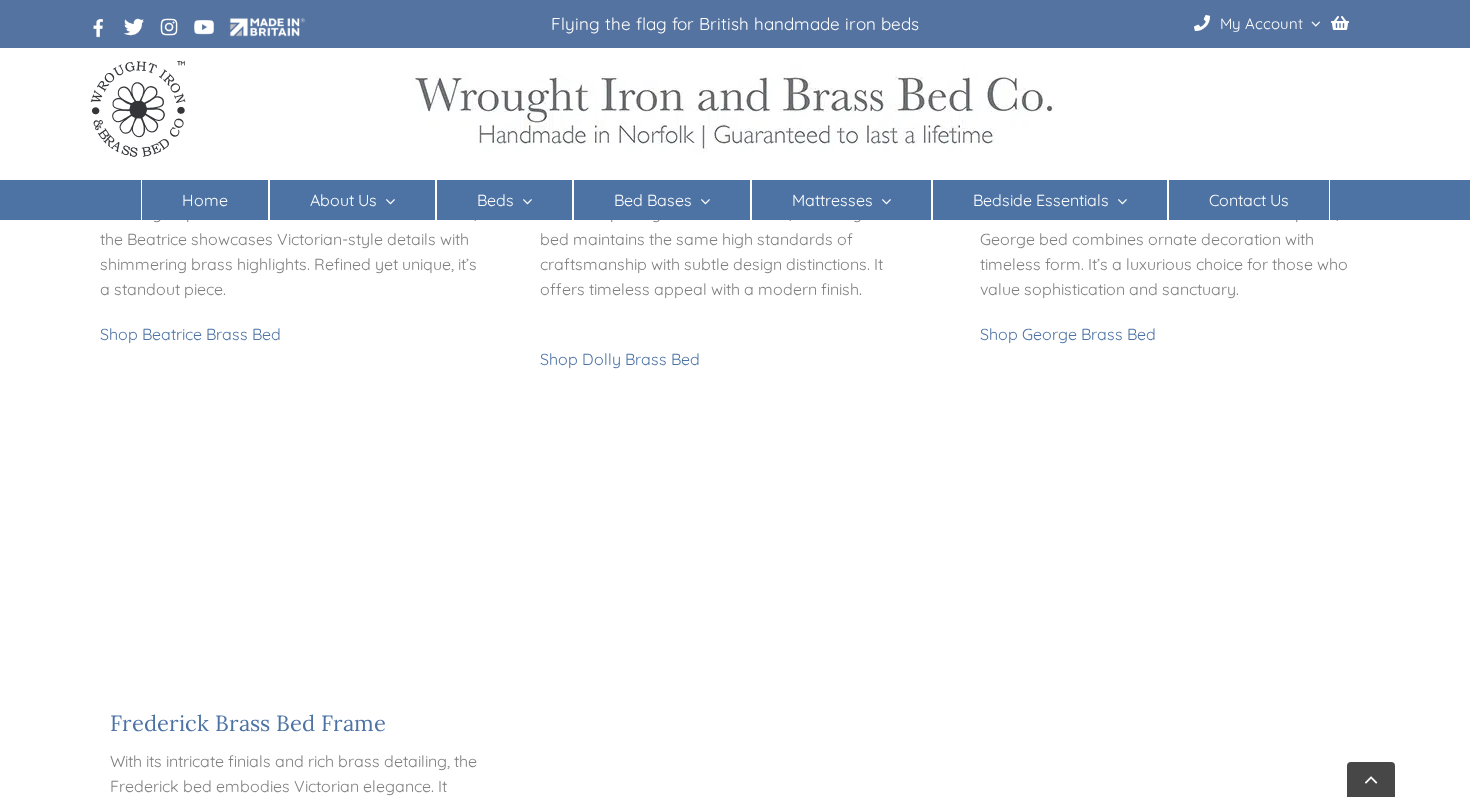 scroll, scrollTop: 2378, scrollLeft: 0, axis: vertical 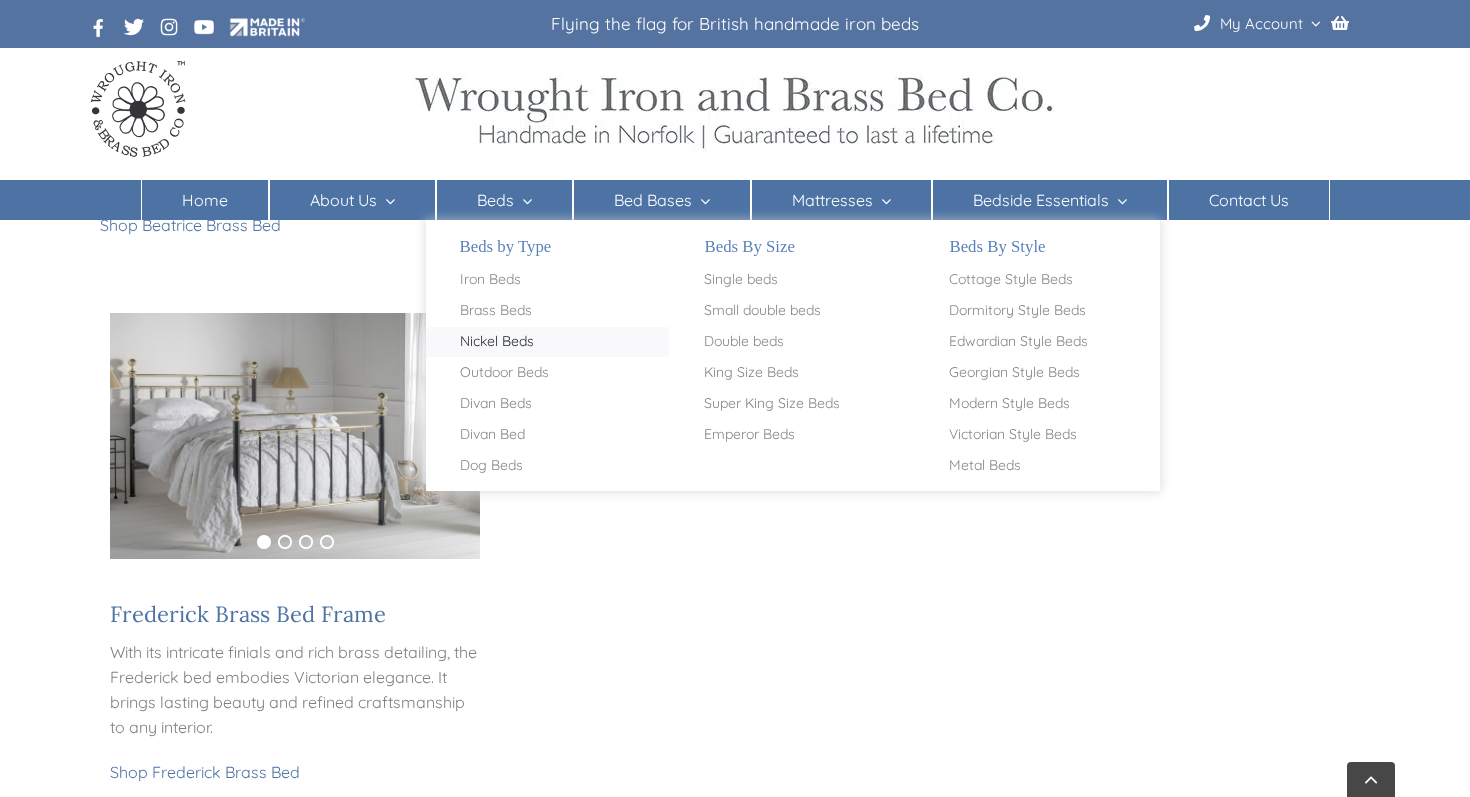click on "Nickel Beds" at bounding box center [497, 342] 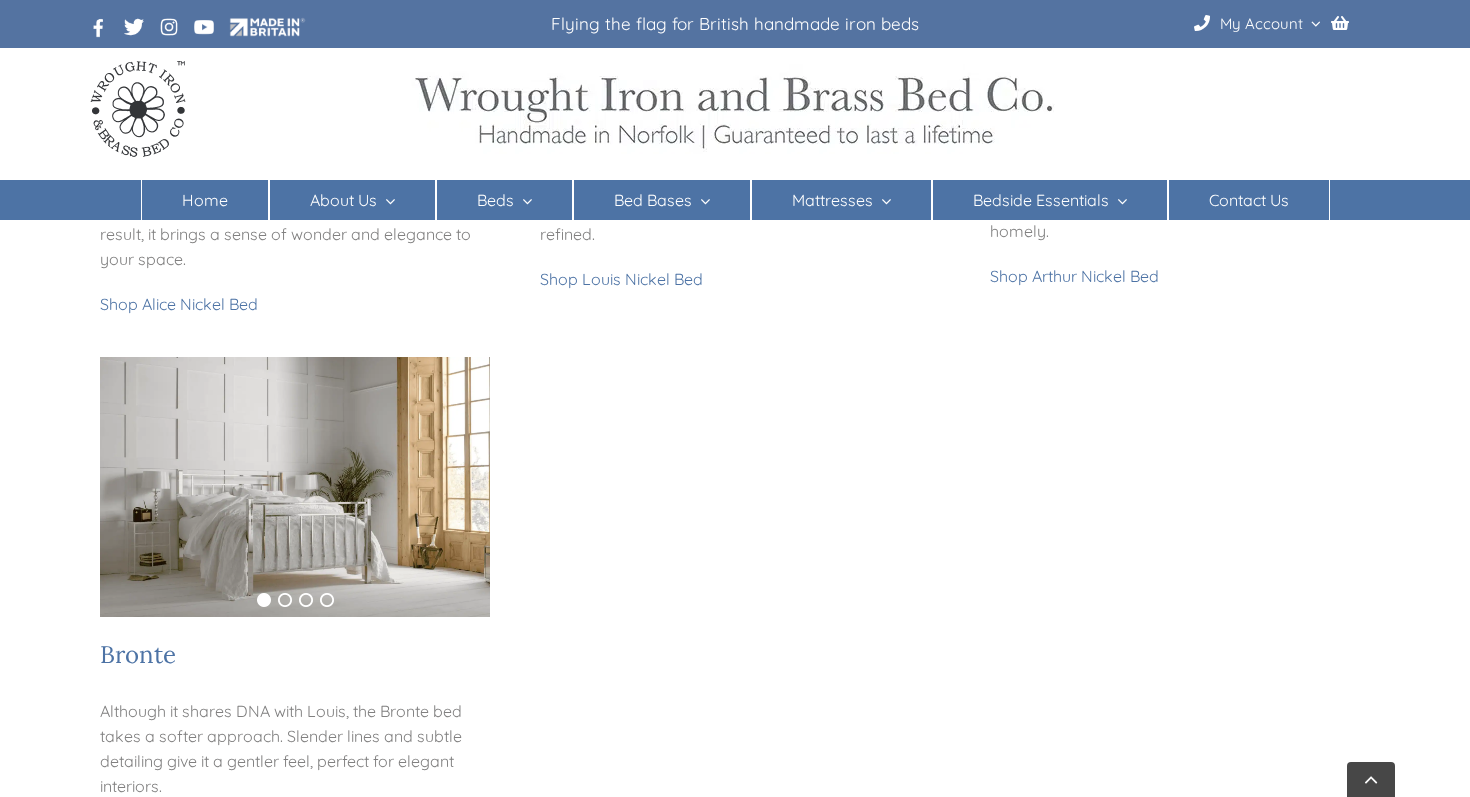 scroll, scrollTop: 517, scrollLeft: 0, axis: vertical 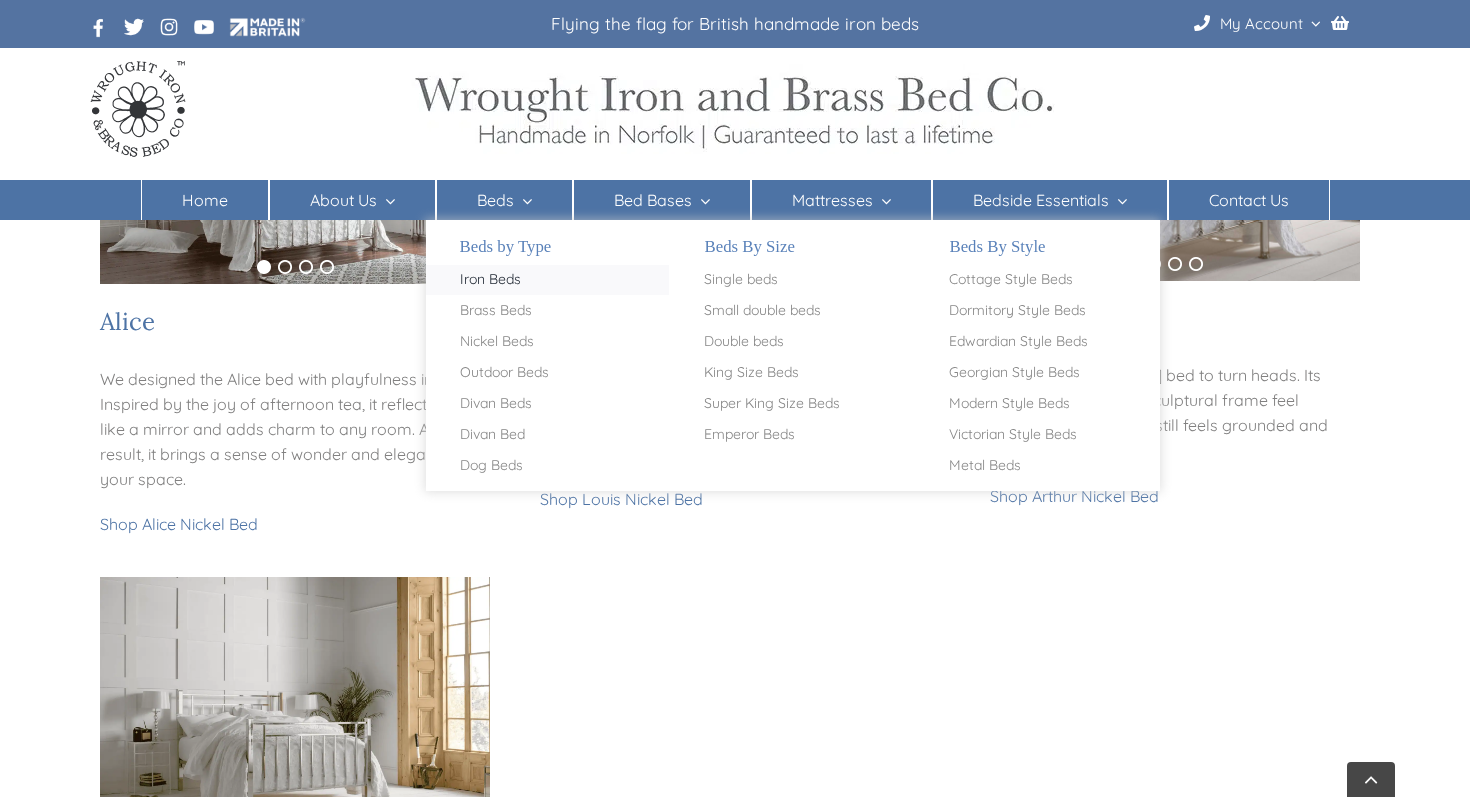click on "Iron Beds" at bounding box center (490, 280) 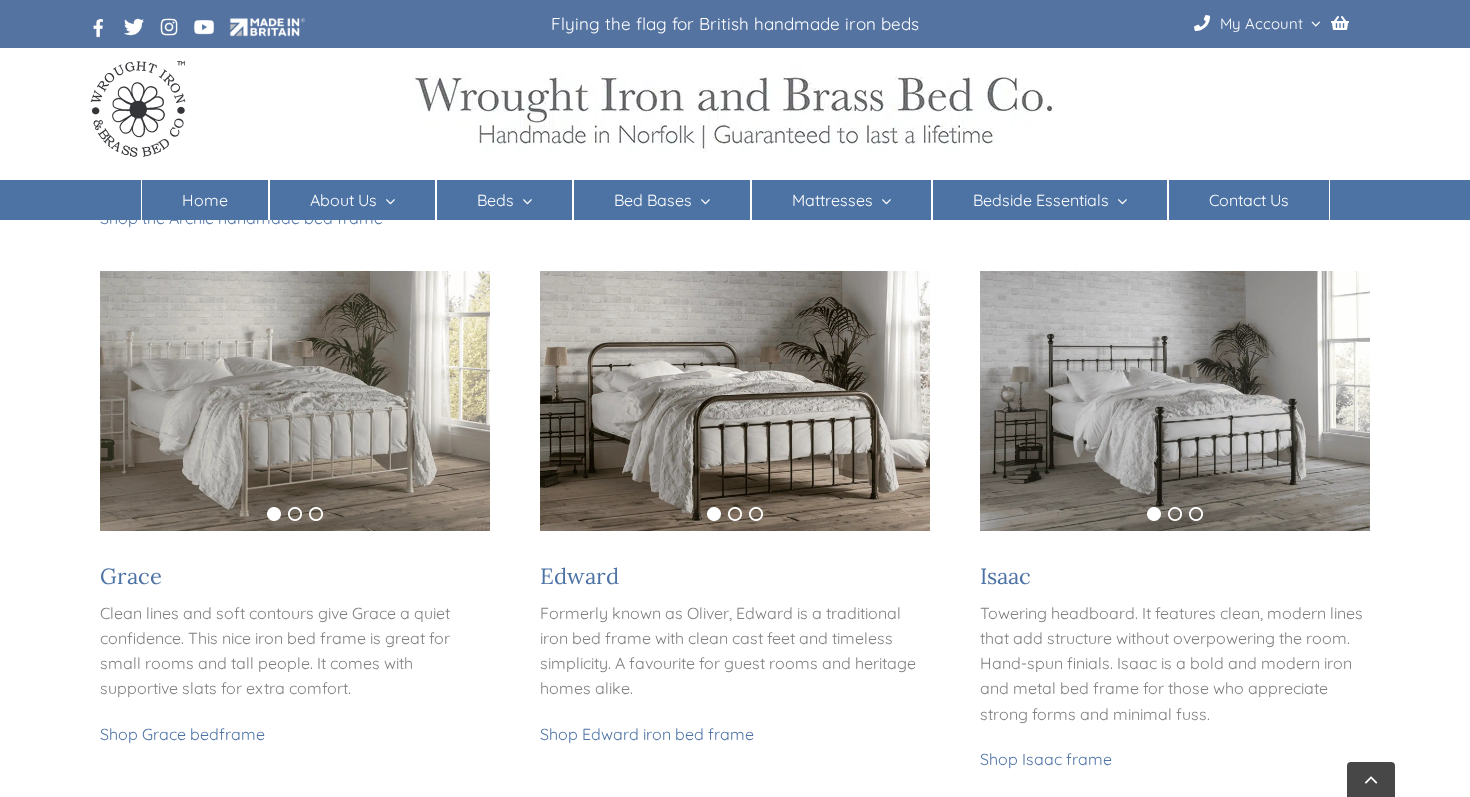scroll, scrollTop: 935, scrollLeft: 0, axis: vertical 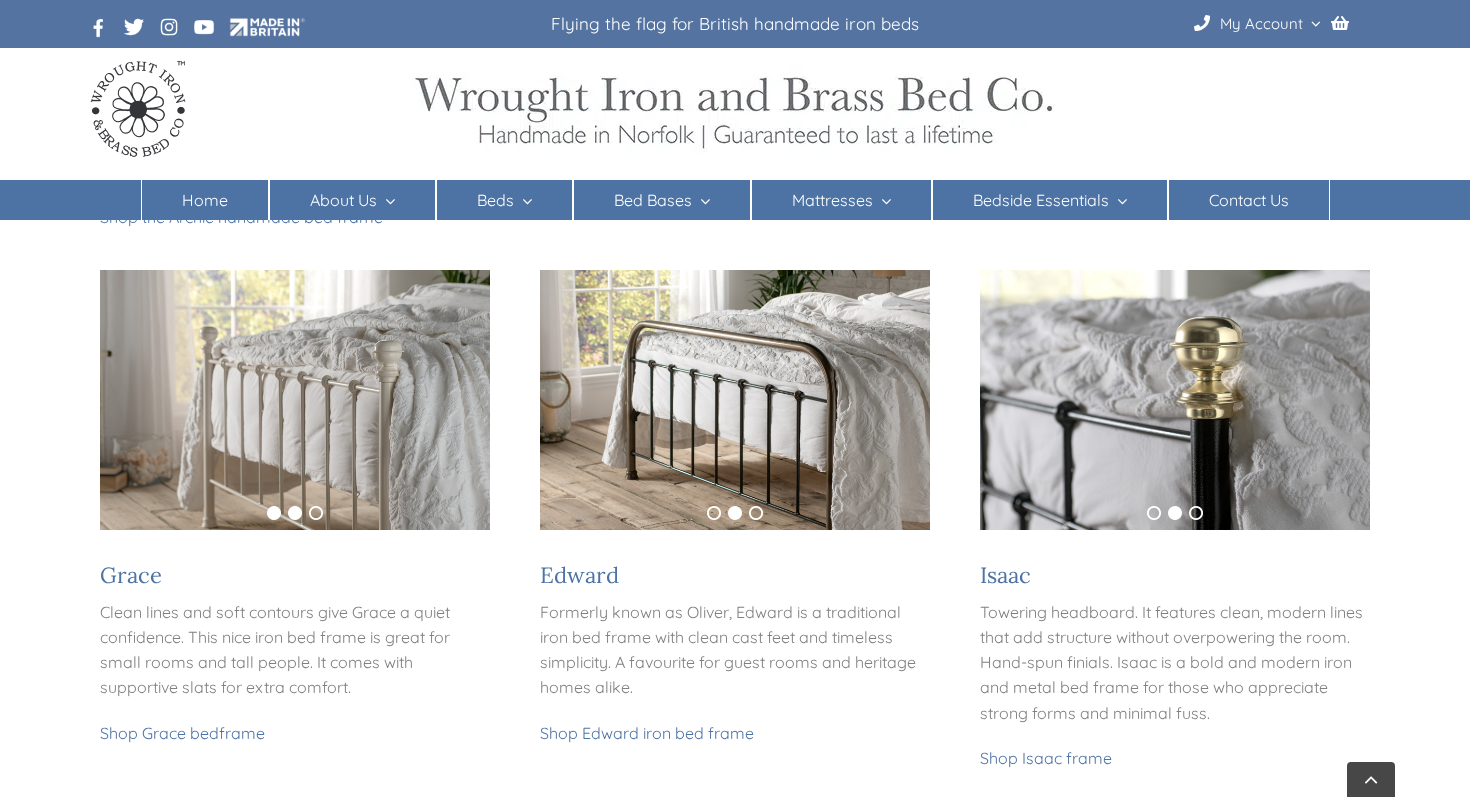 click on "1" at bounding box center (274, 513) 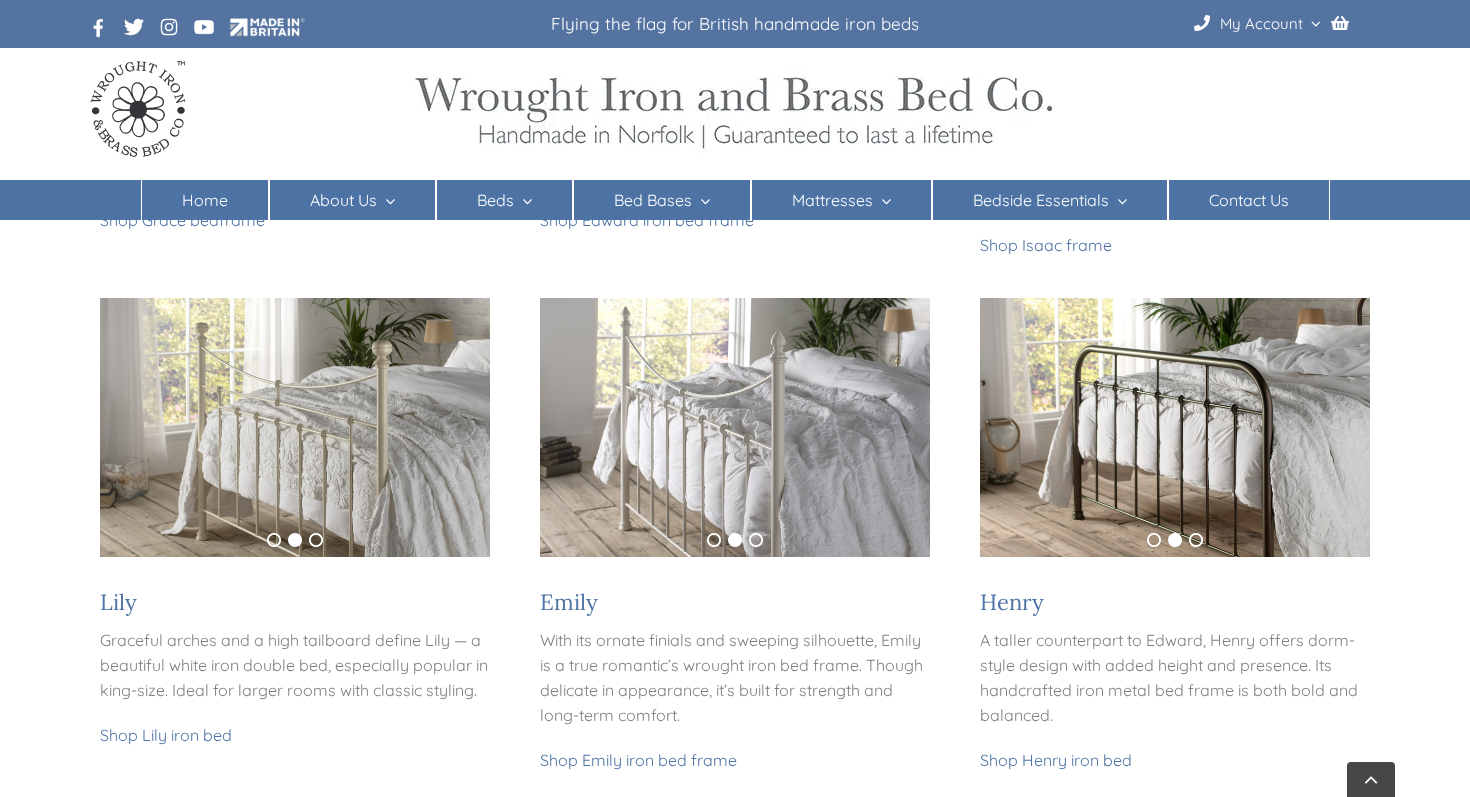 scroll, scrollTop: 1462, scrollLeft: 0, axis: vertical 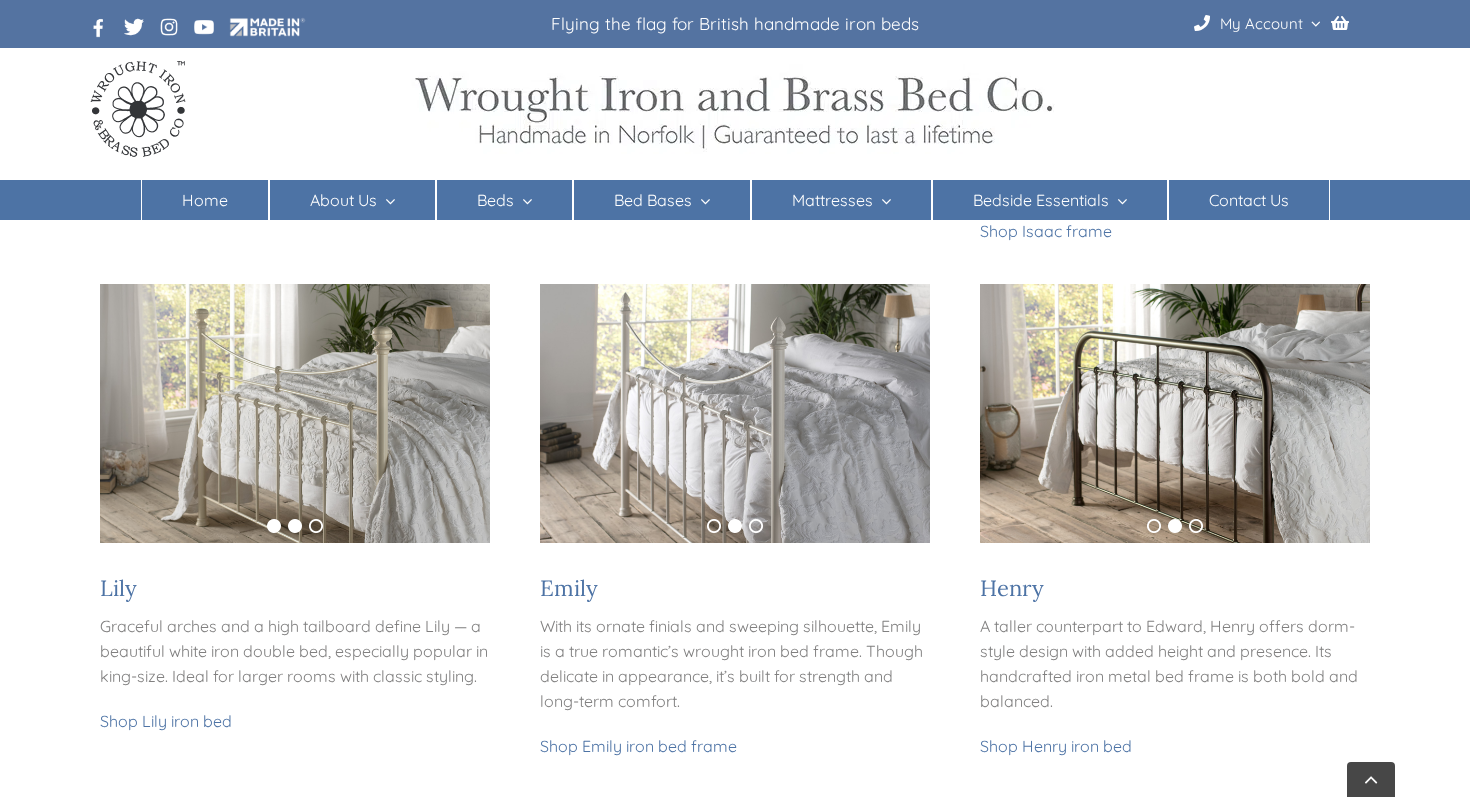 click on "1" at bounding box center [274, 526] 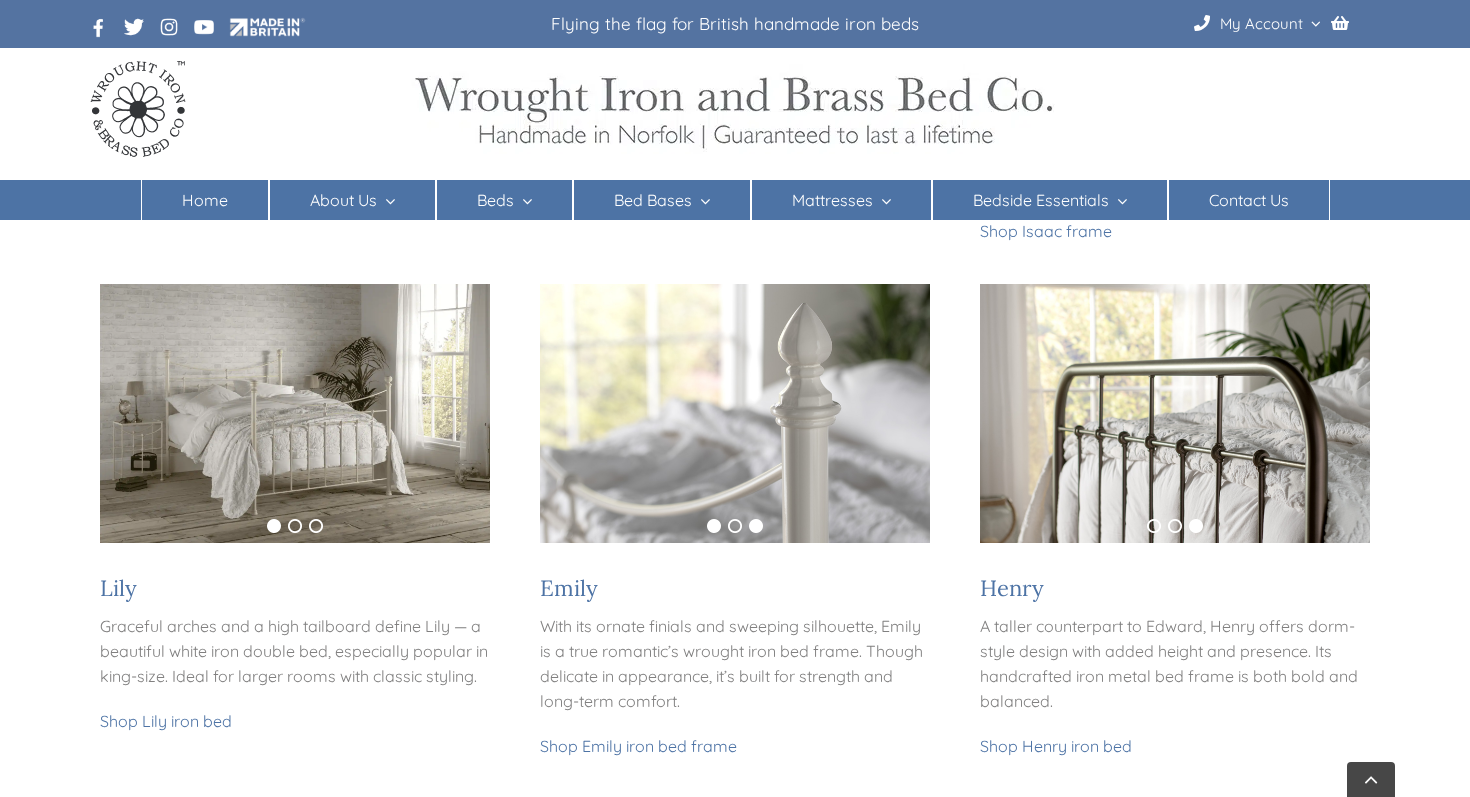 click on "1" at bounding box center [714, 526] 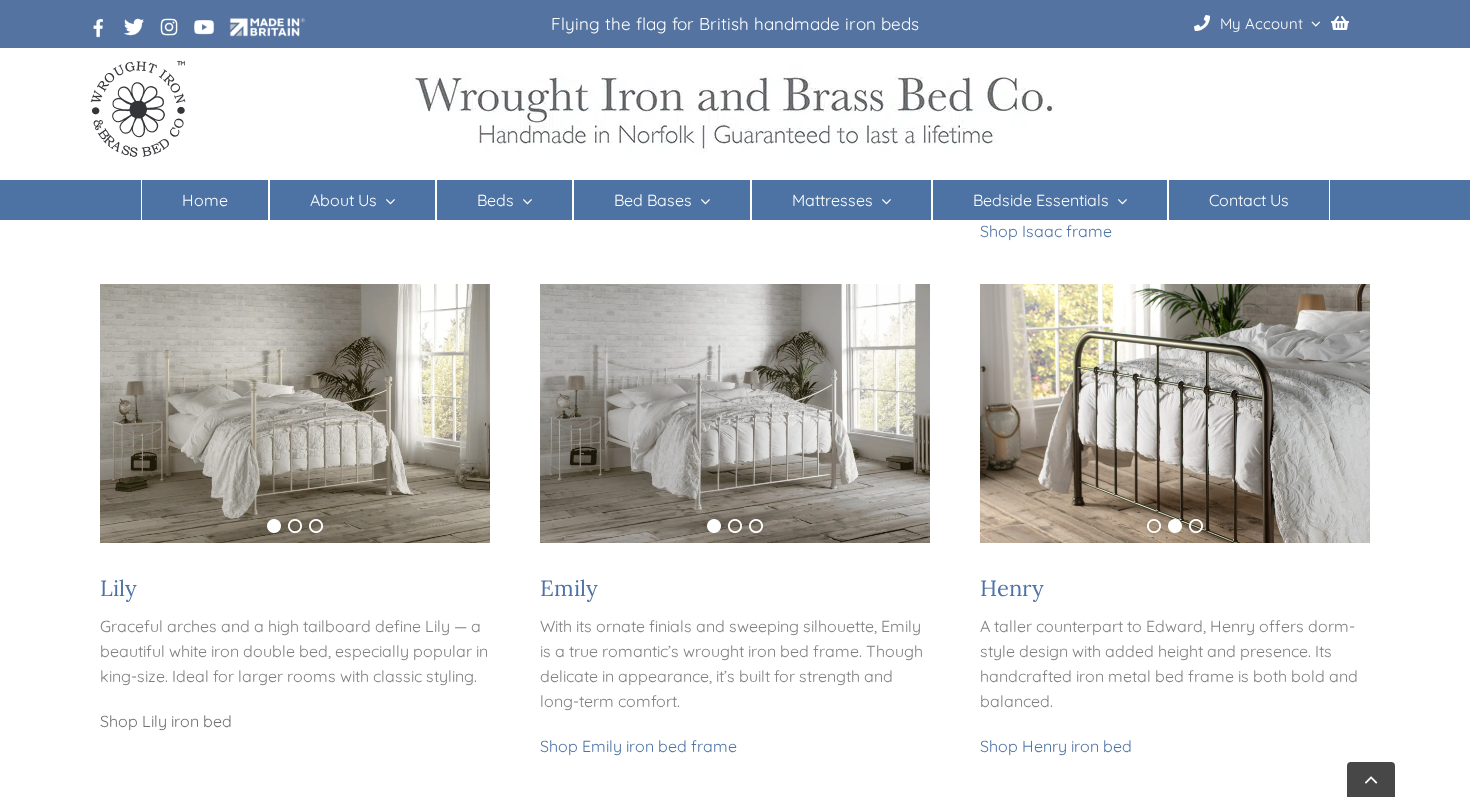 click on "Shop Lily iron bed" at bounding box center [166, 721] 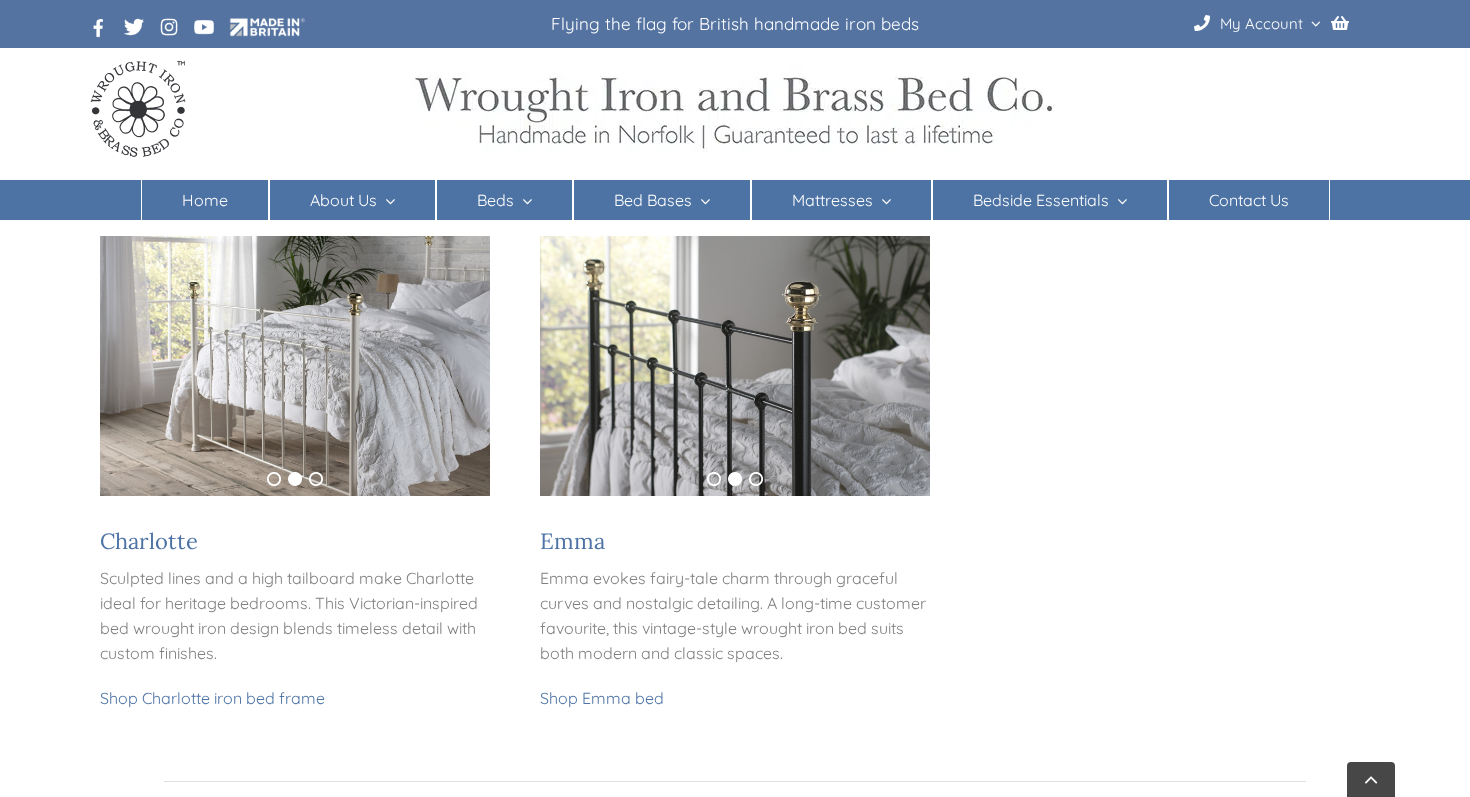 scroll, scrollTop: 2012, scrollLeft: 0, axis: vertical 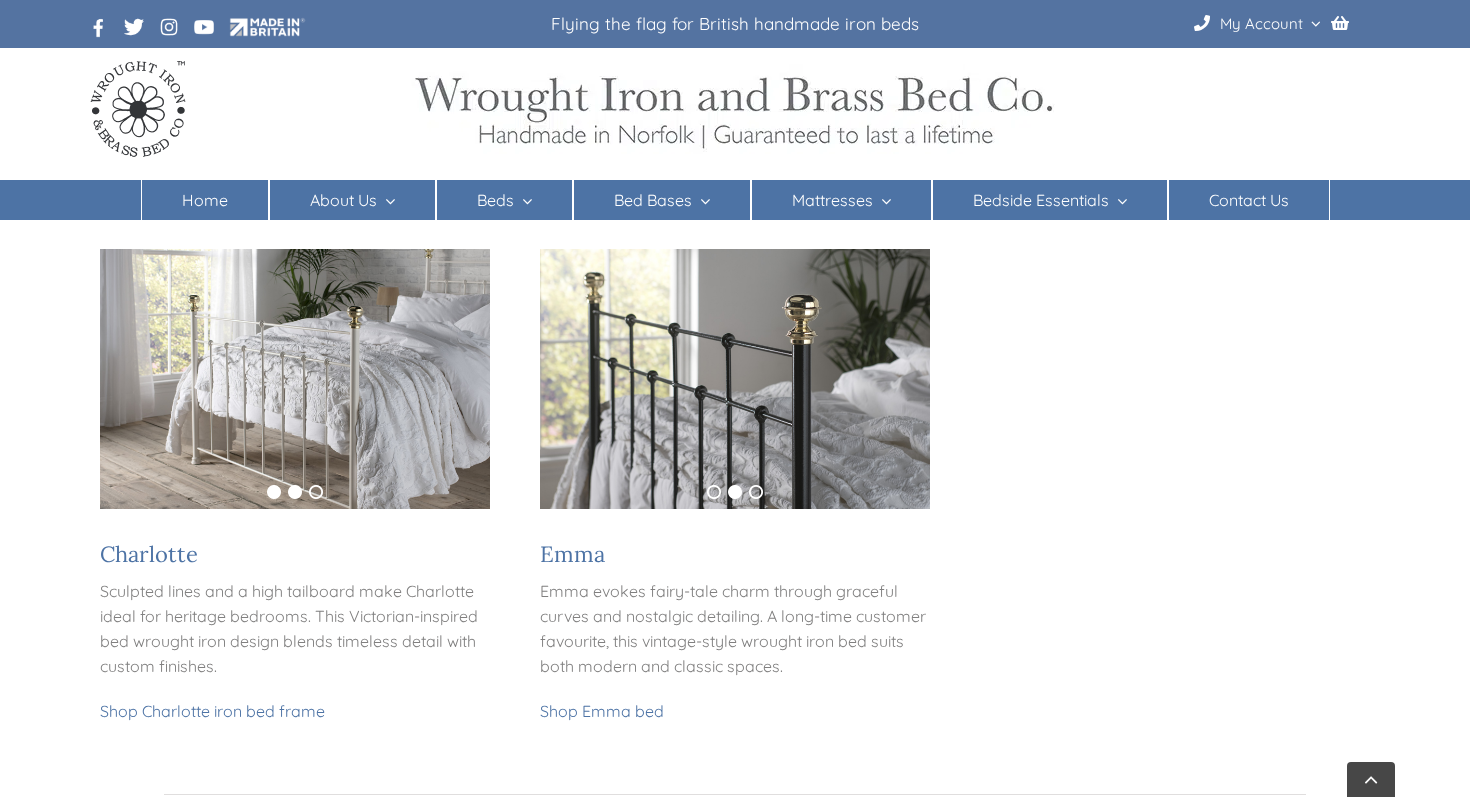 click on "1" at bounding box center [274, 492] 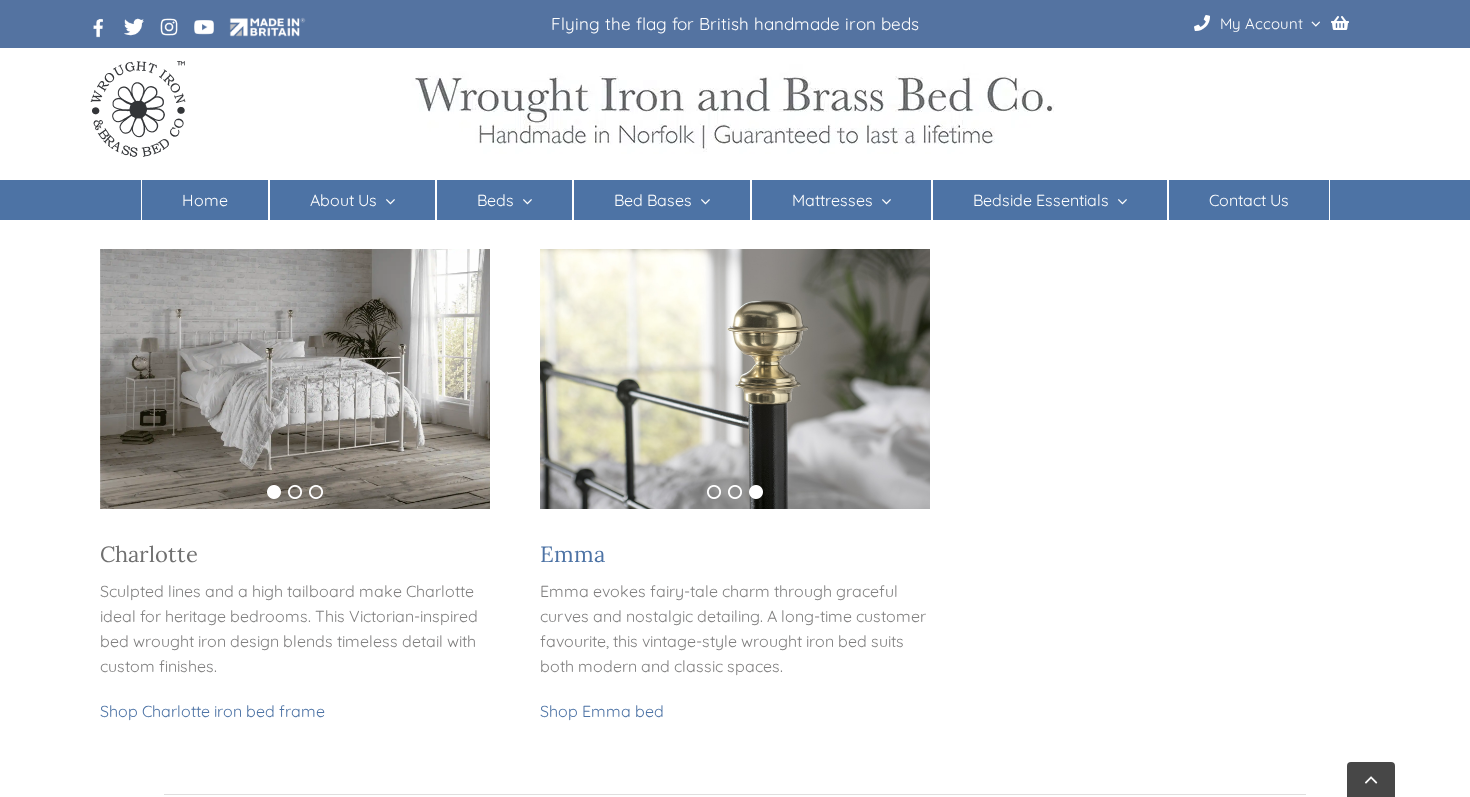 click on "Charlotte" at bounding box center (149, 554) 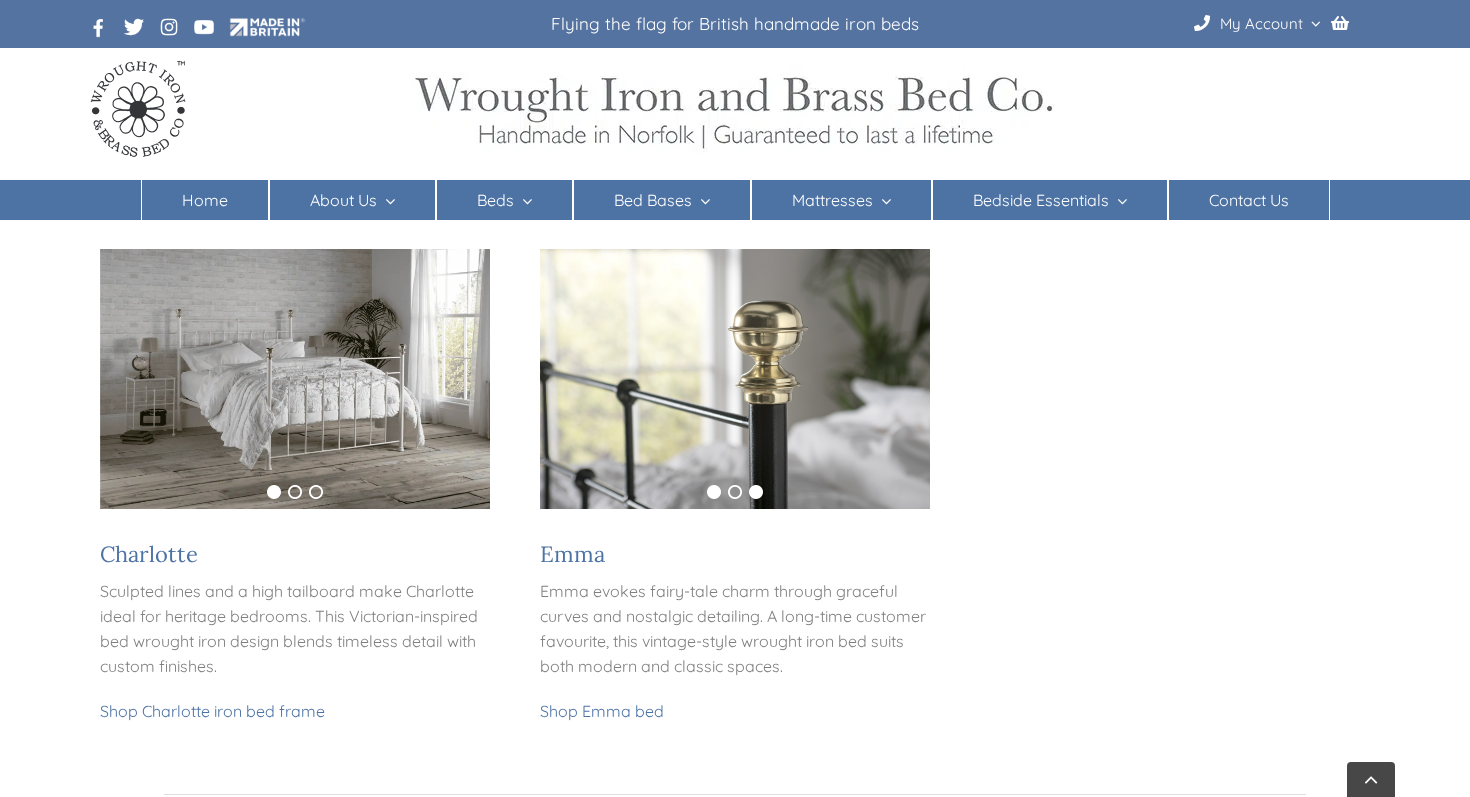 click on "1" at bounding box center (714, 492) 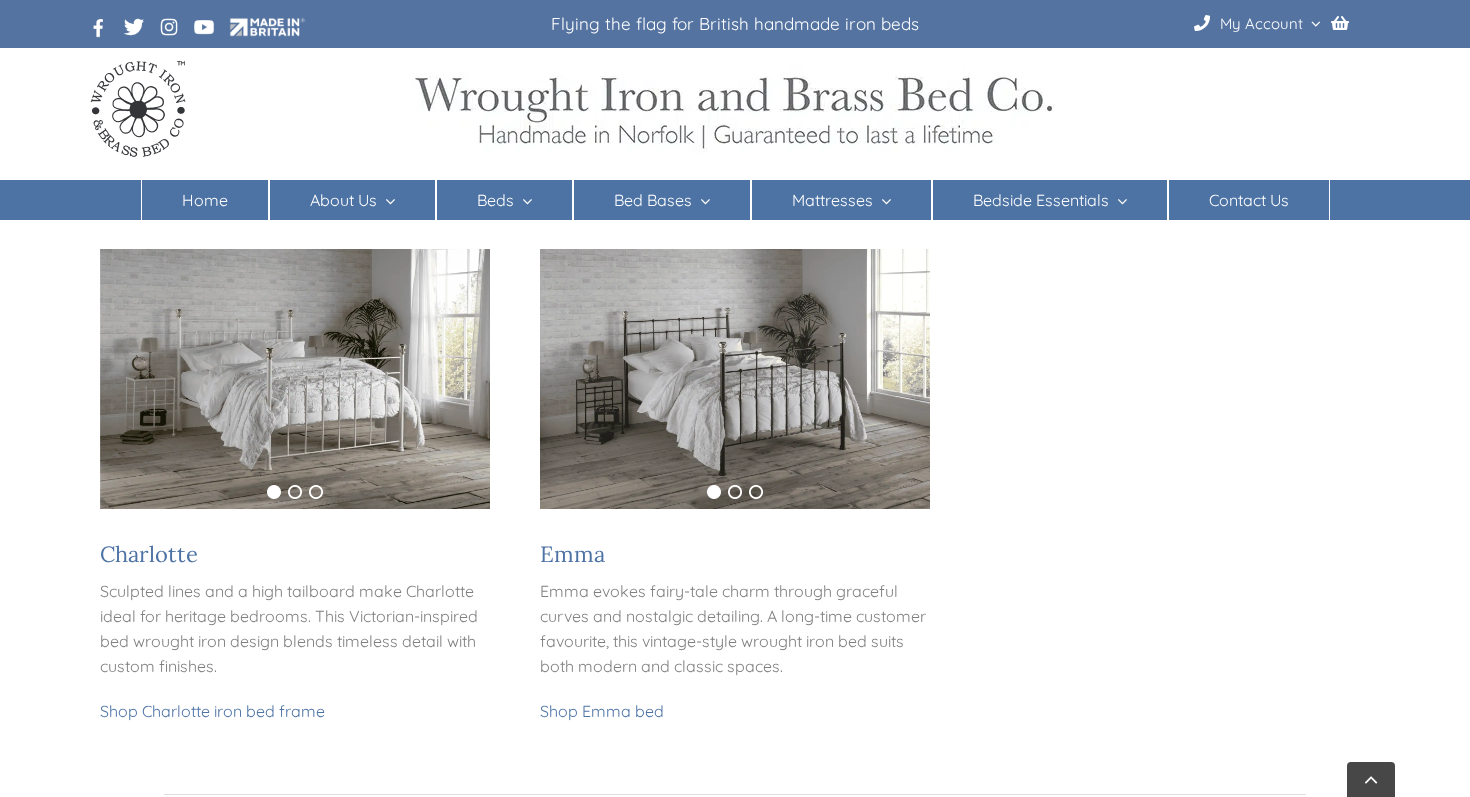 click at bounding box center [294, 378] 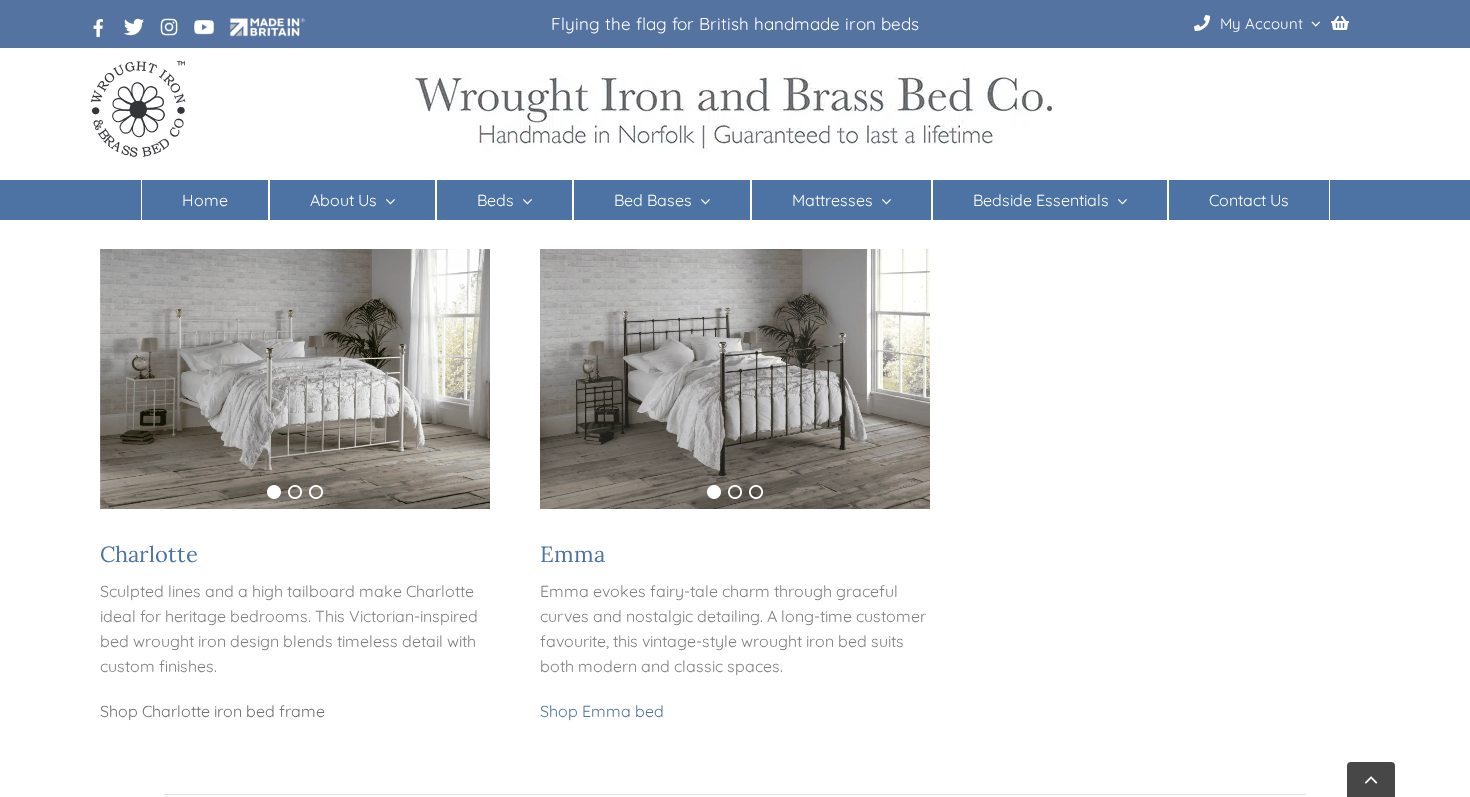 click on "Shop Charlotte iron bed frame" at bounding box center (212, 711) 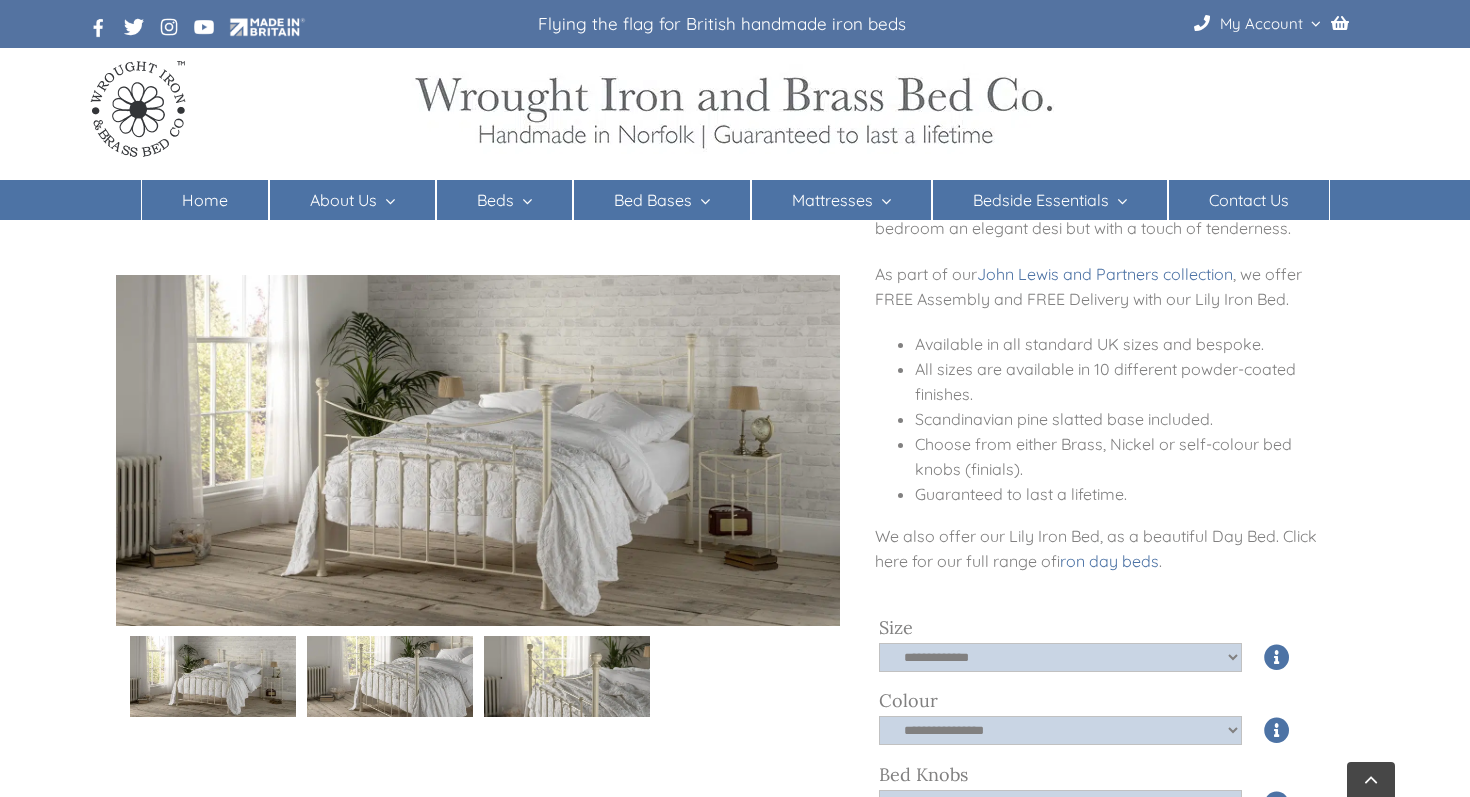 scroll, scrollTop: 269, scrollLeft: 0, axis: vertical 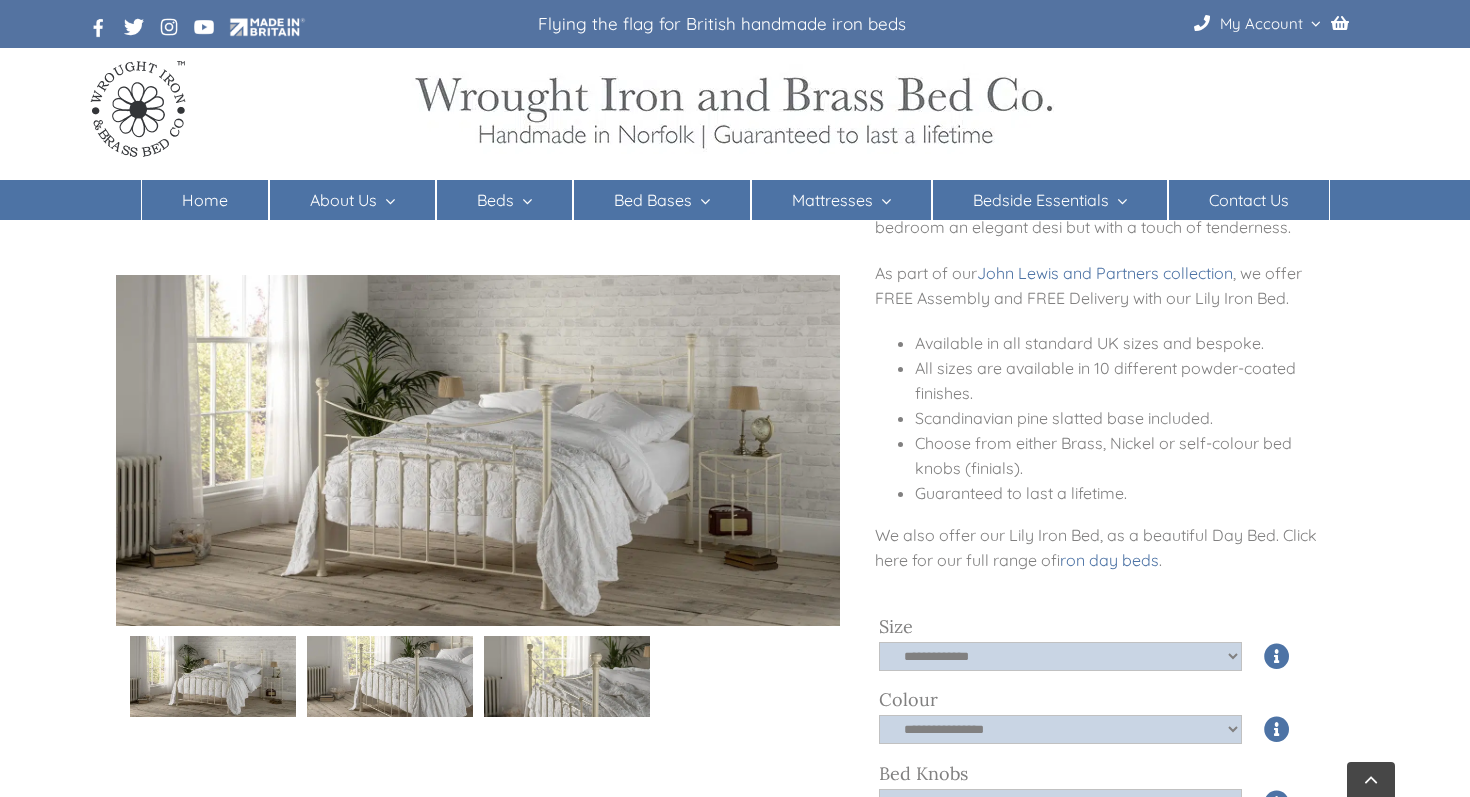 click at bounding box center [390, 676] 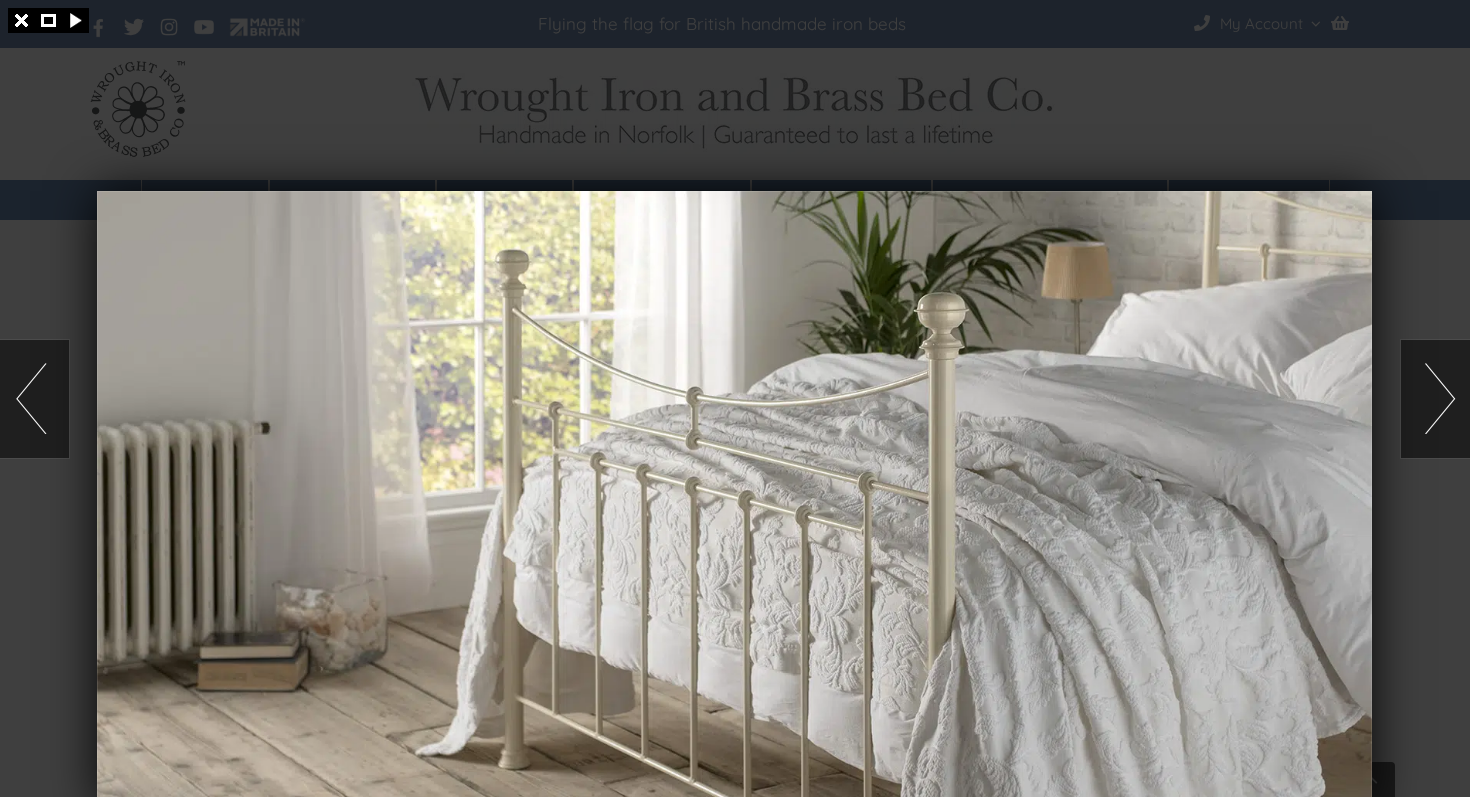 click at bounding box center (34, 399) 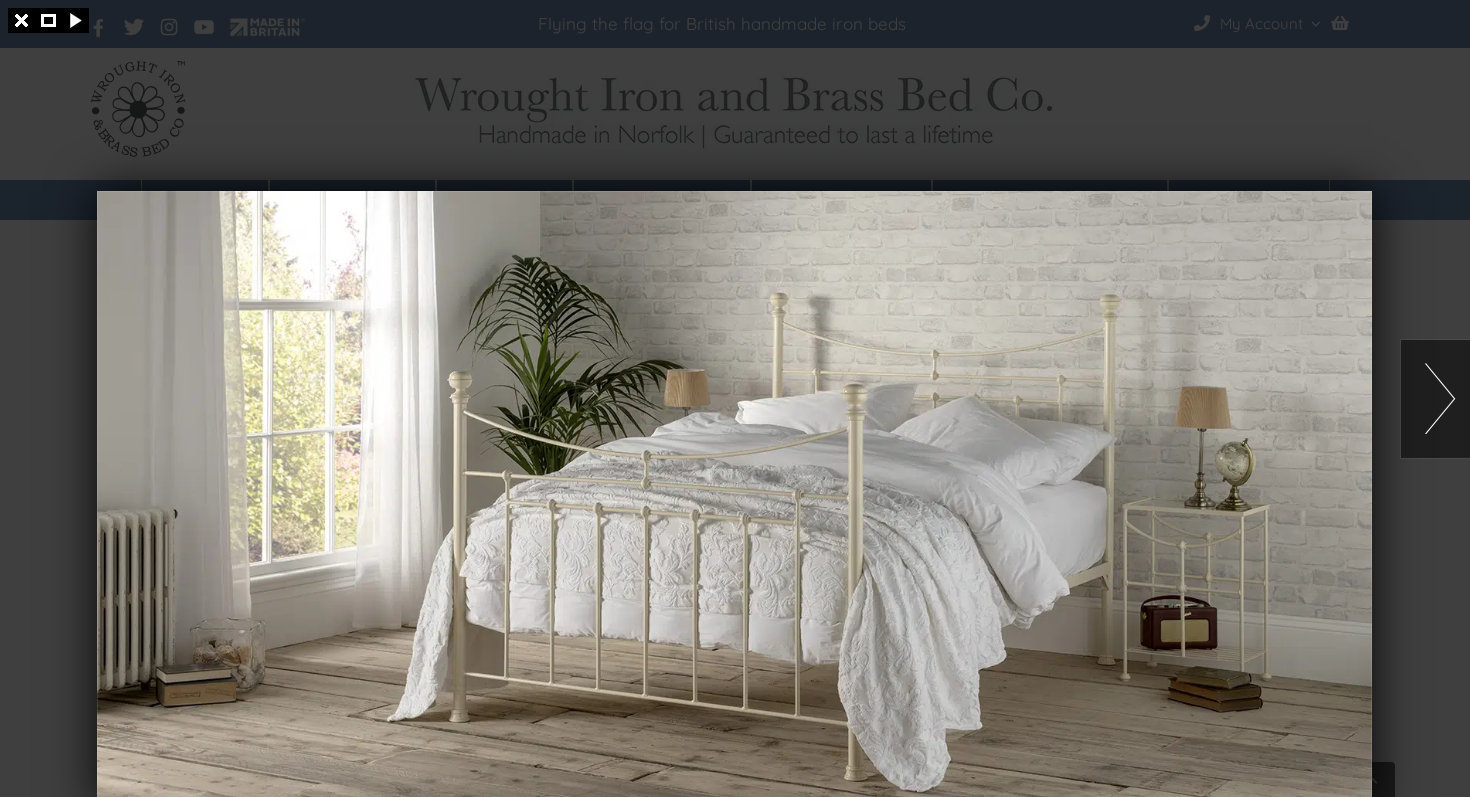 click at bounding box center [735, 398] 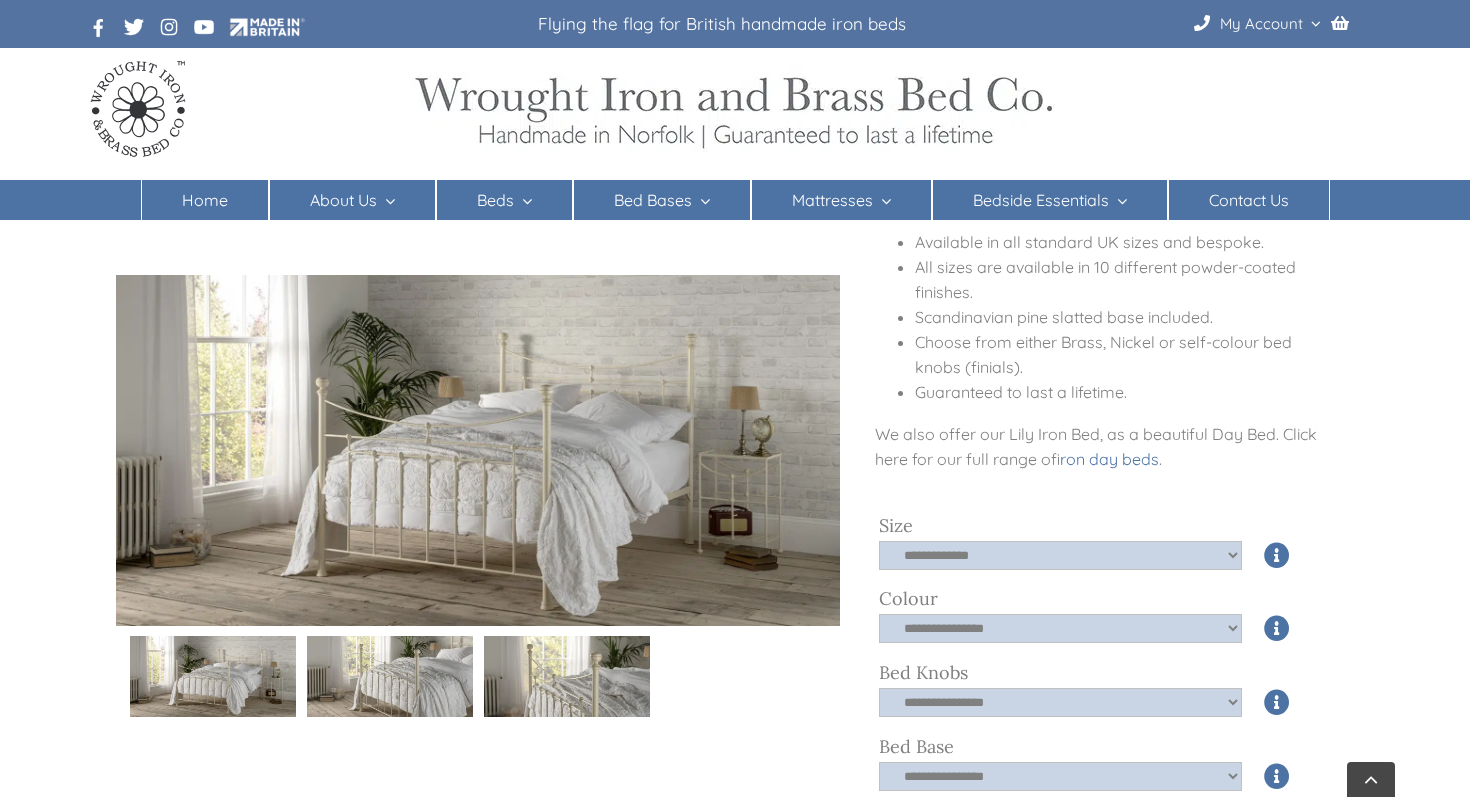 scroll, scrollTop: 379, scrollLeft: 0, axis: vertical 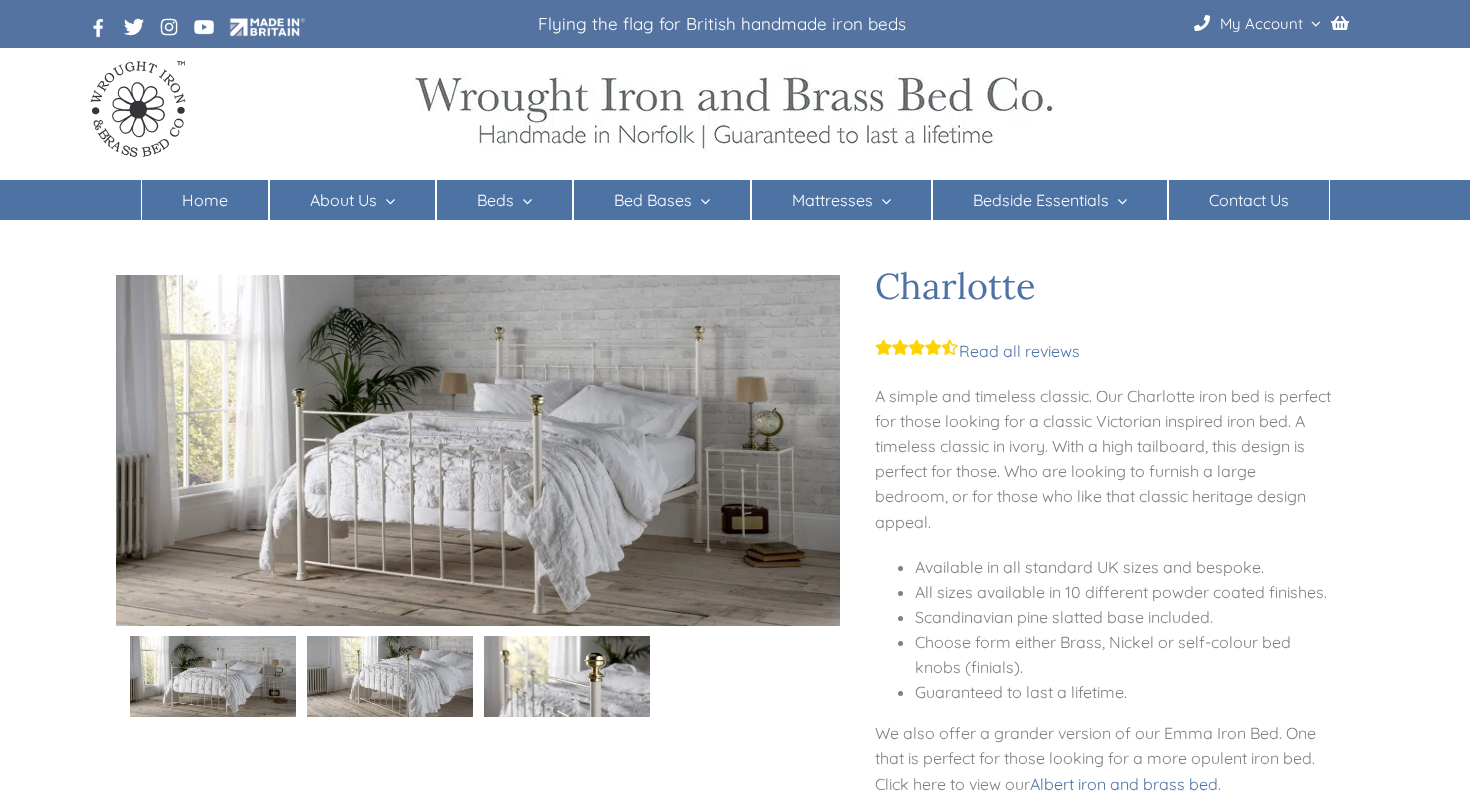 click at bounding box center (478, 450) 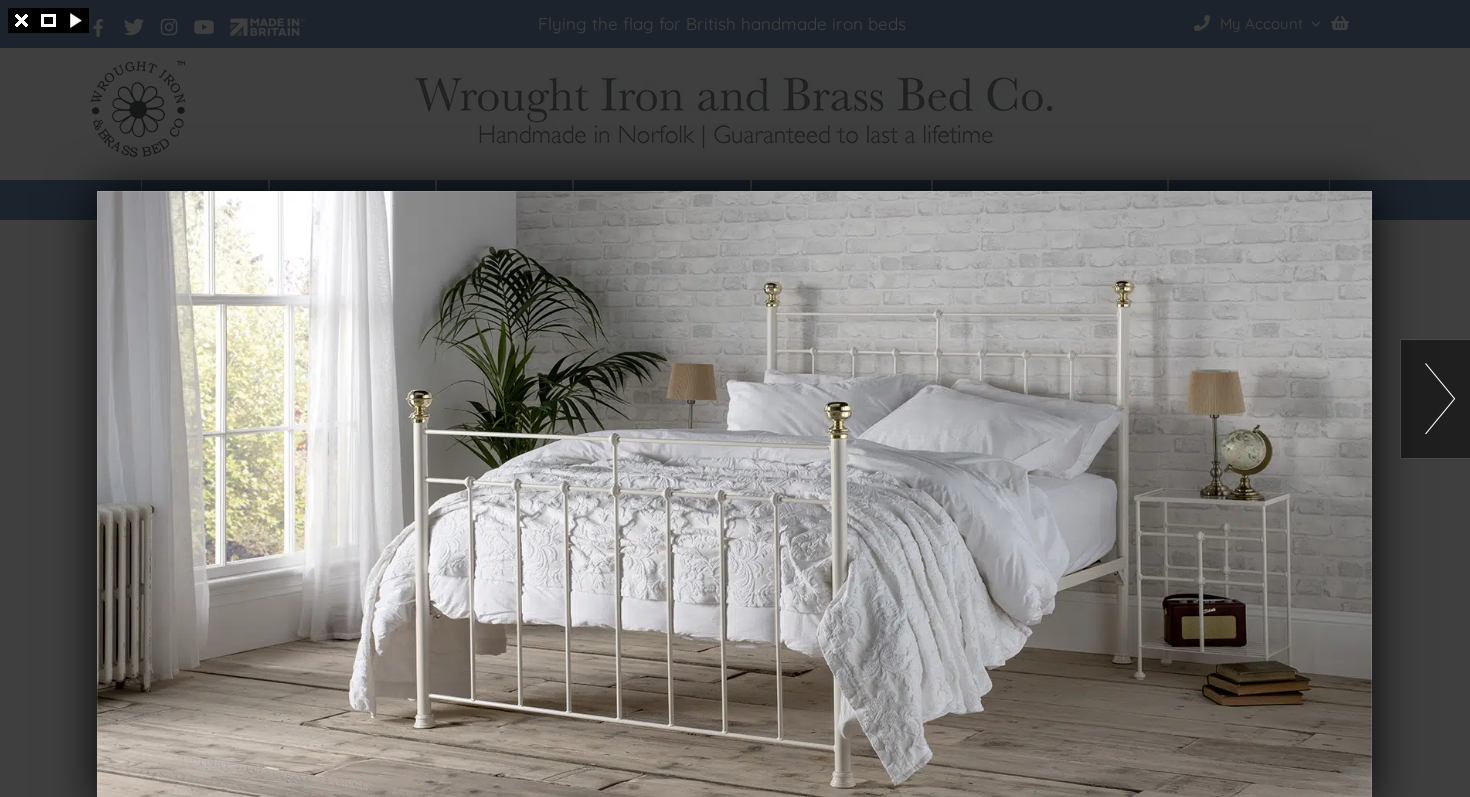 click at bounding box center (1435, 399) 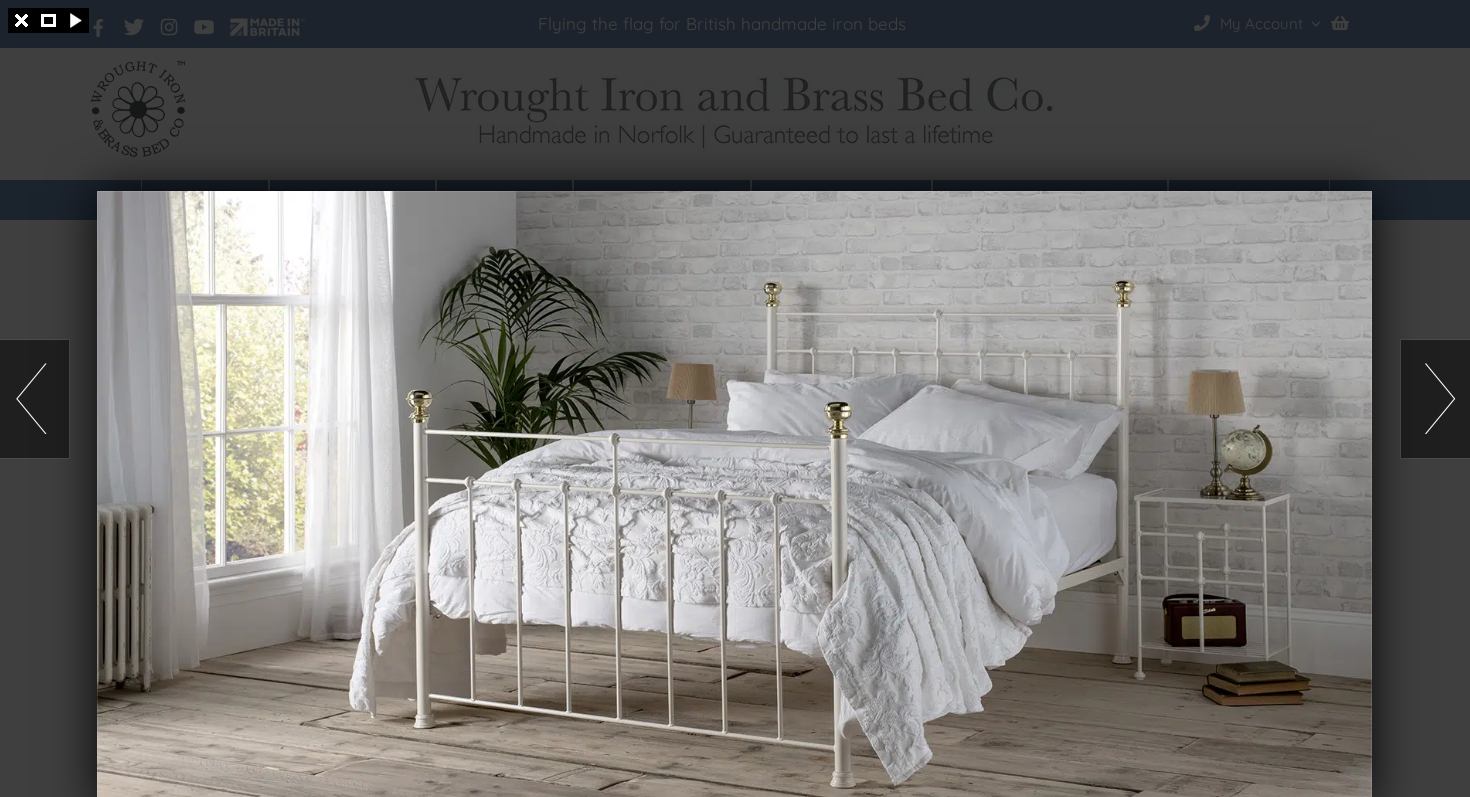 click at bounding box center (1435, 399) 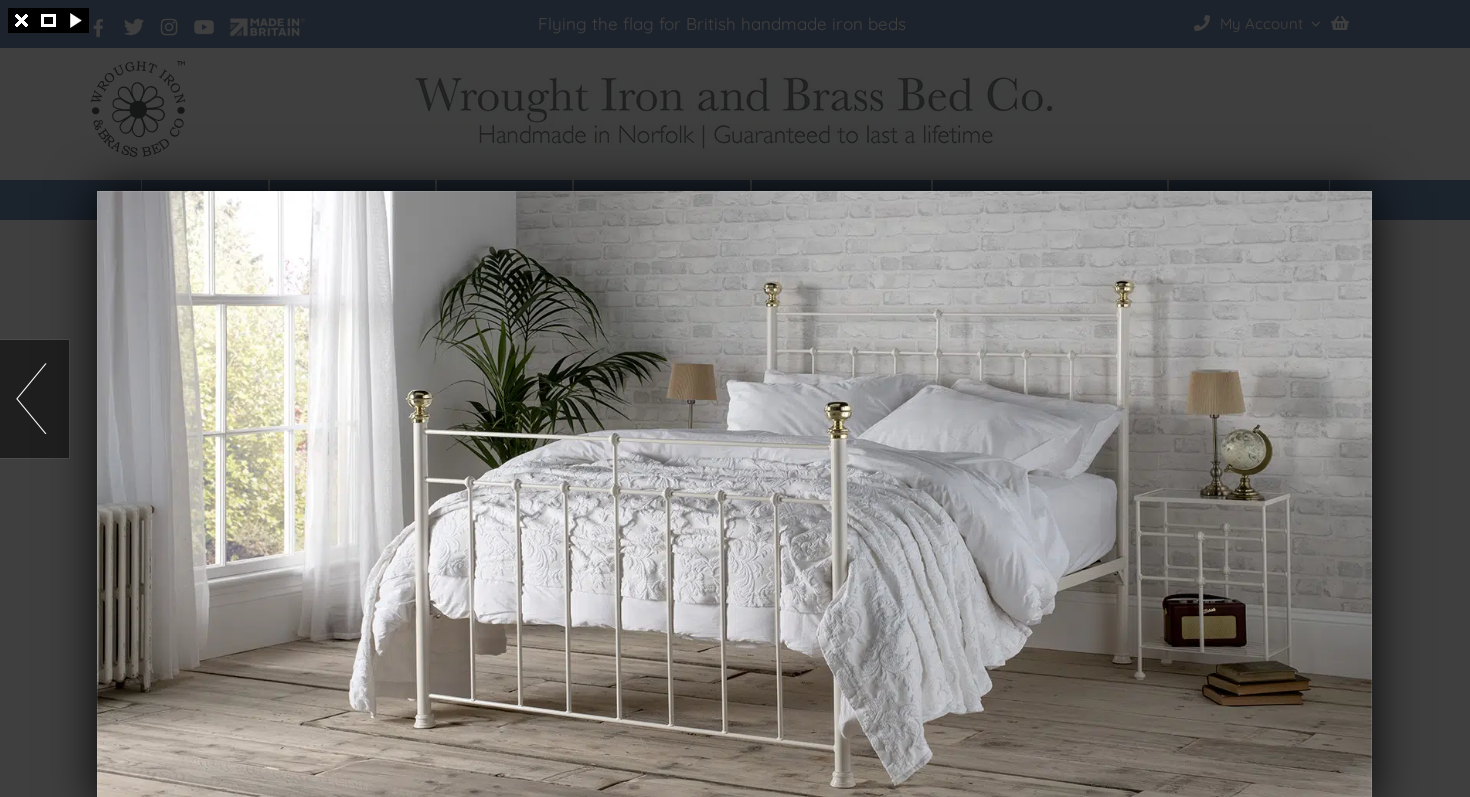 click at bounding box center (735, 398) 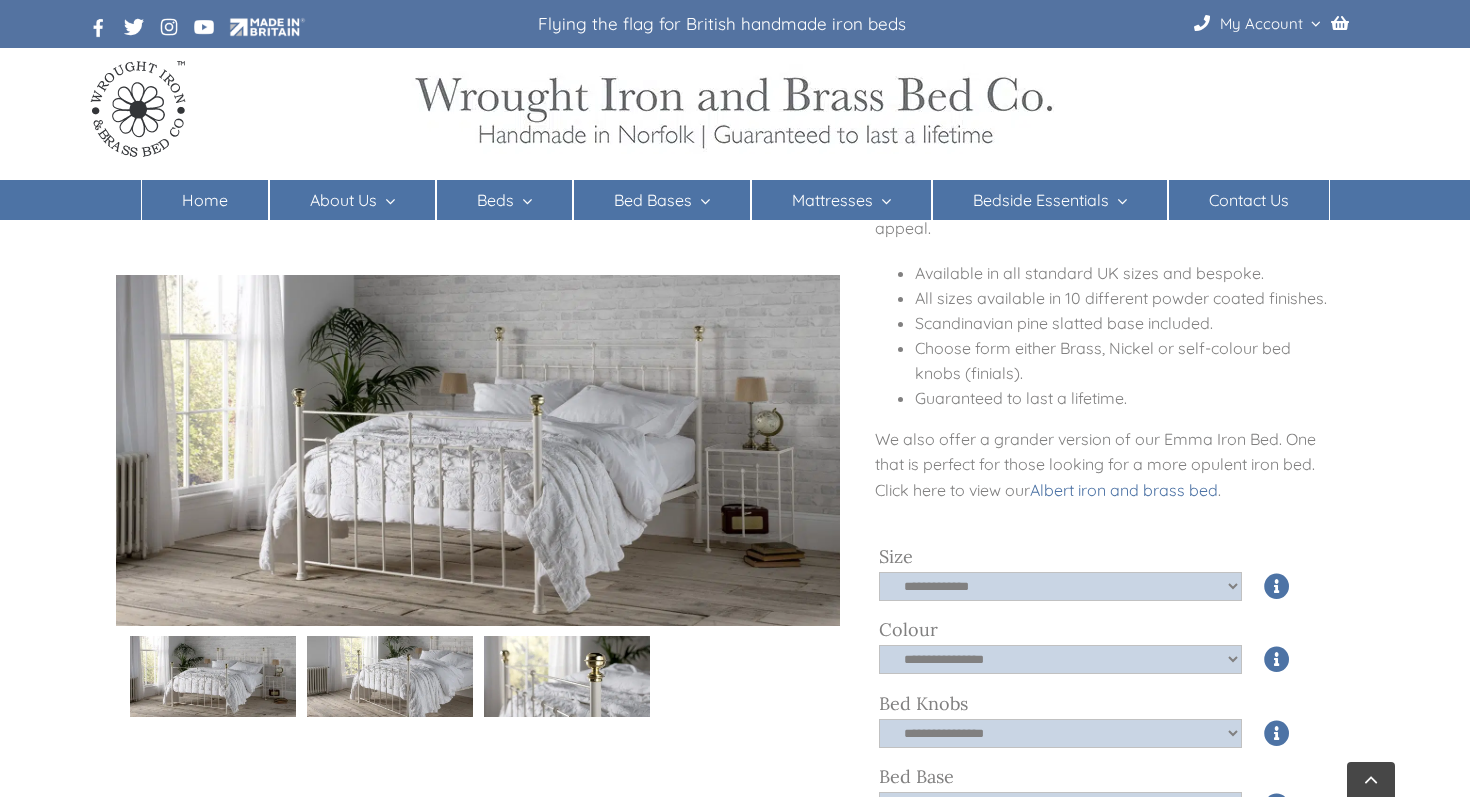 scroll, scrollTop: 315, scrollLeft: 0, axis: vertical 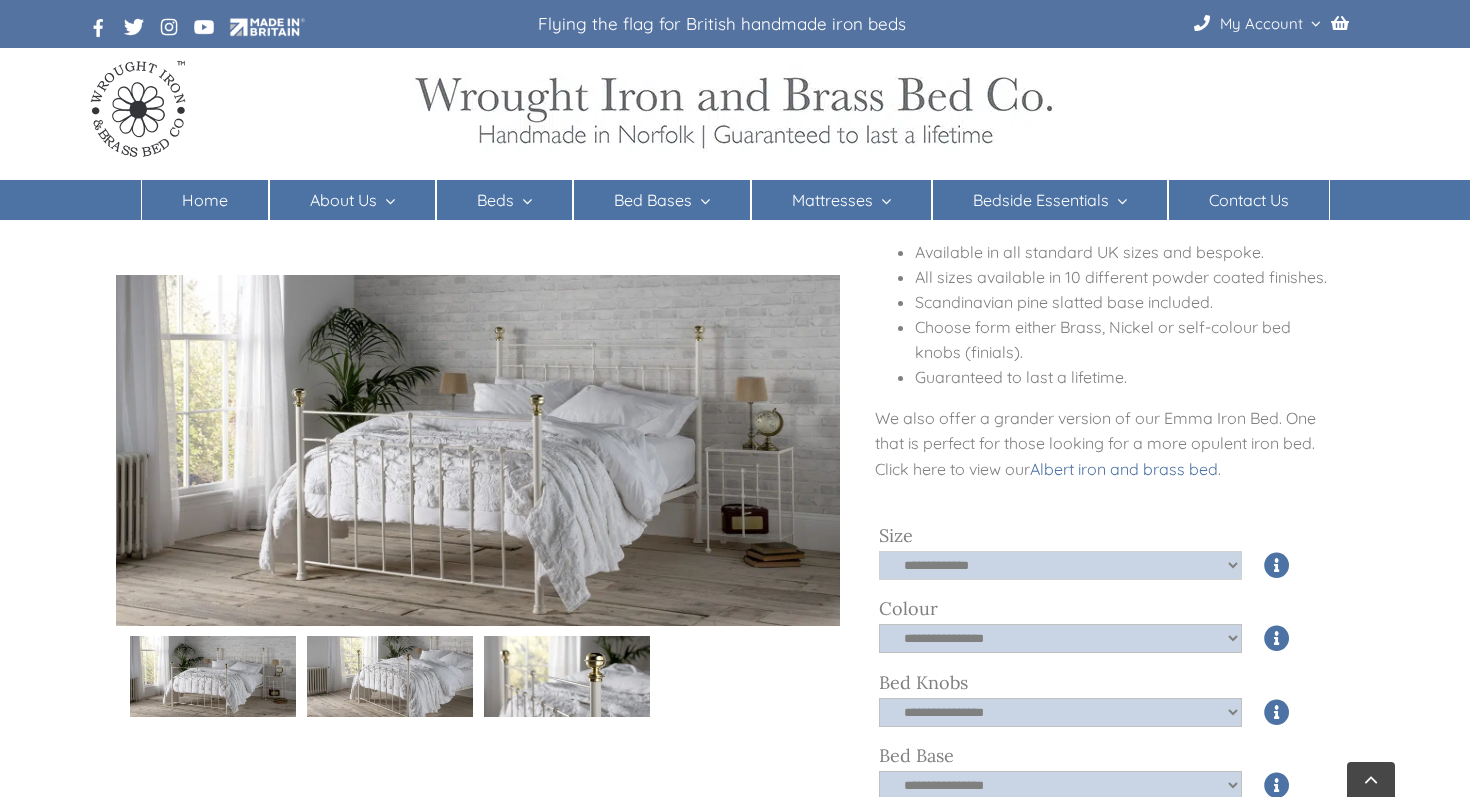 click on "**********" 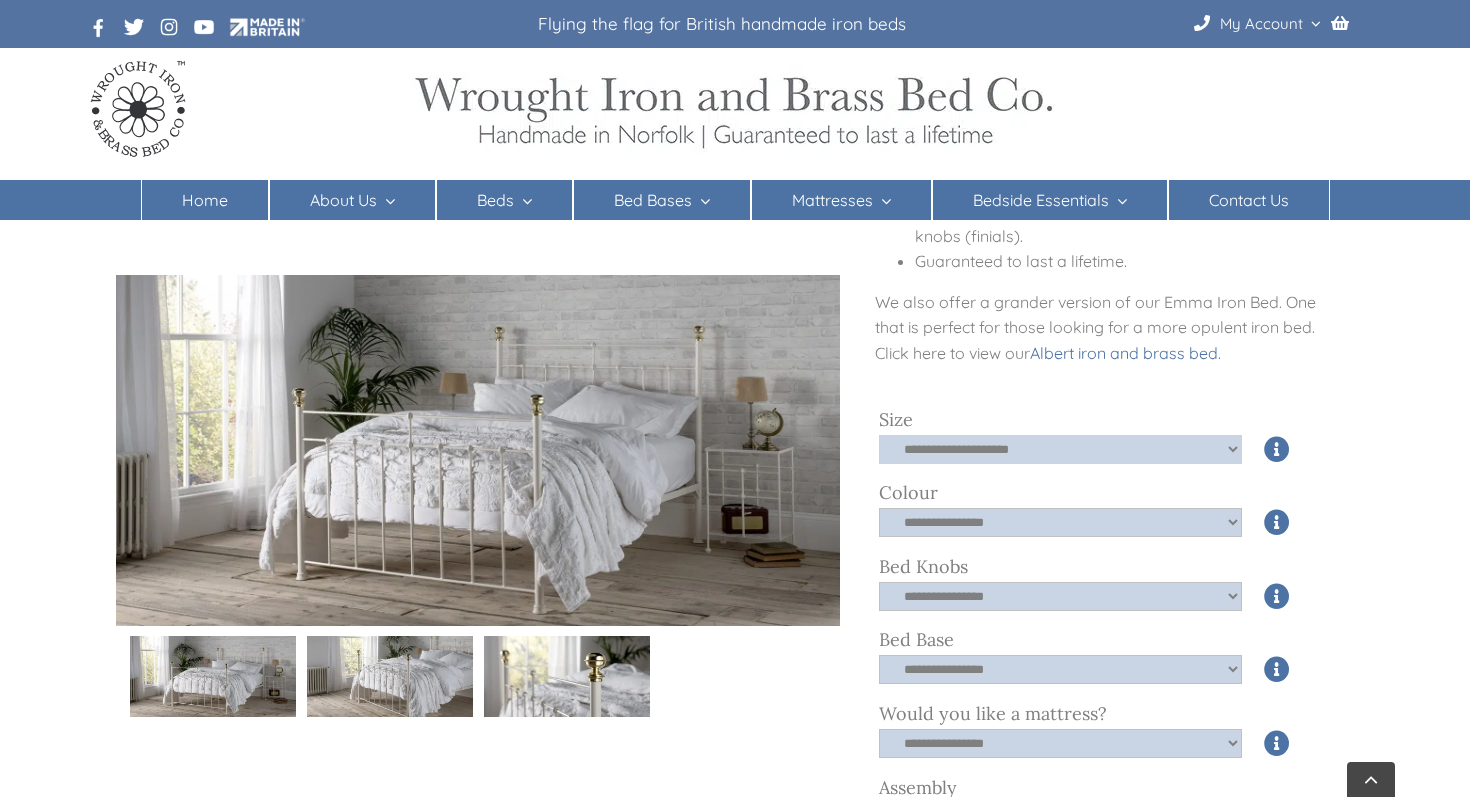 scroll, scrollTop: 433, scrollLeft: 0, axis: vertical 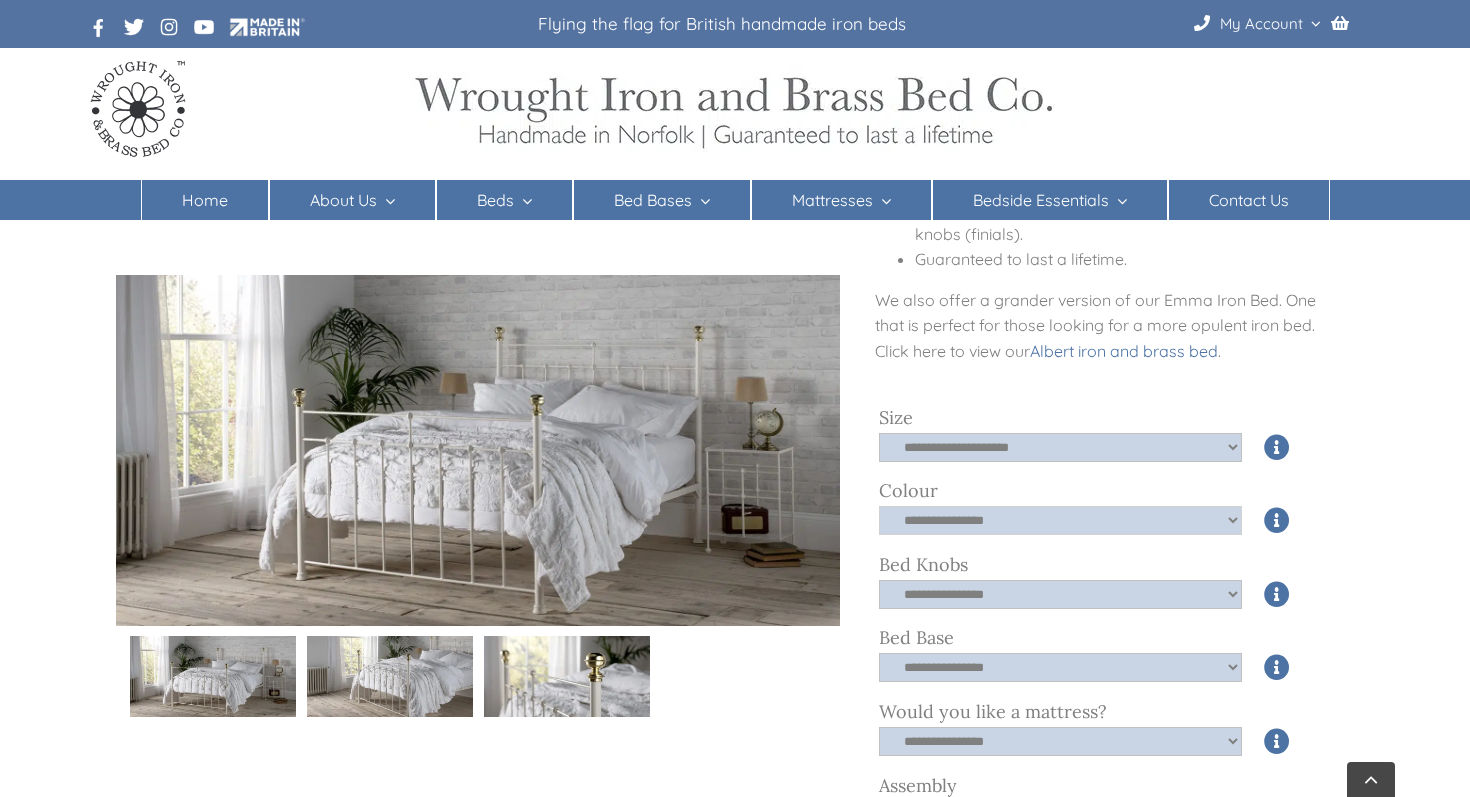 click on "**********" 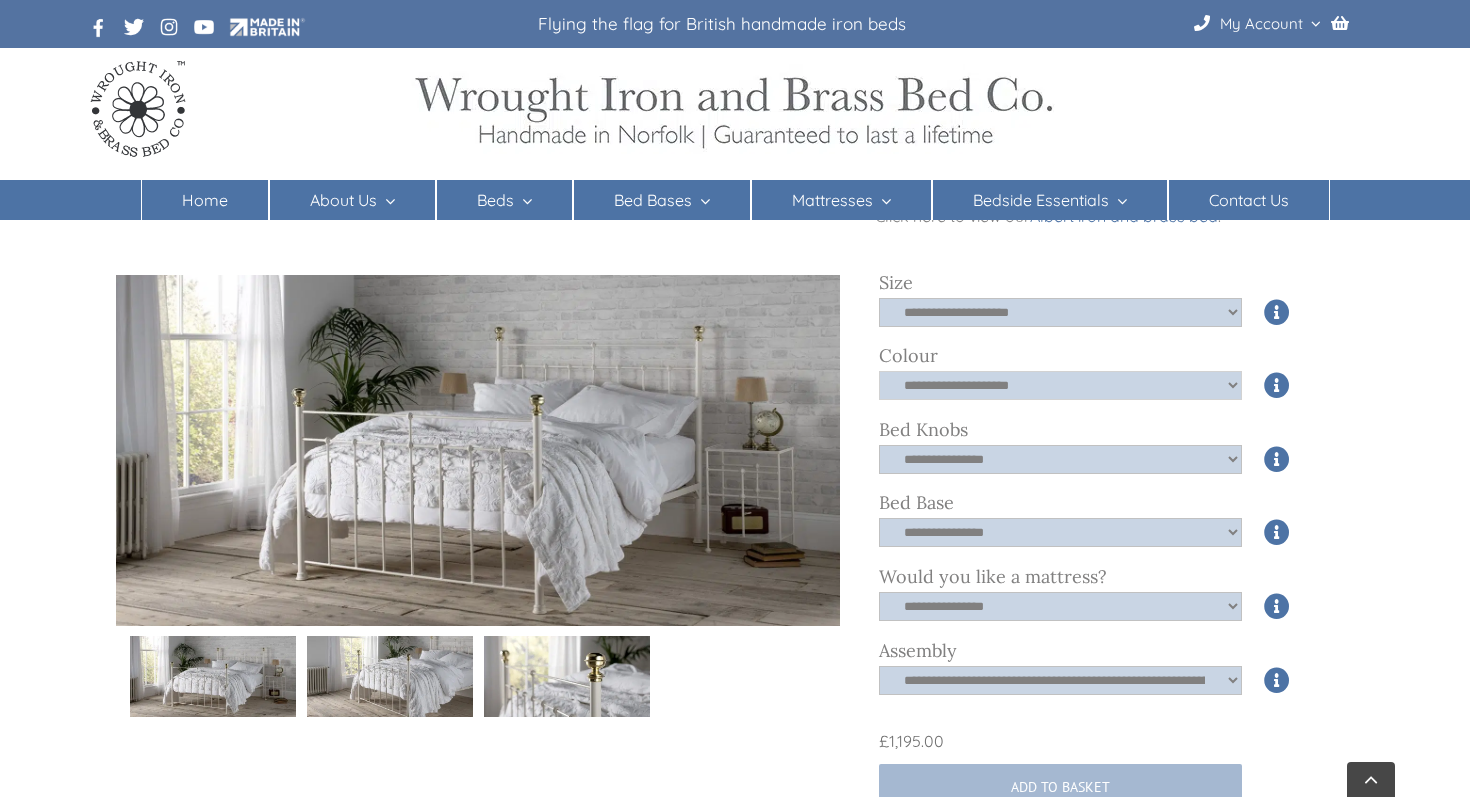 scroll, scrollTop: 569, scrollLeft: 0, axis: vertical 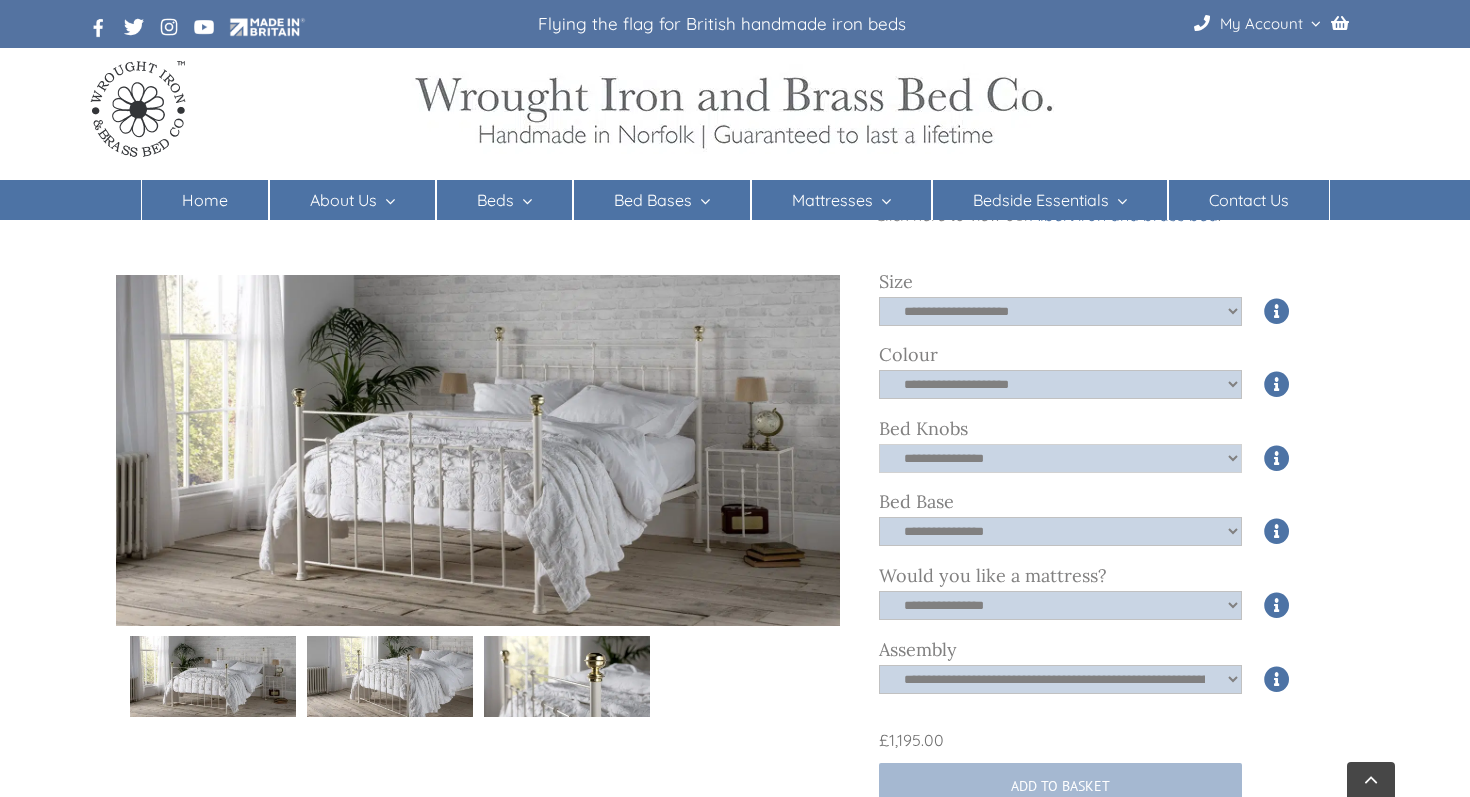 click on "**********" 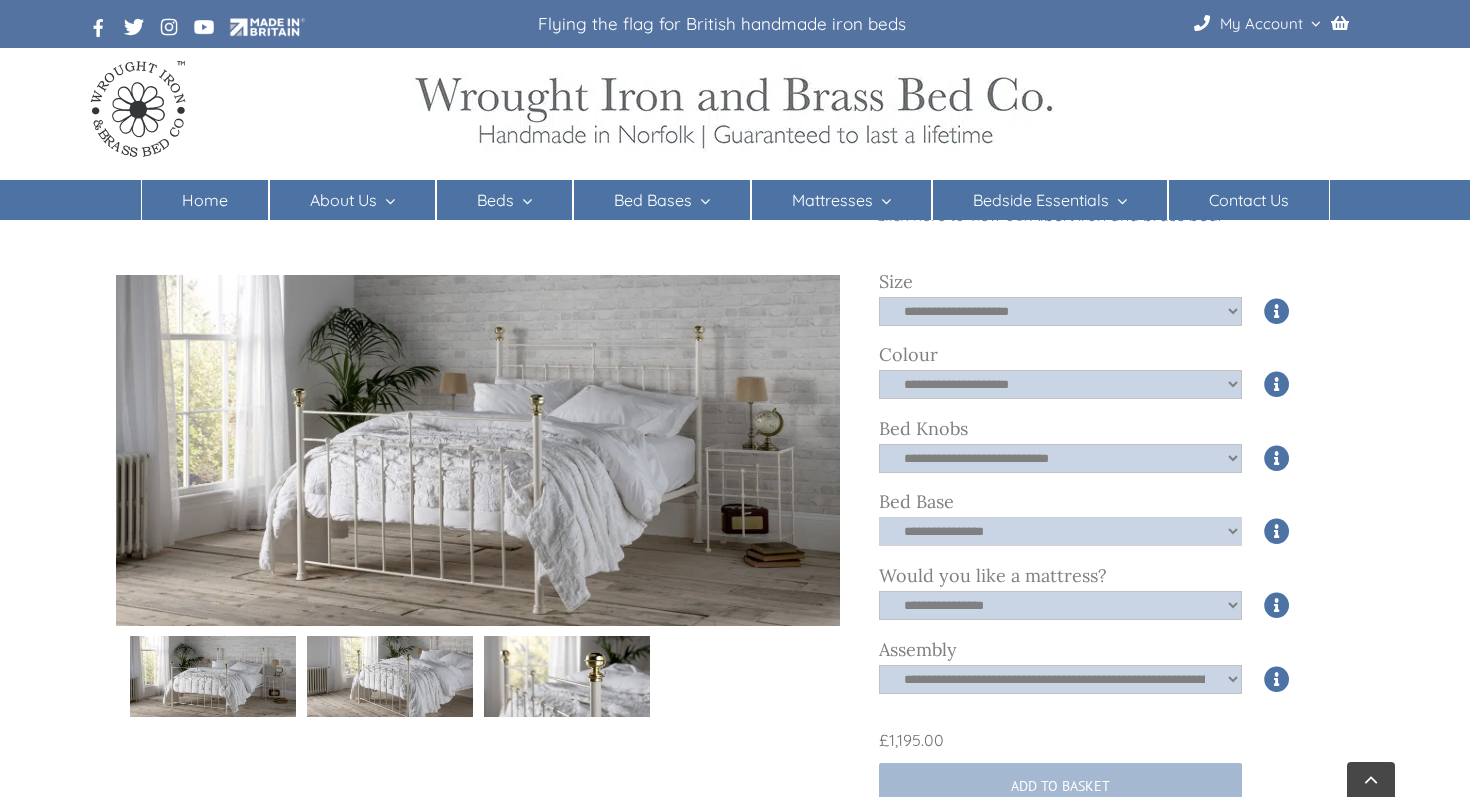 click on "**********" 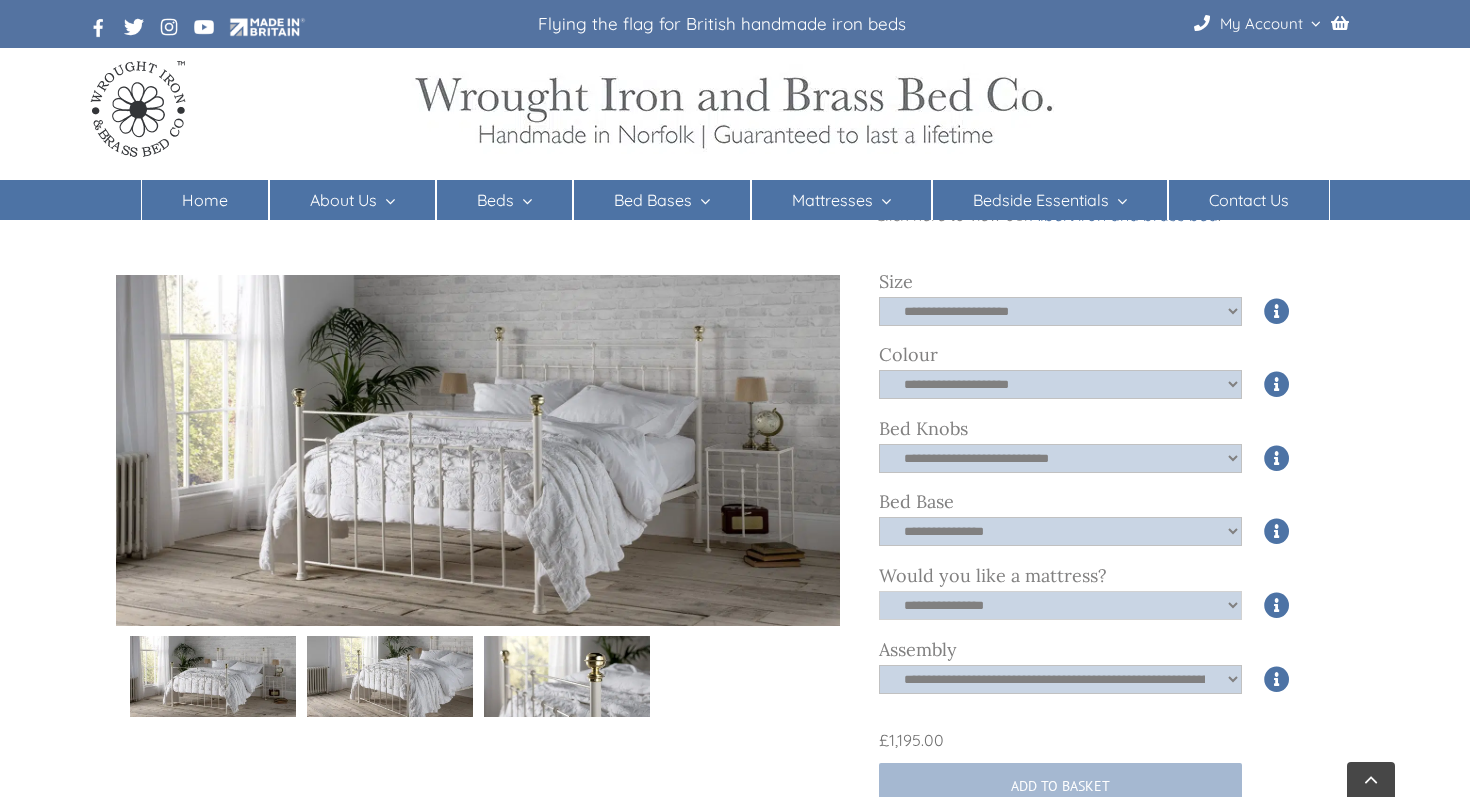 click on "**********" at bounding box center (1060, 605) 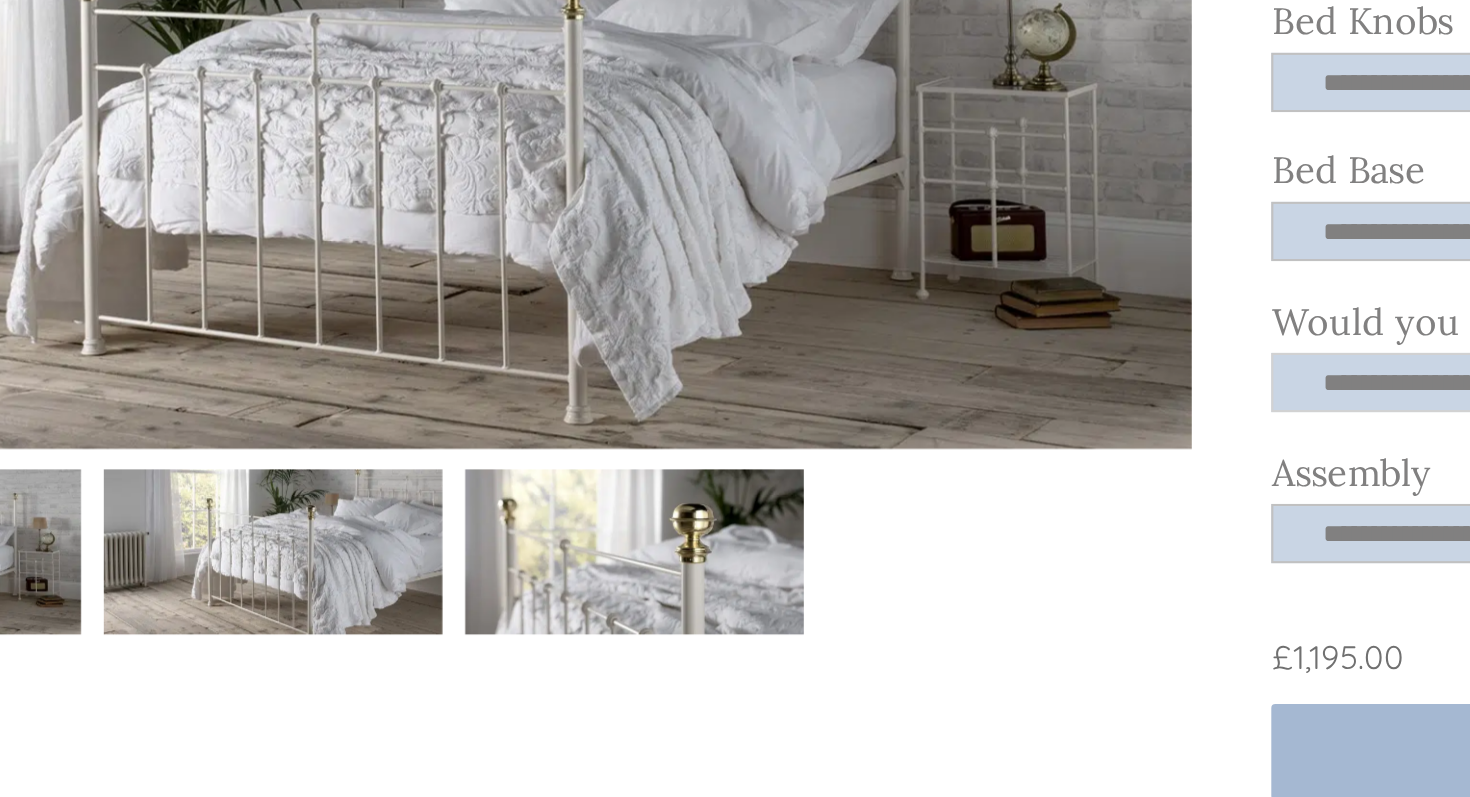 scroll, scrollTop: 580, scrollLeft: 0, axis: vertical 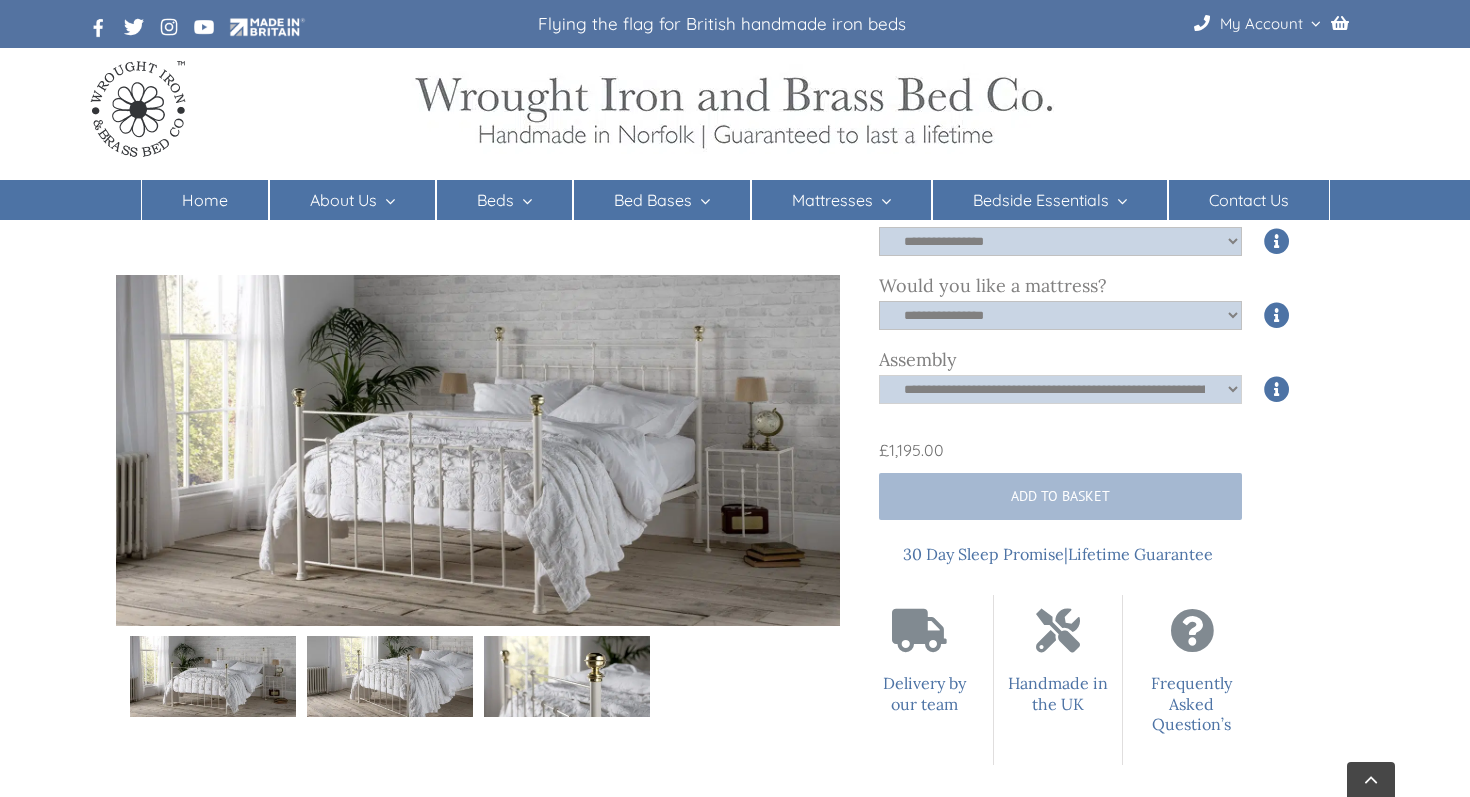 click on "**********" 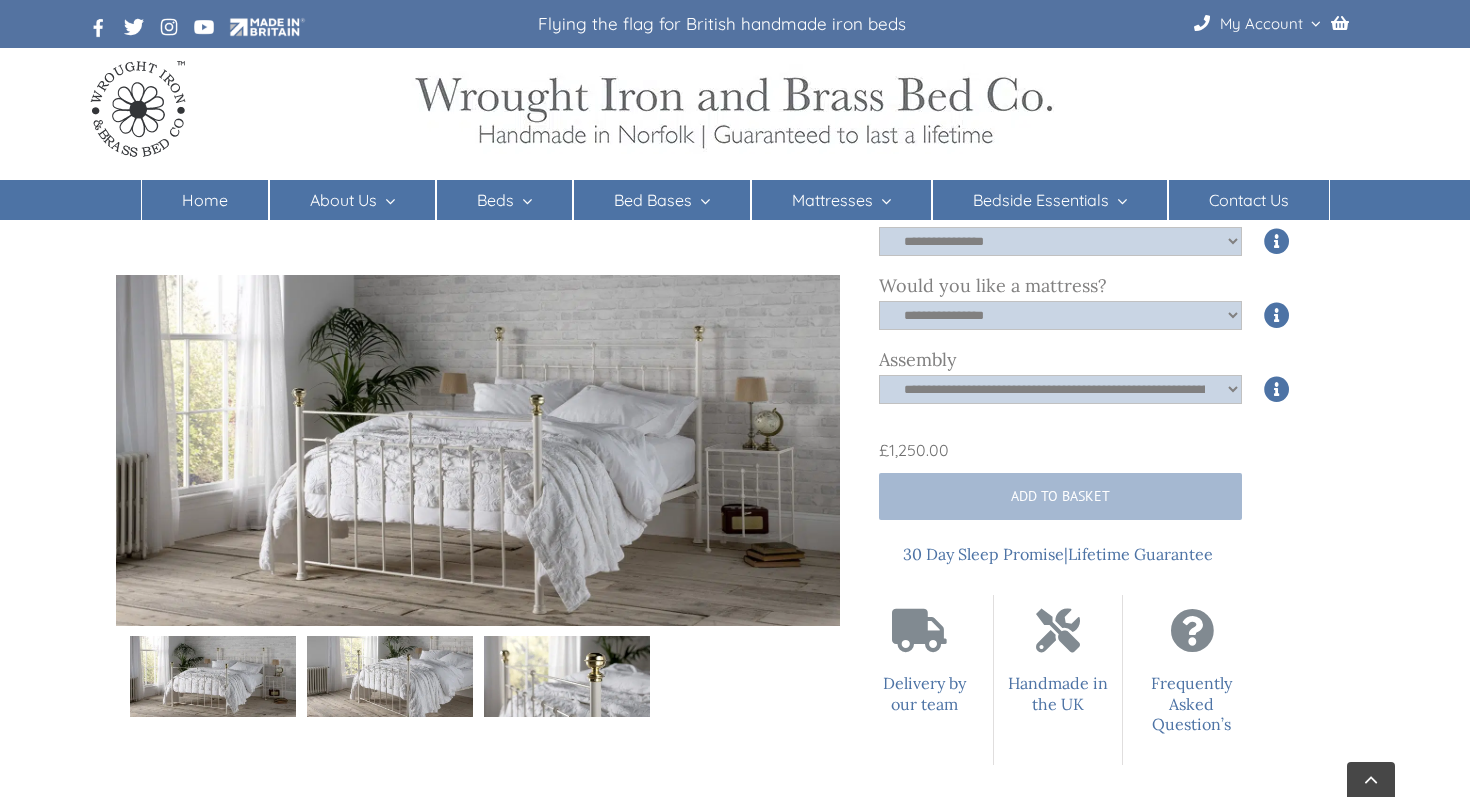 click on "Add to basket" at bounding box center [1060, 496] 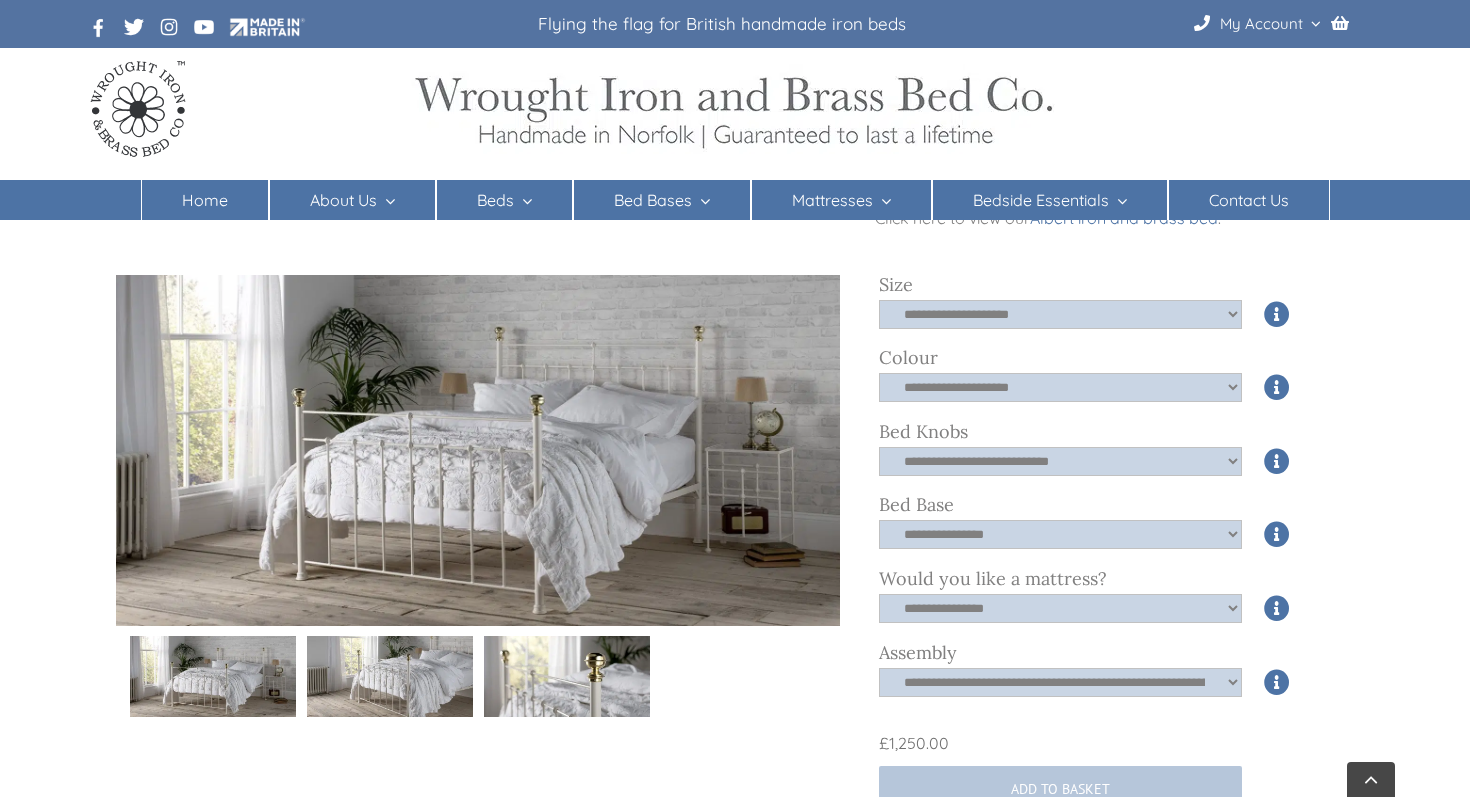 scroll, scrollTop: 515, scrollLeft: 0, axis: vertical 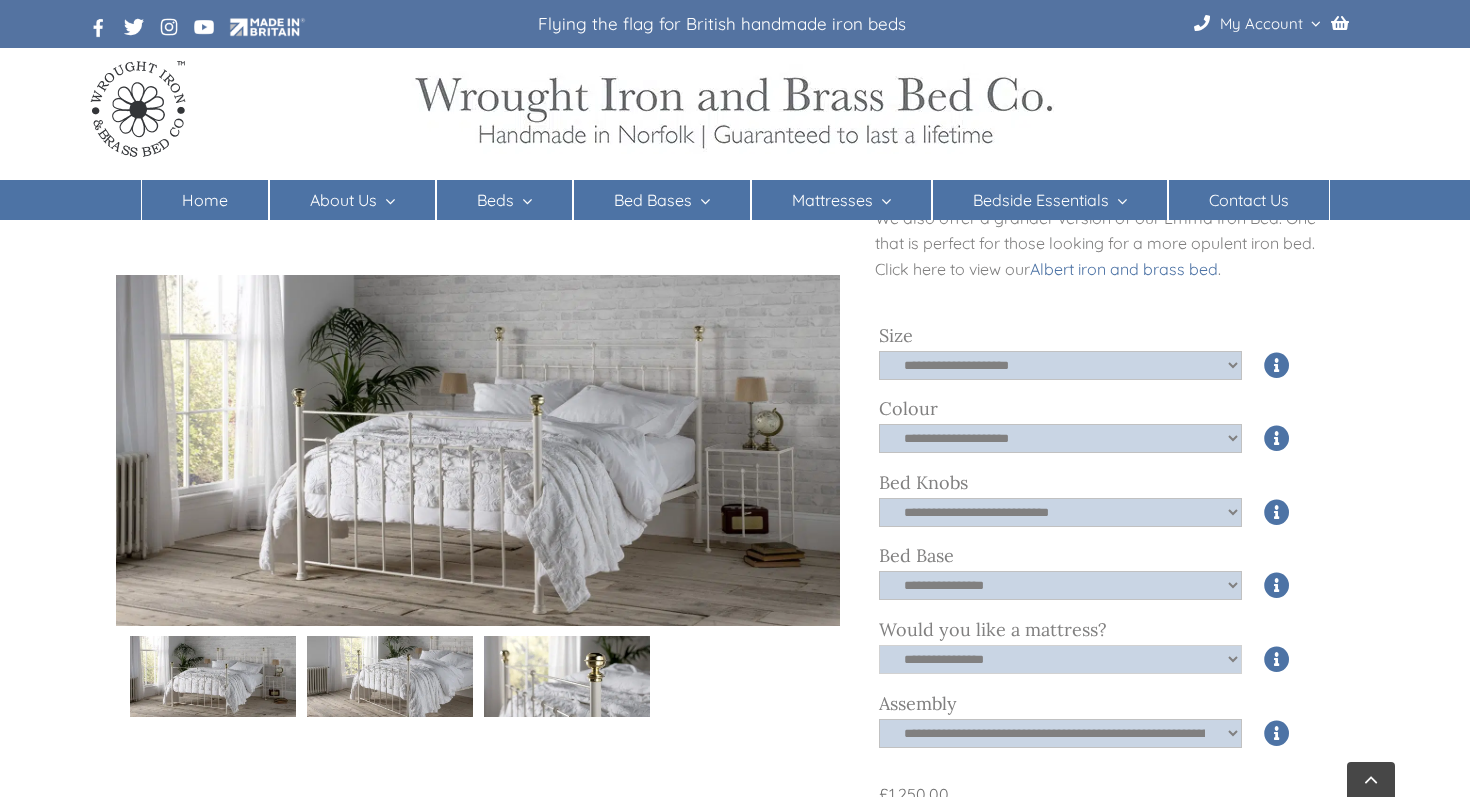 click on "**********" at bounding box center [1060, 659] 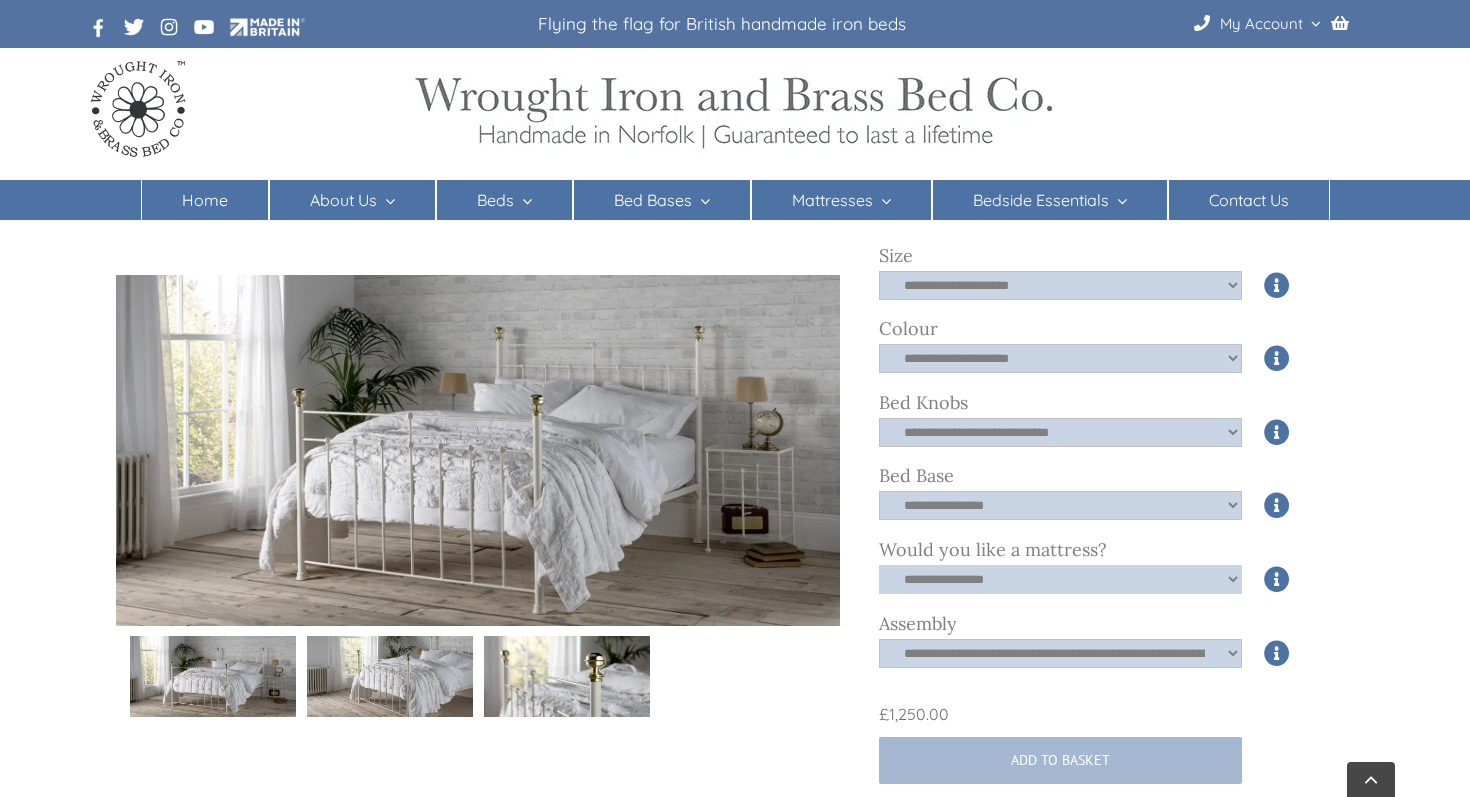 scroll, scrollTop: 608, scrollLeft: 0, axis: vertical 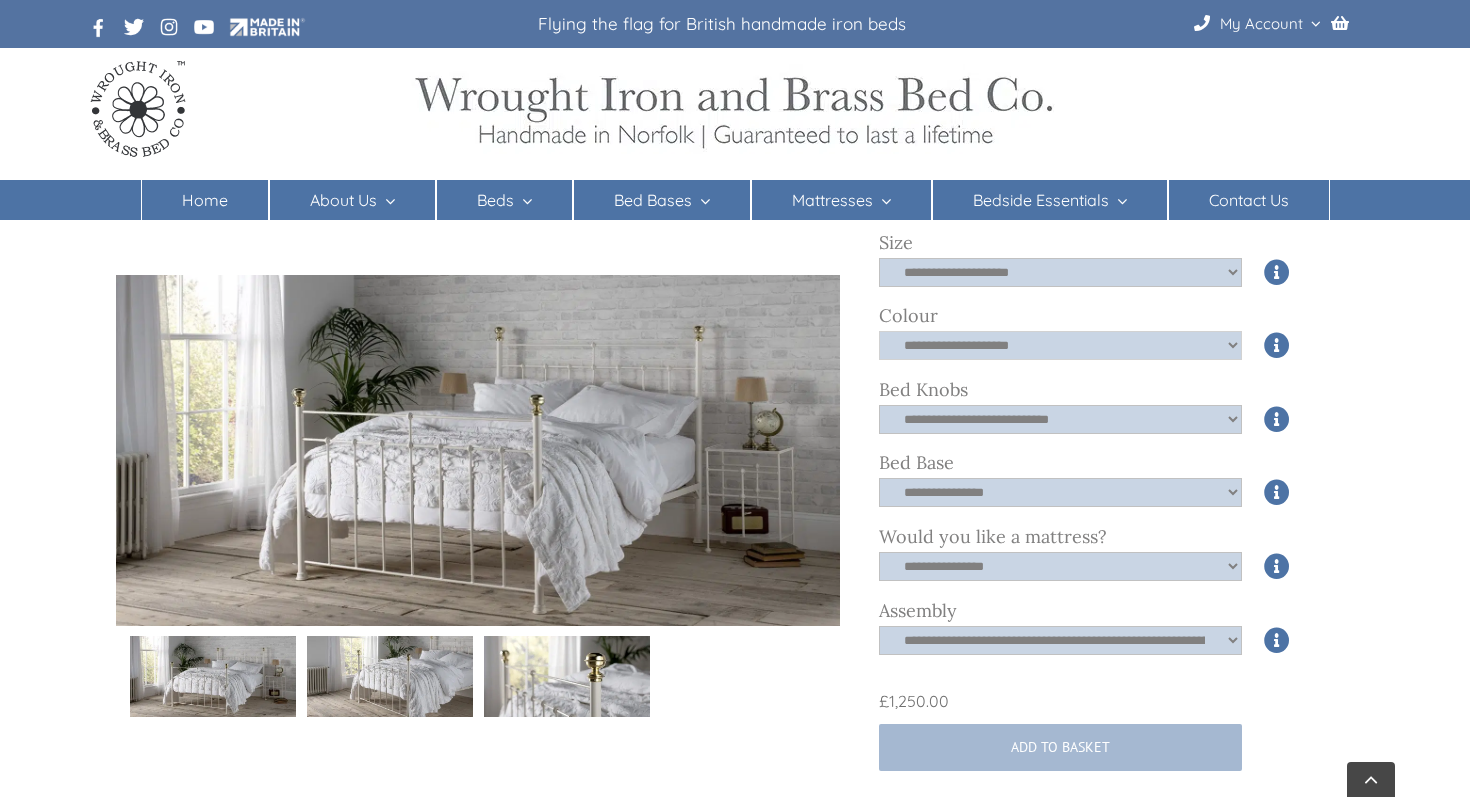 click on "**********" 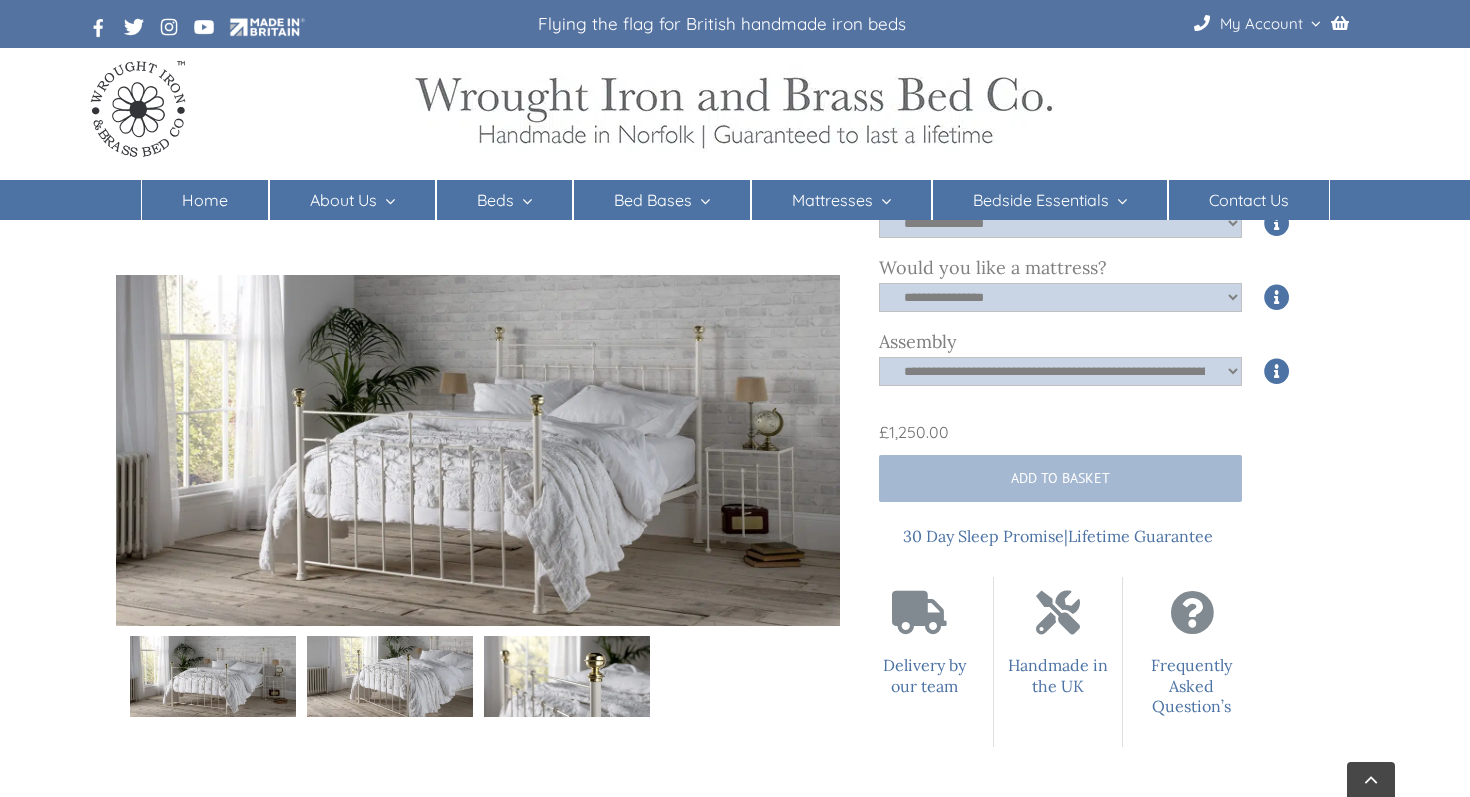 scroll, scrollTop: 873, scrollLeft: 0, axis: vertical 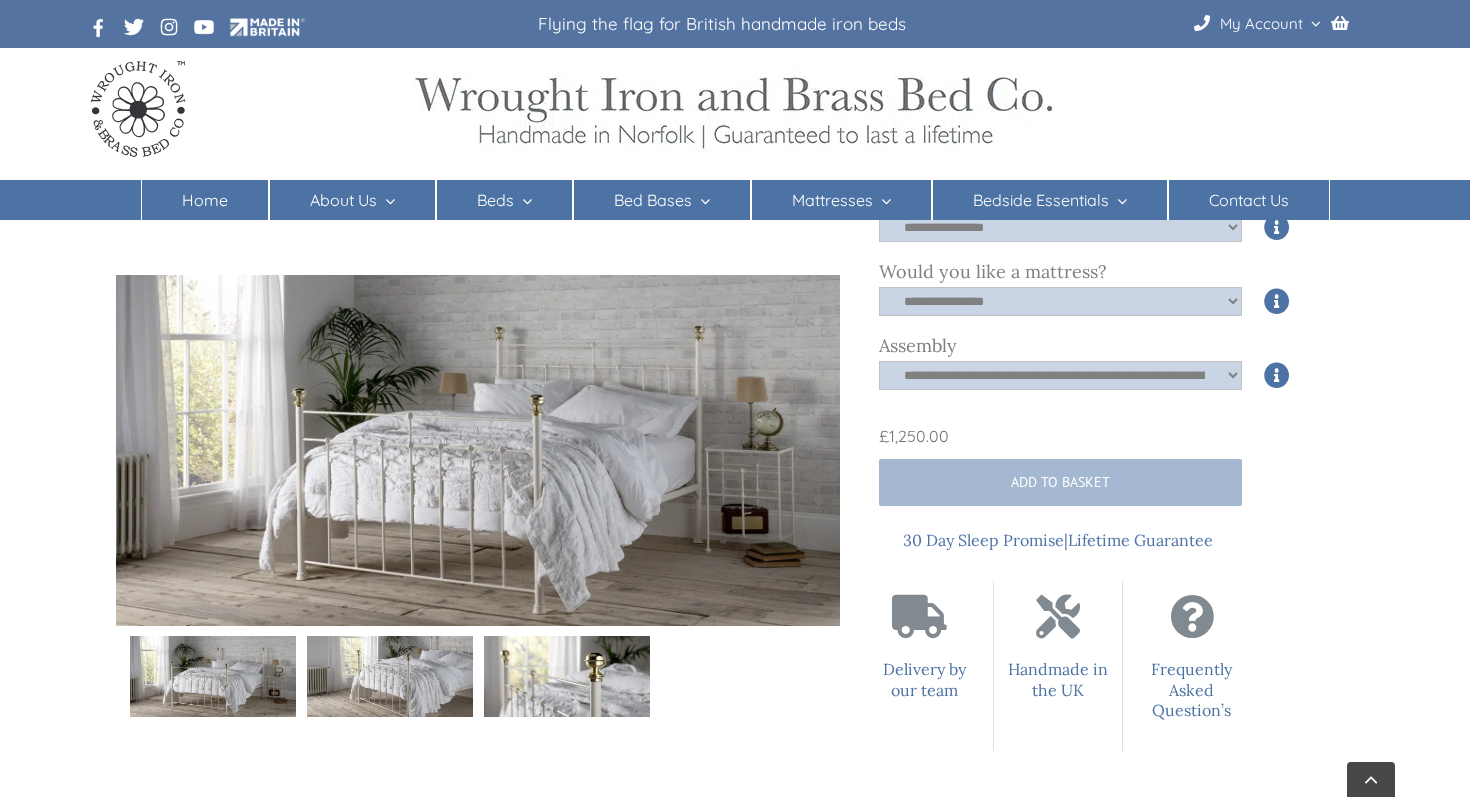click on "Add to basket" at bounding box center (1060, 482) 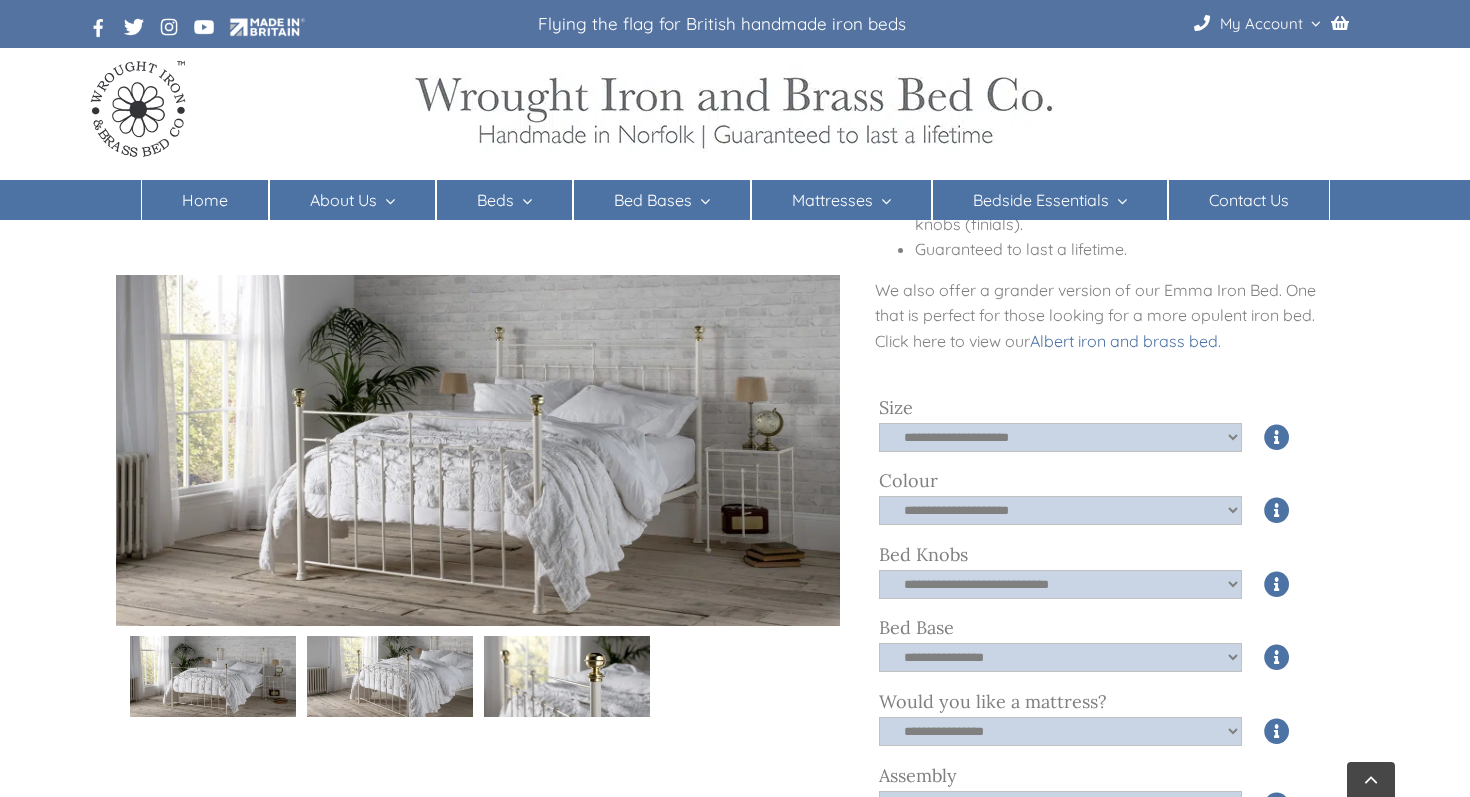 scroll, scrollTop: 404, scrollLeft: 0, axis: vertical 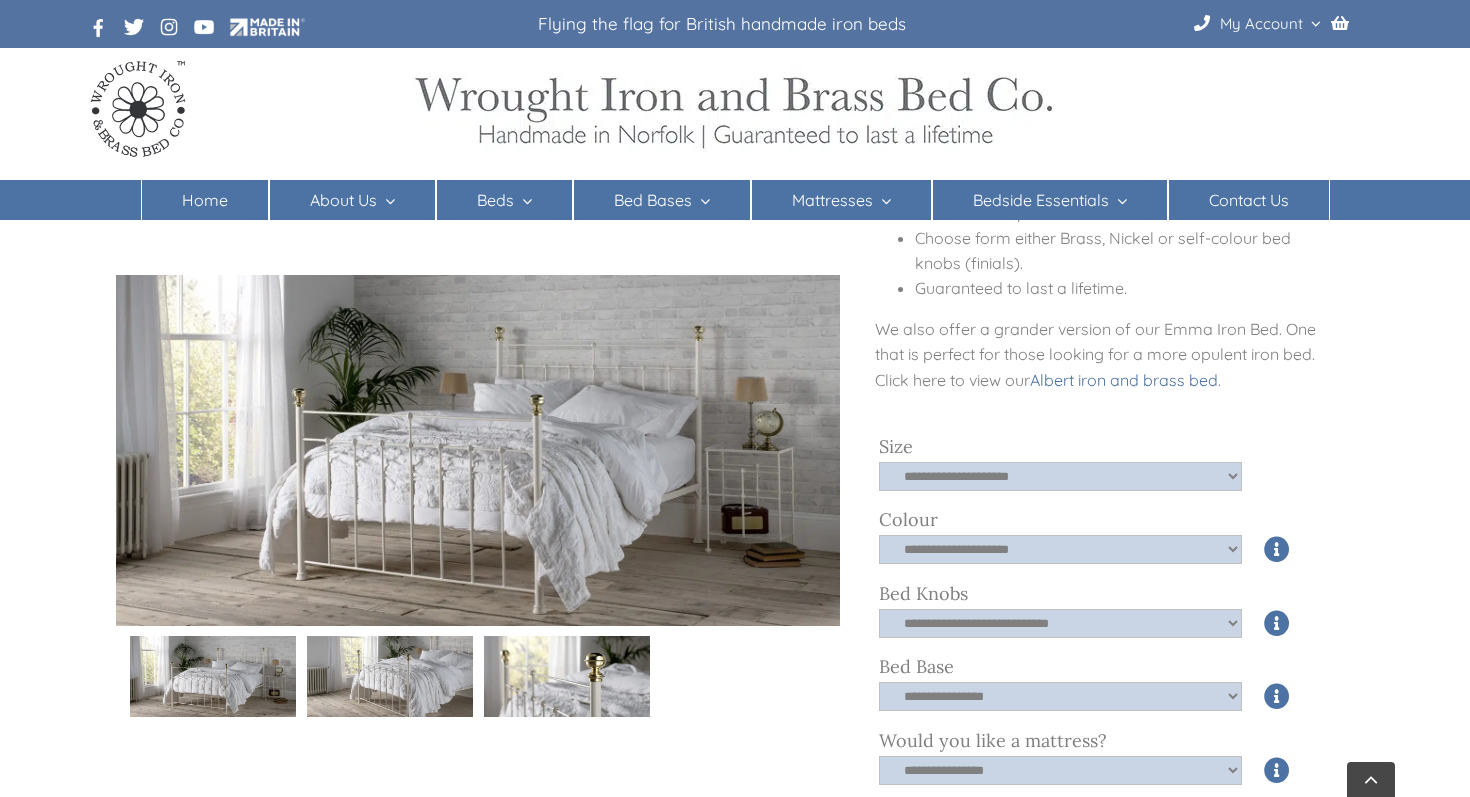 click at bounding box center [1277, 476] 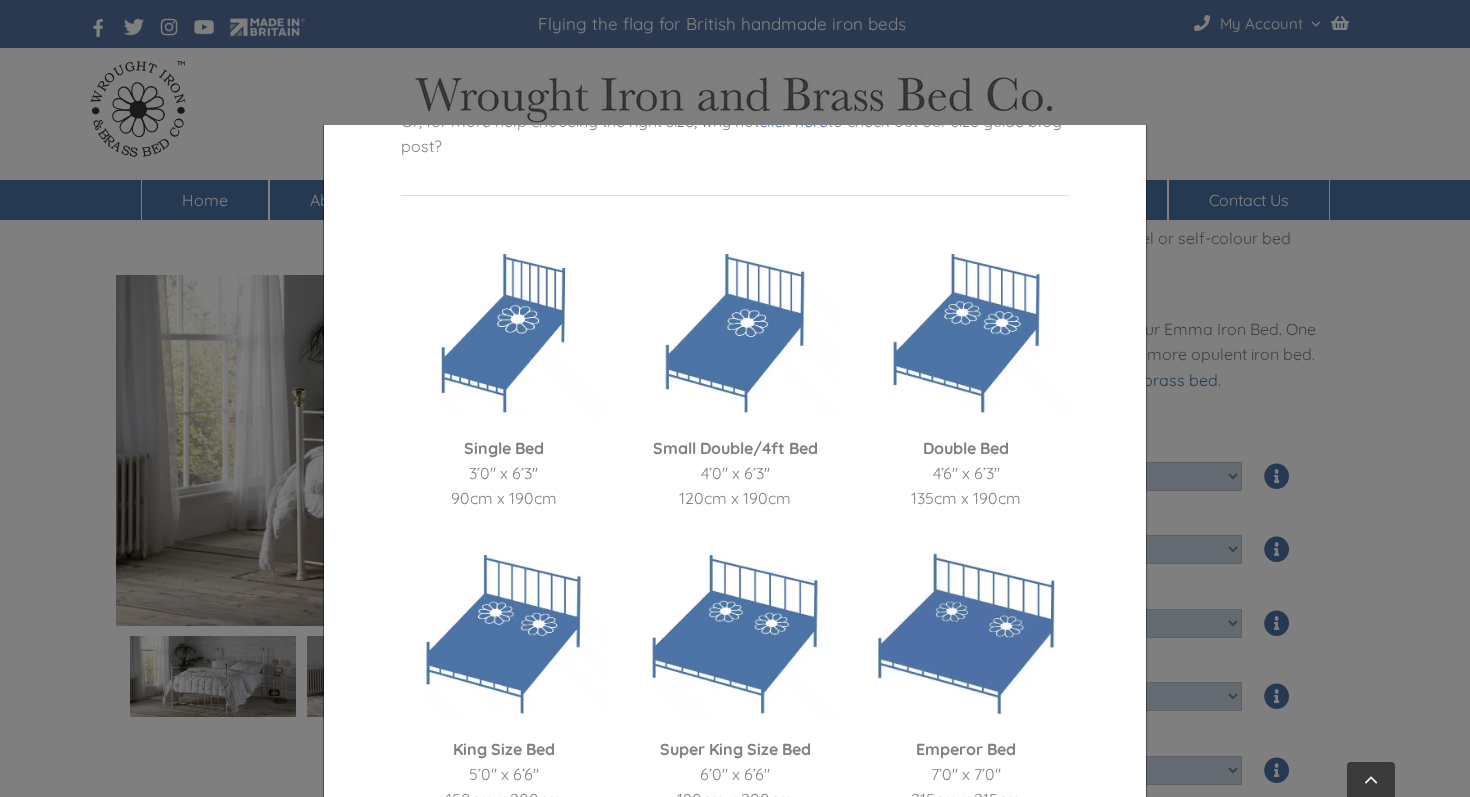 scroll, scrollTop: 416, scrollLeft: 0, axis: vertical 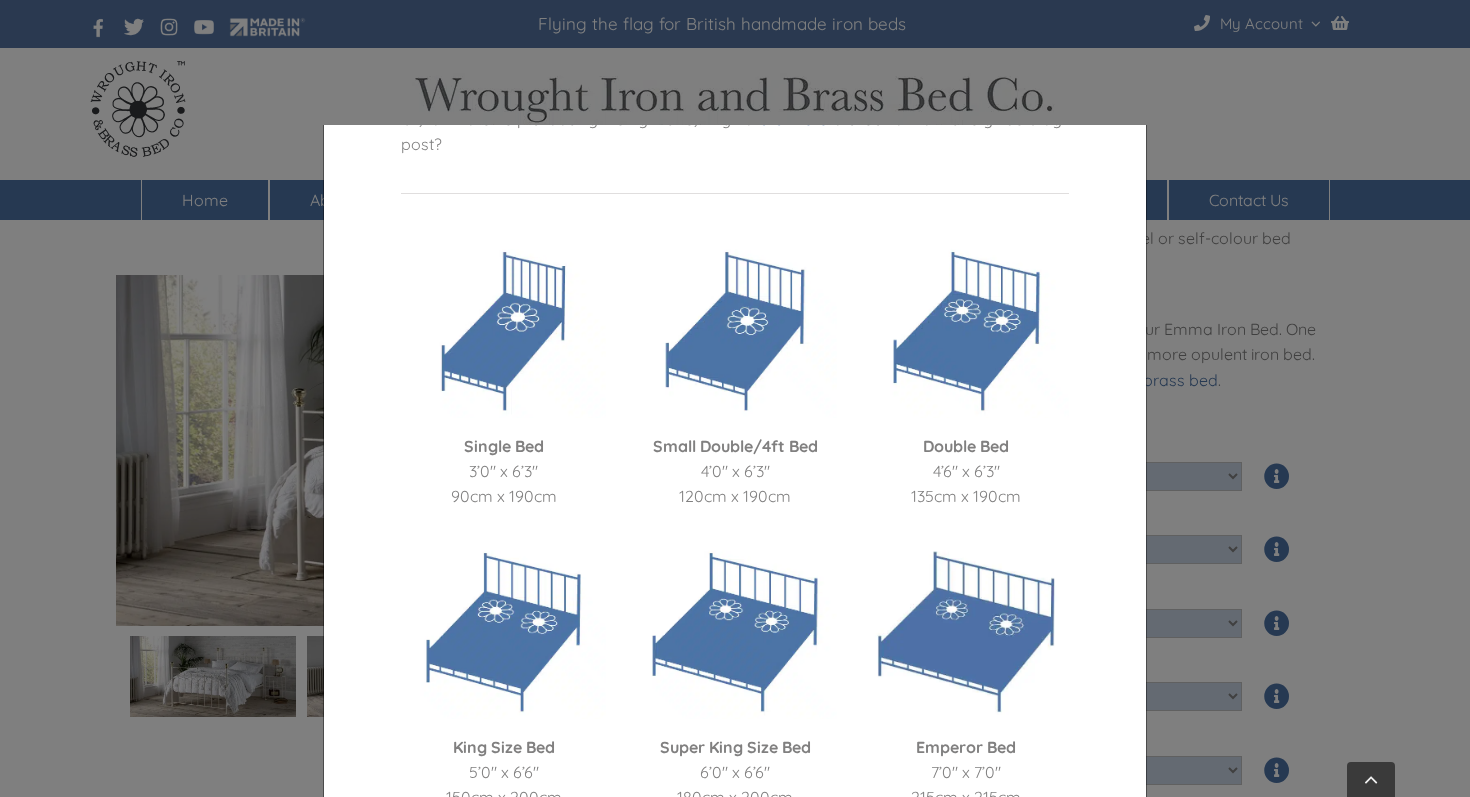 click on "×
Bed Sizes
Size matters when it comes to a good night’s sleep.
Choosing the right bed size is crucial for a comfortable and restful sleep. A bed that’s too small can lead to restless nights, while a bed that’s too big may feel less cosy. When selecting a bed size, it’s essential to consider the available space, mattress/bedding size, and your sleeping requirements. To help you navigate the process of choosing the perfect wrought iron and brass bed, we’ve created a guide outlining the various available size options we offer.
Need a bespoke size? Why not call our showroom team on 01485 542516 for more details and pricing?
Or, for more help choosing the right size, why not  click here  to check out our size guide blog post?
Single Bed
3’0″ x 6’3″
90cm x 190cm
Small Double/4ft Bed
4’0″ x 6’3″
120cm x 190cm
Double Bed
4’6″ x 6’3″
135cm x 190cm
King Size Bed
150cm x 200cm" at bounding box center (735, 398) 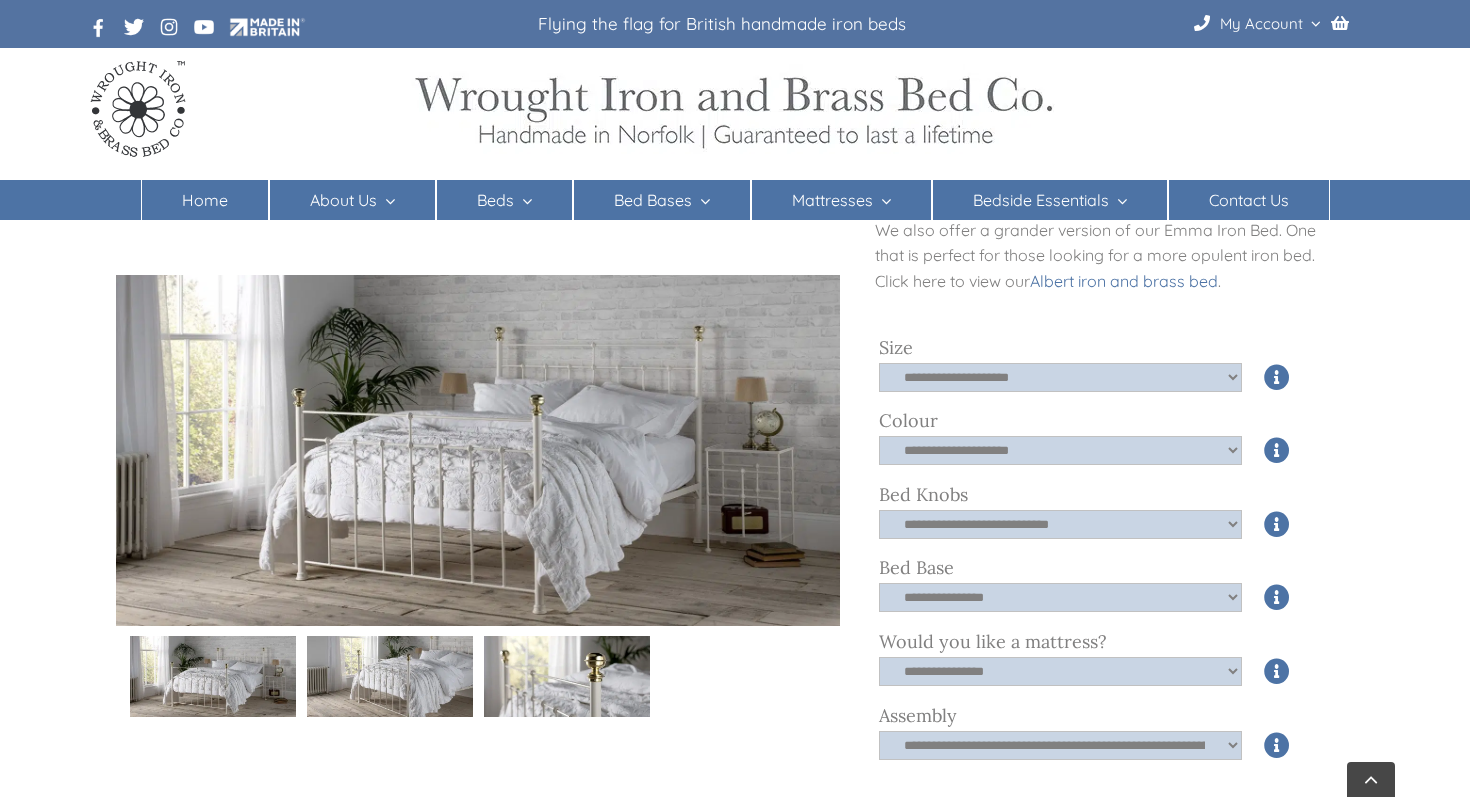 scroll, scrollTop: 510, scrollLeft: 0, axis: vertical 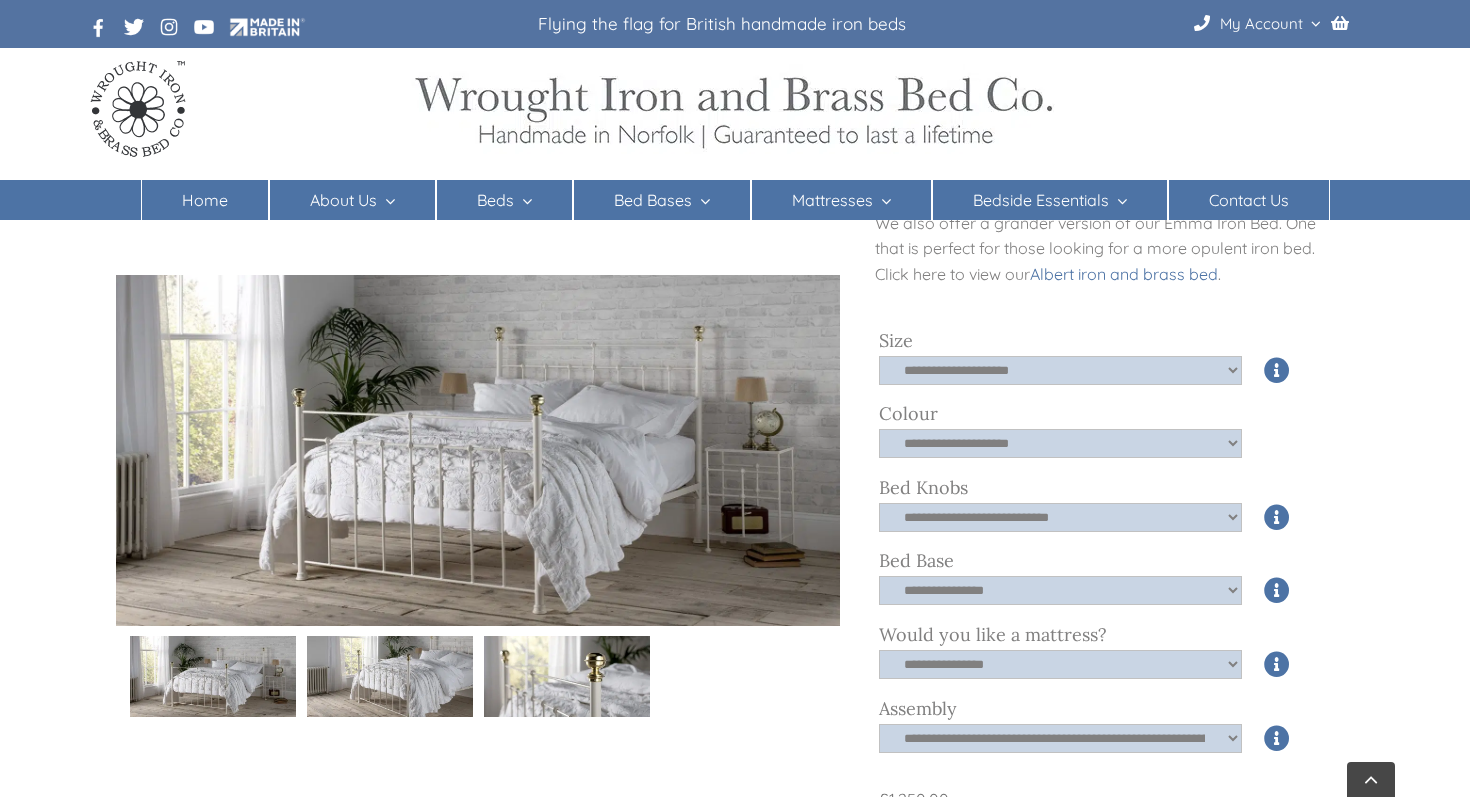 click at bounding box center (1277, 443) 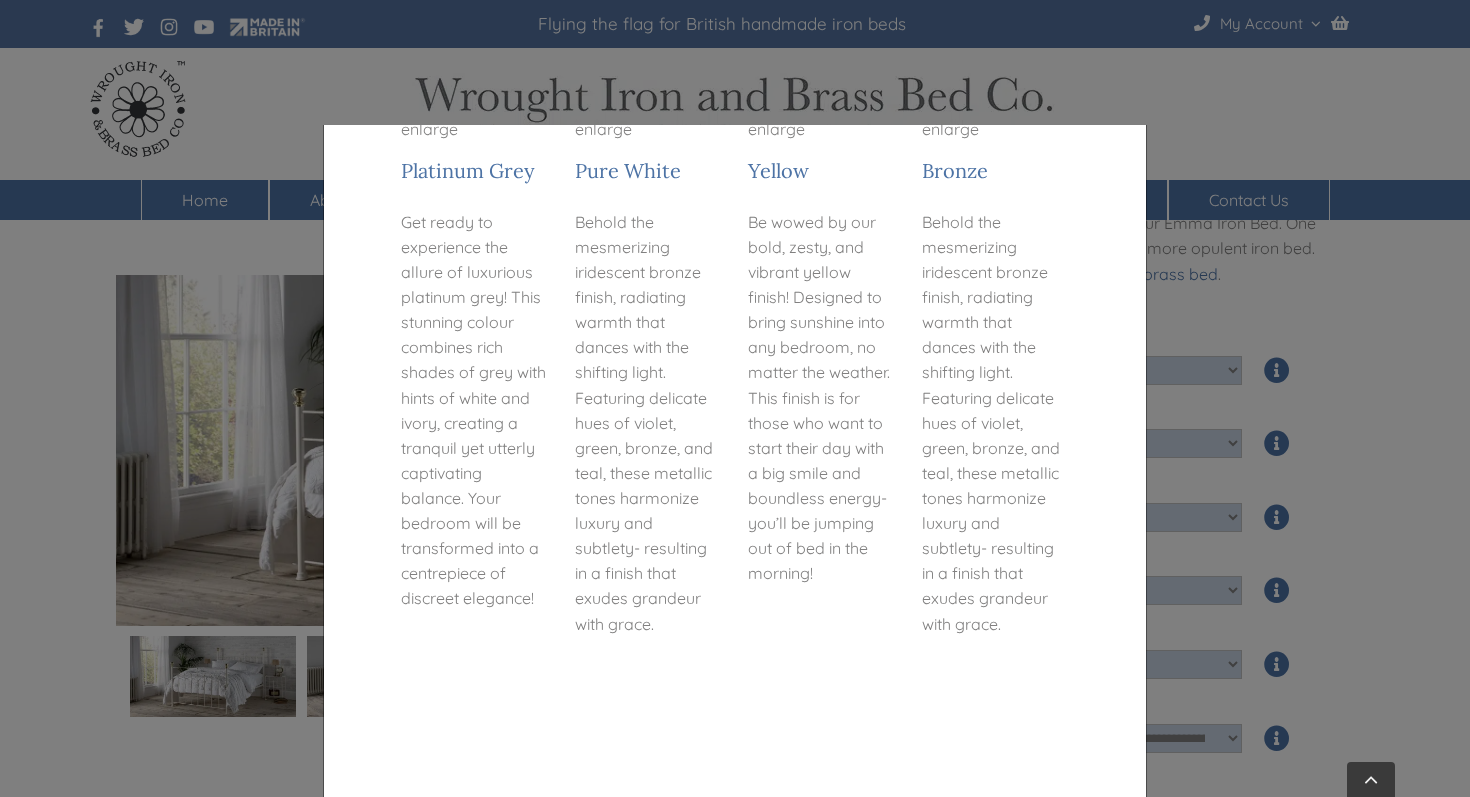 scroll, scrollTop: 3436, scrollLeft: 0, axis: vertical 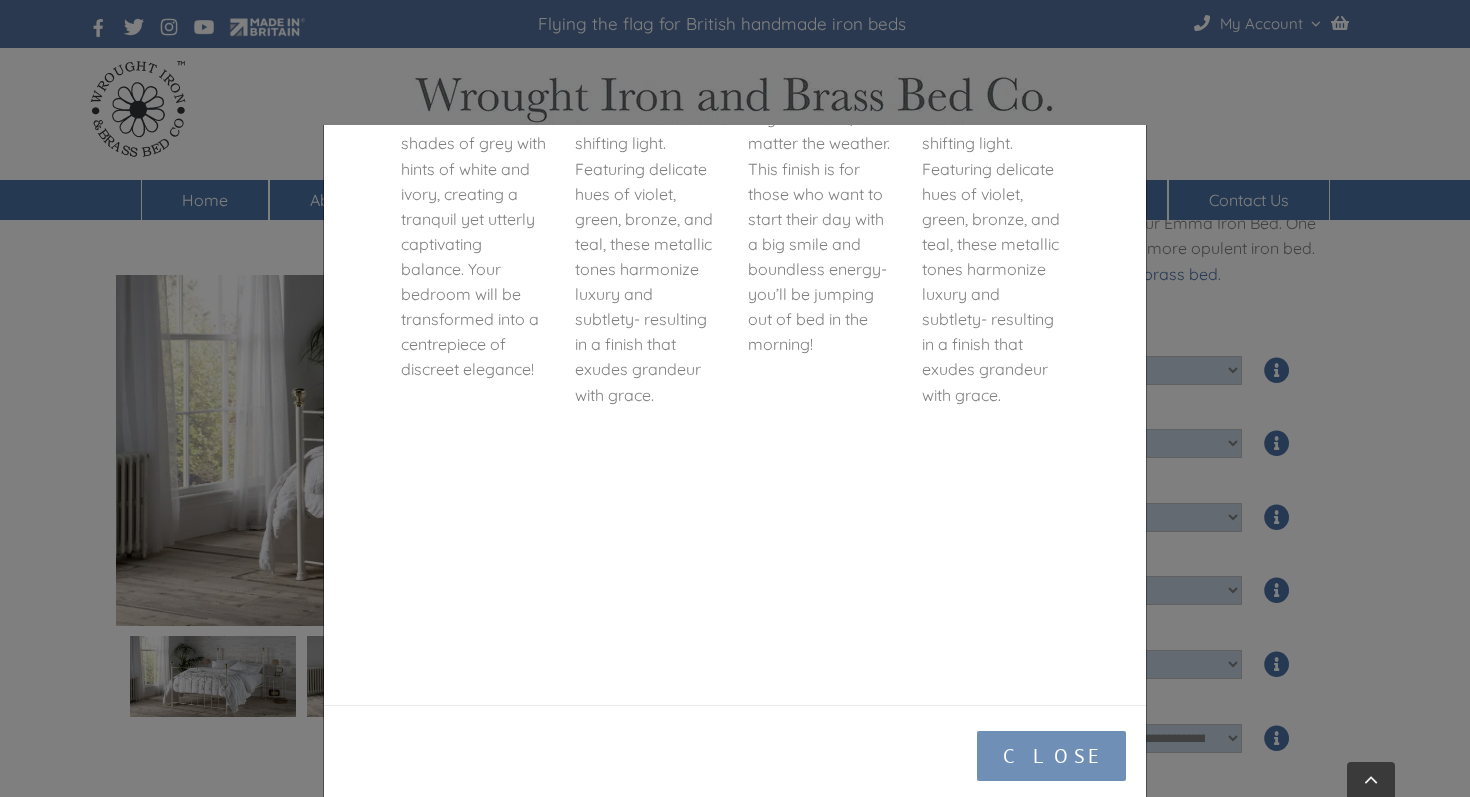 click on "Close" at bounding box center (1051, 756) 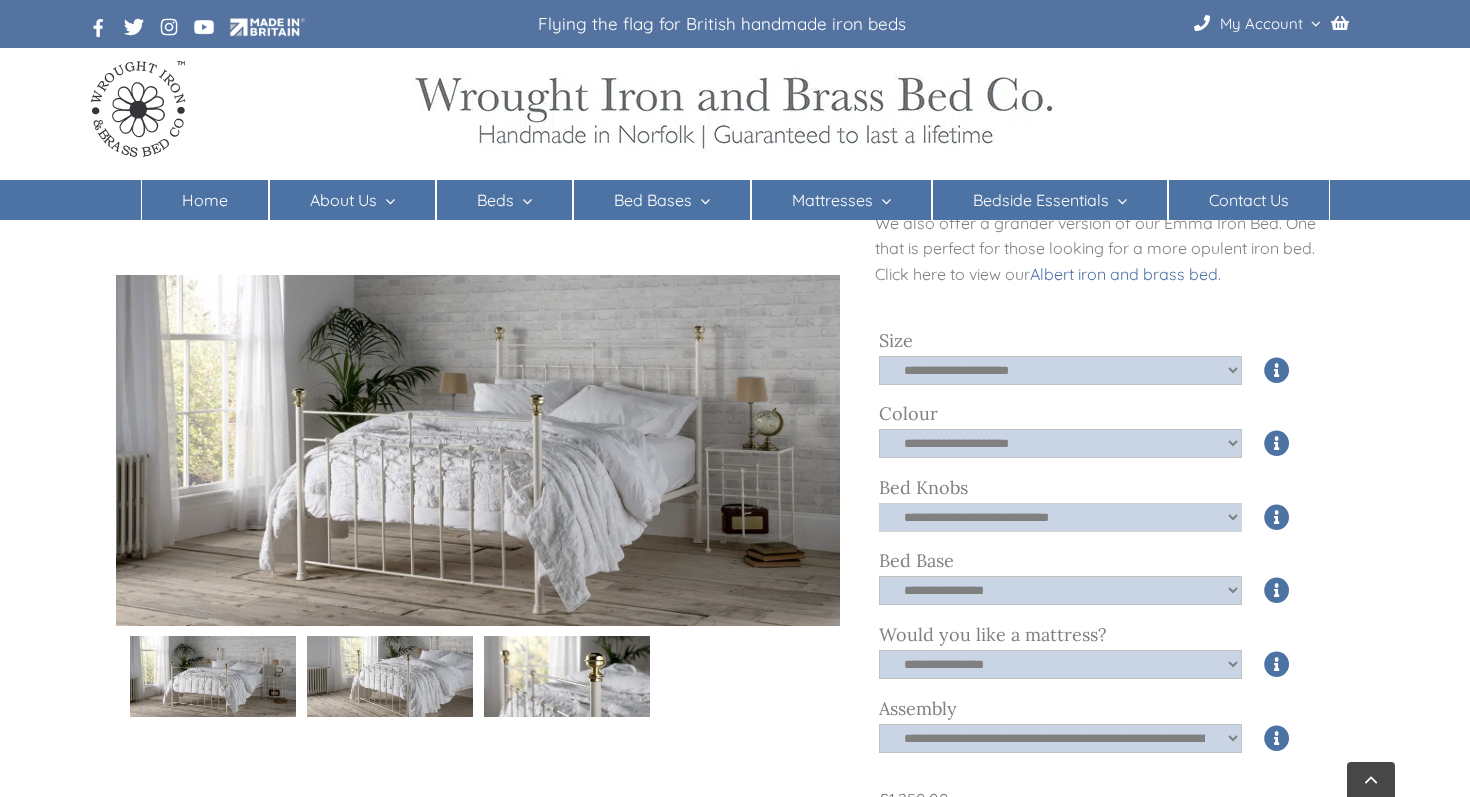 click on "**********" 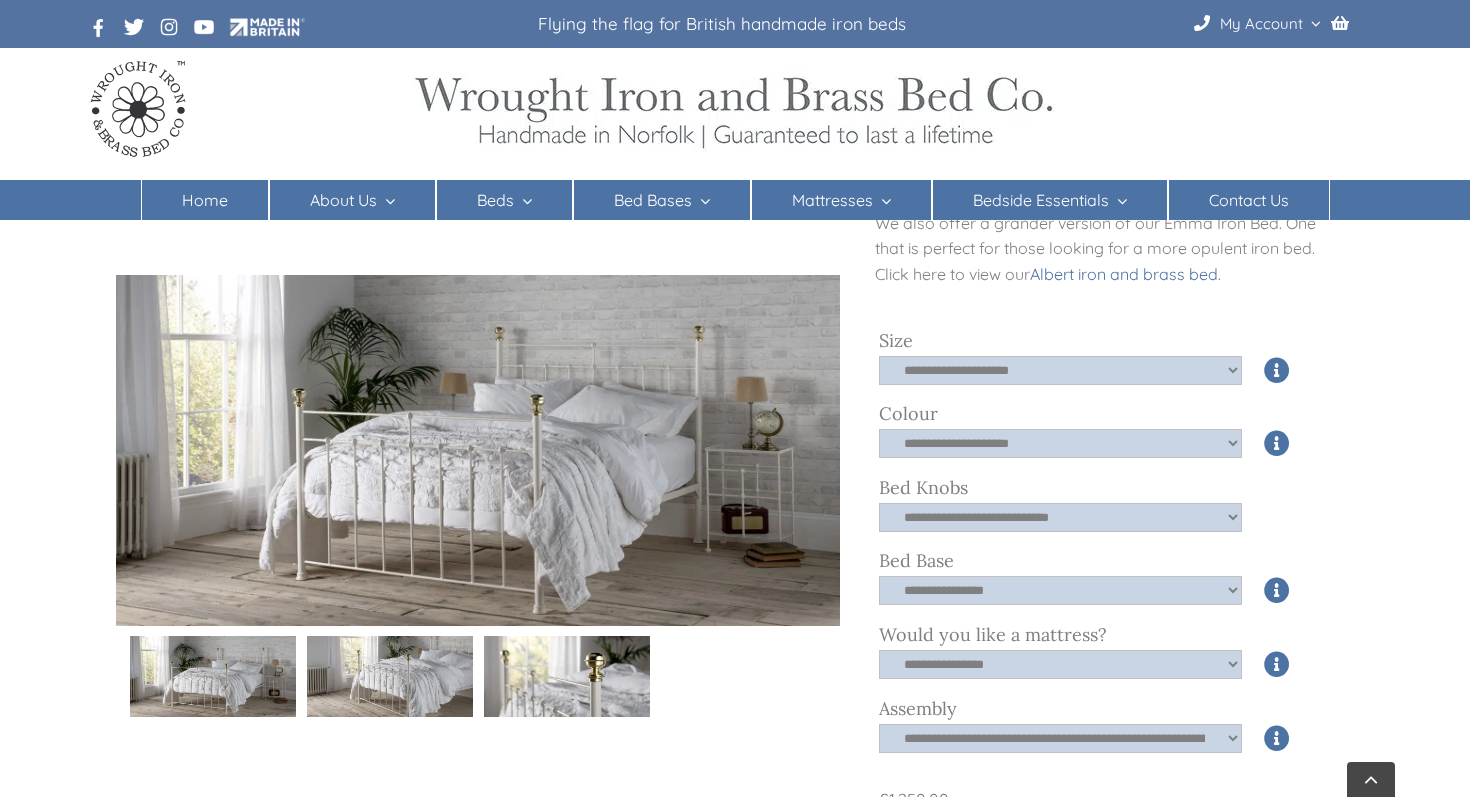 click at bounding box center (1277, 517) 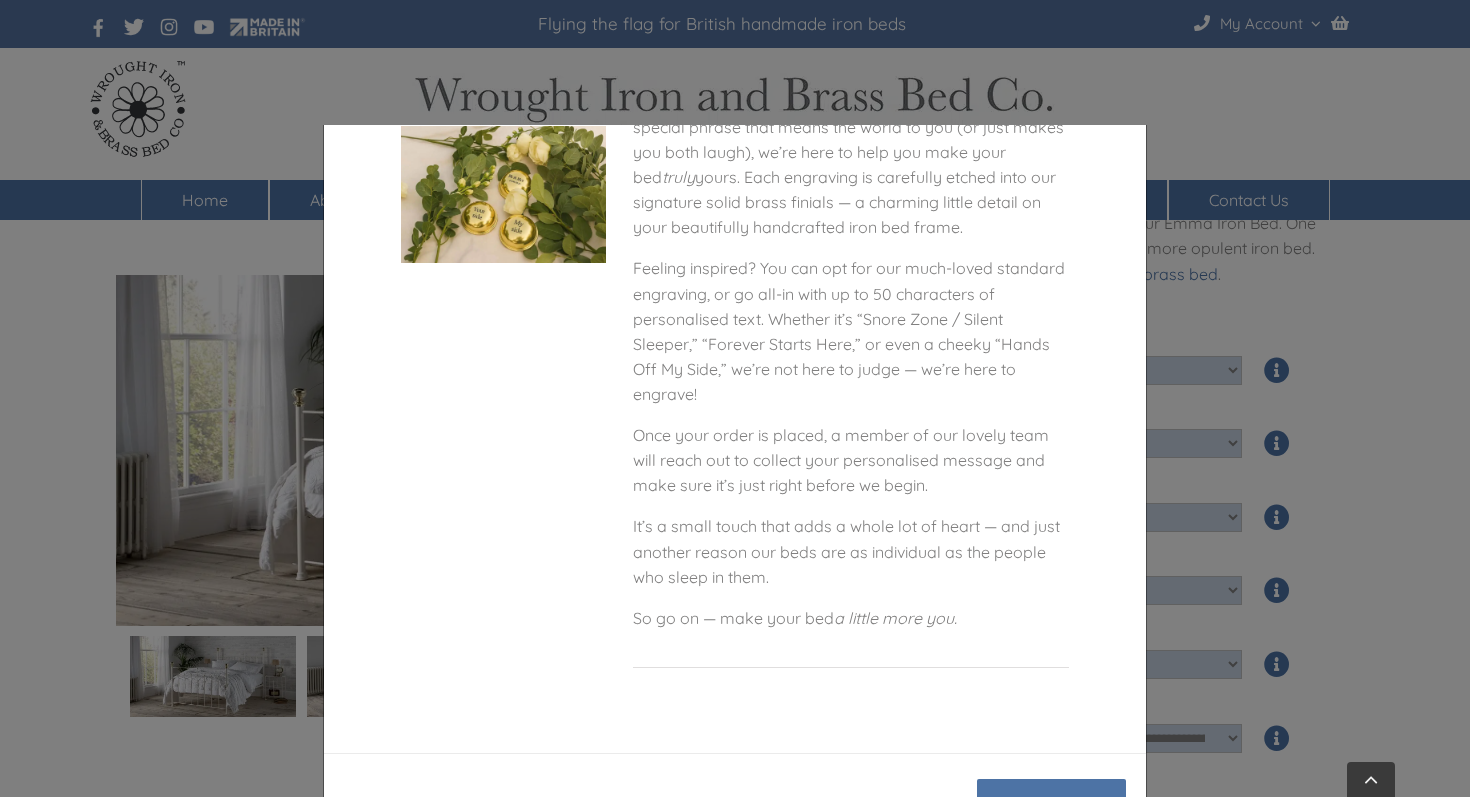 scroll, scrollTop: 1540, scrollLeft: 0, axis: vertical 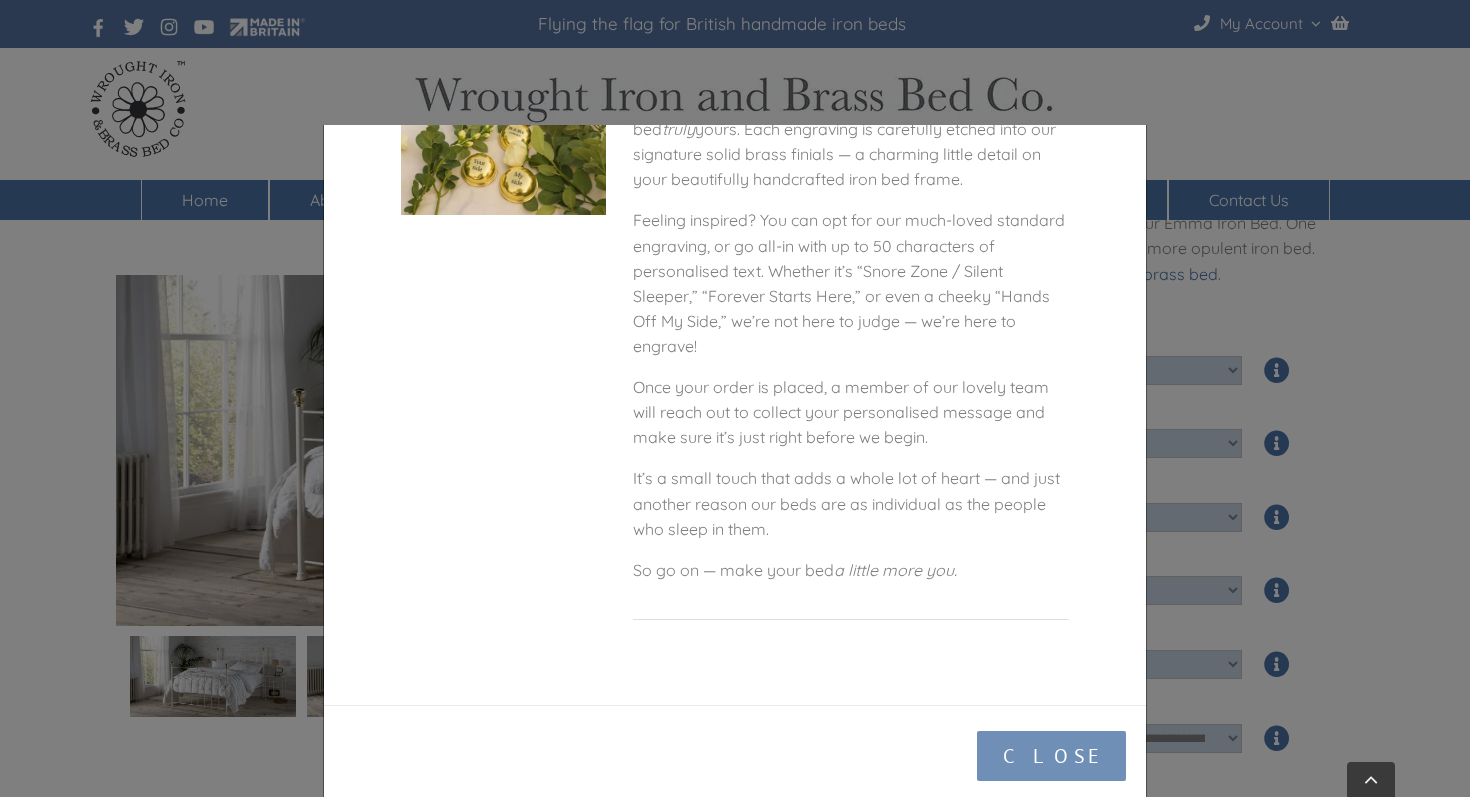 click on "Close" at bounding box center (1051, 756) 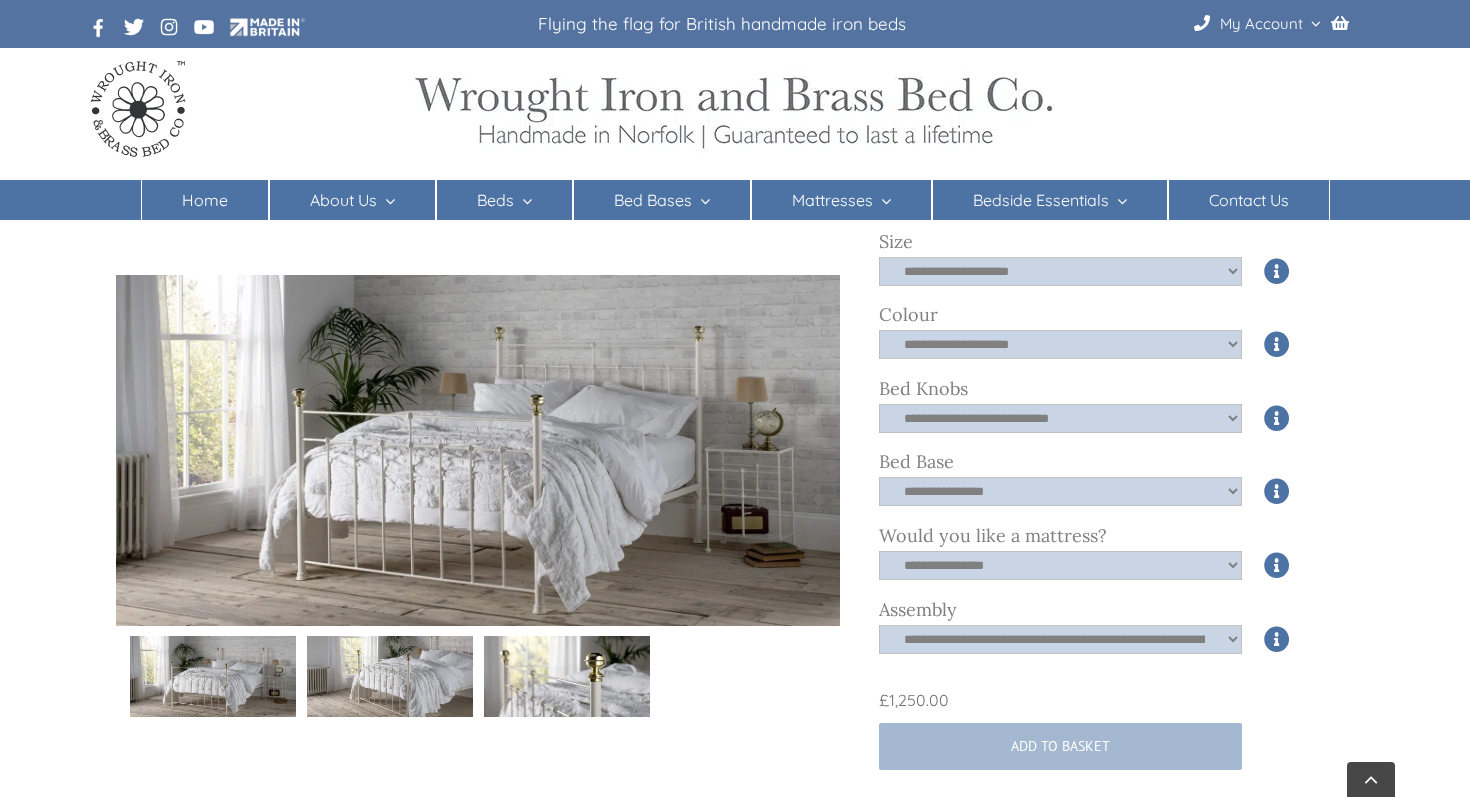 scroll, scrollTop: 608, scrollLeft: 0, axis: vertical 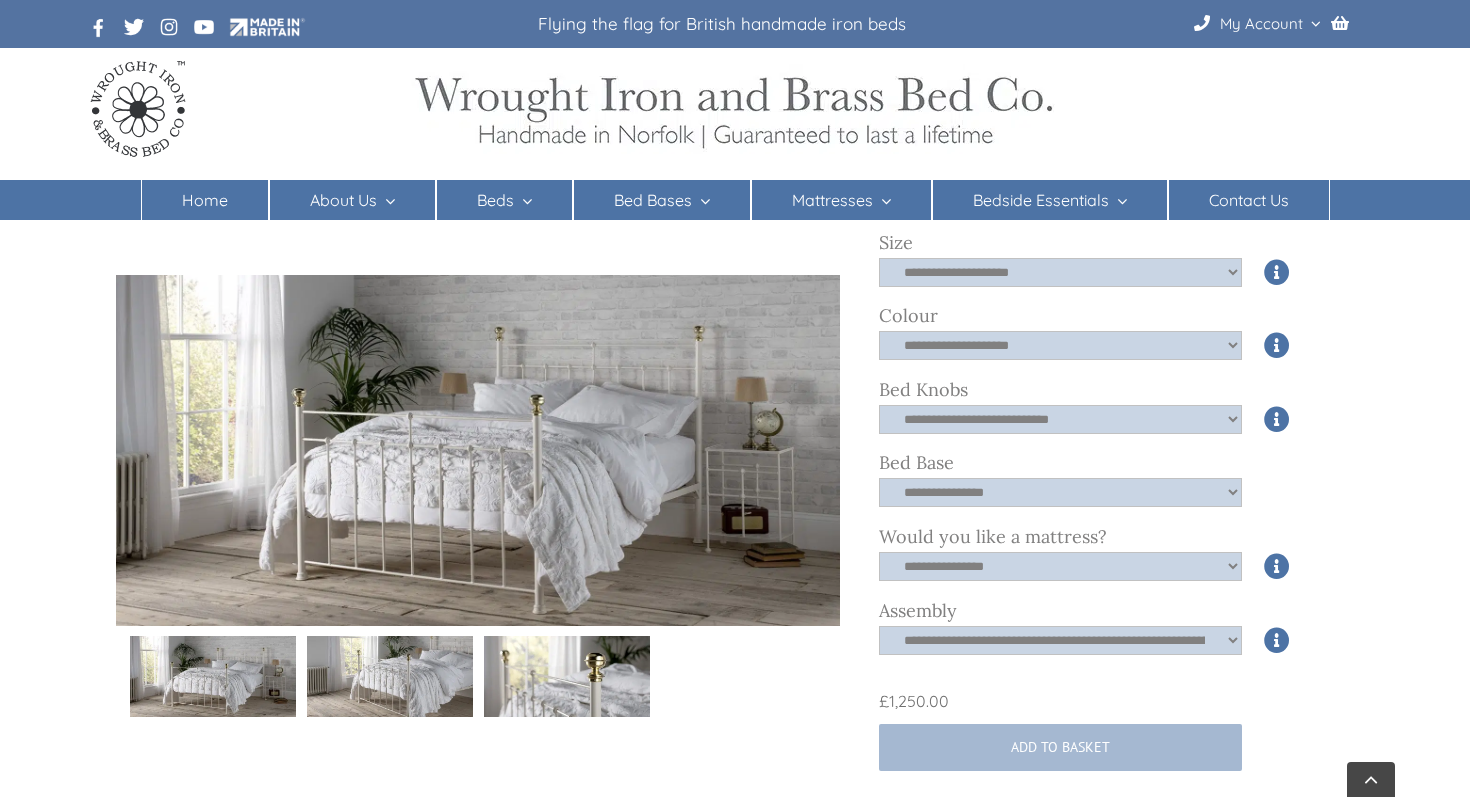 click at bounding box center [1277, 492] 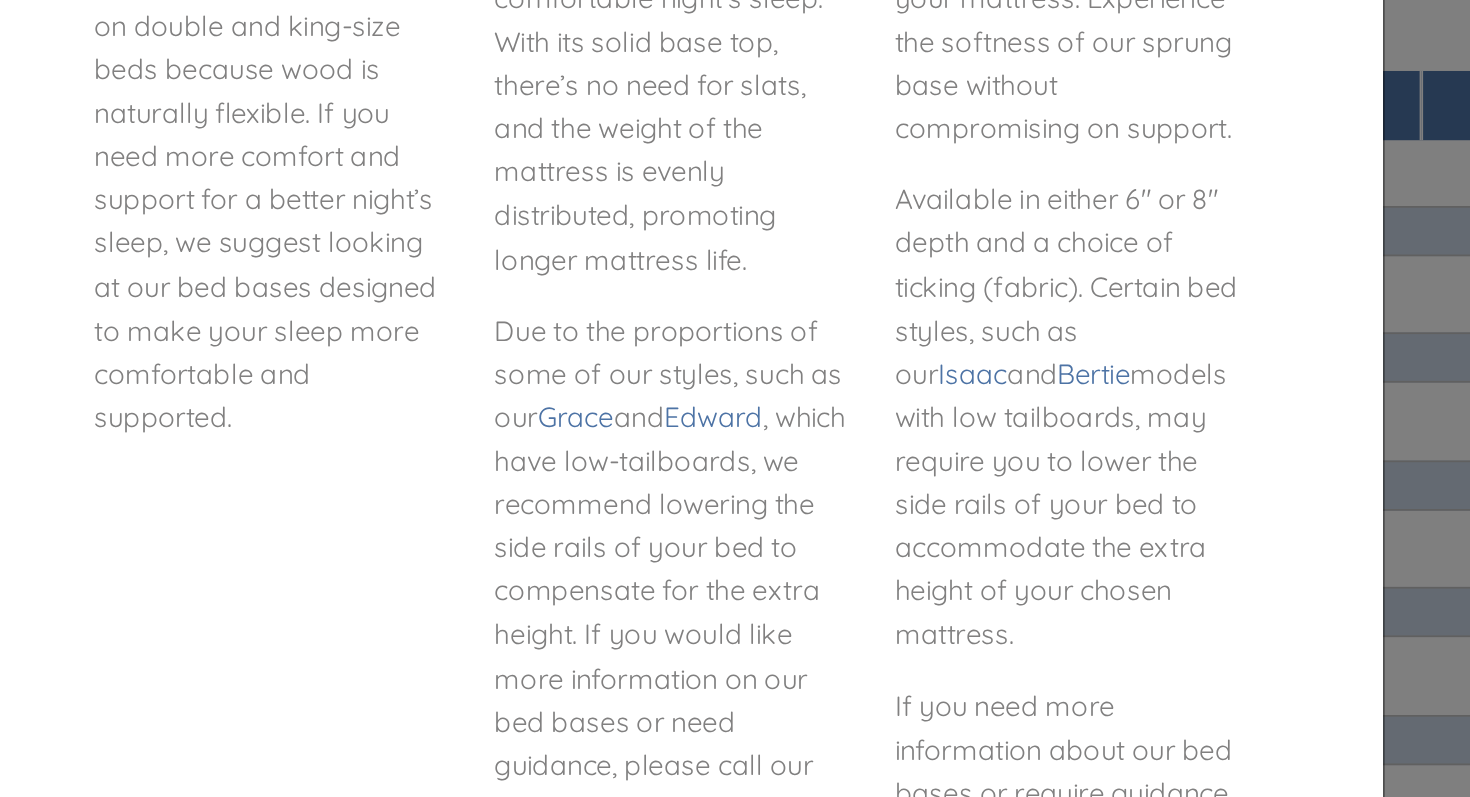 scroll, scrollTop: 1011, scrollLeft: 0, axis: vertical 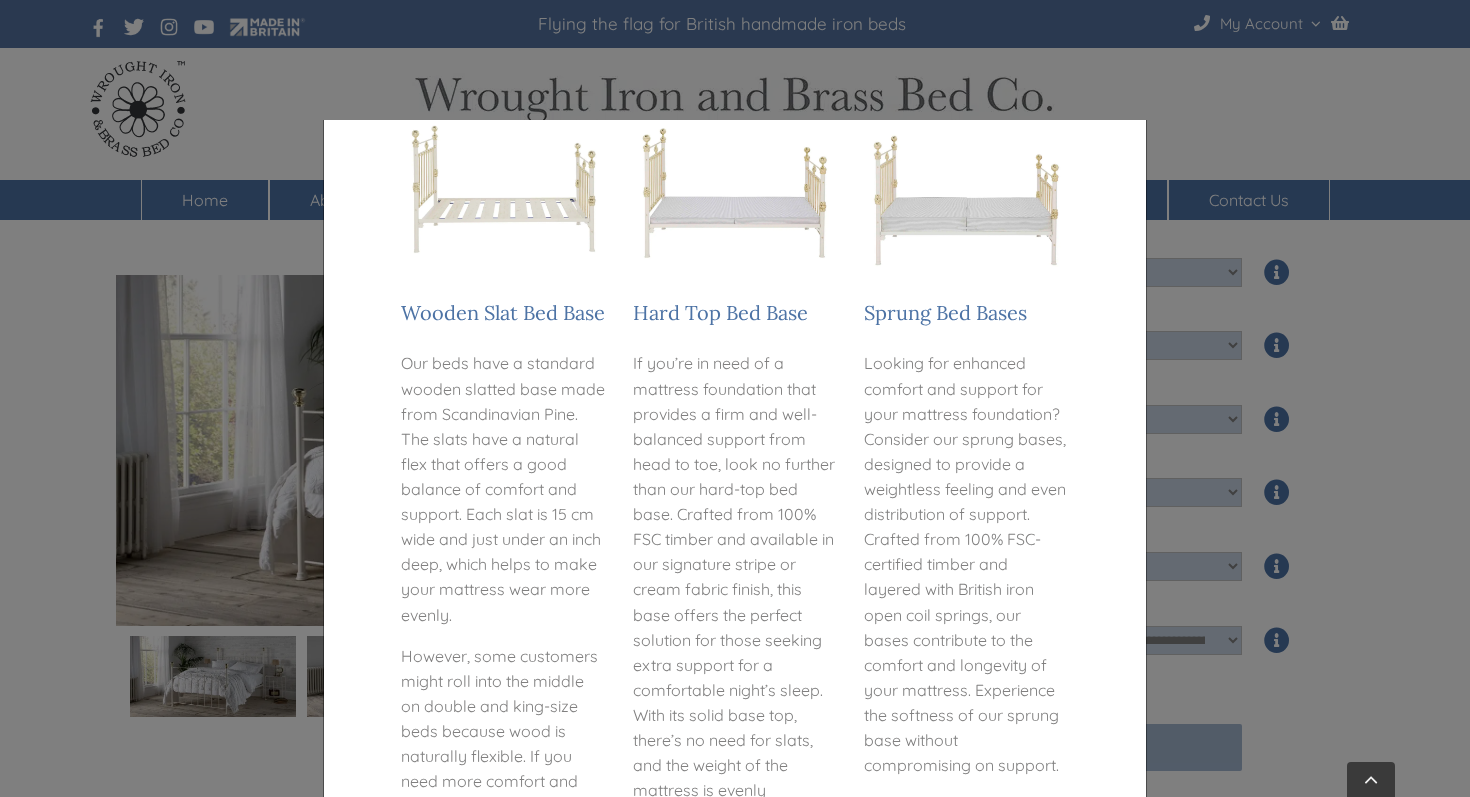 click on "×
Bed Bases
The foundation for peaceful slumber
When it comes to a peaceful night’s sleep, the foundation of your mattress is key. Made from 100% FSC-certified timber, we are confident that you will adore our variety of bed bases, all designed to perfect your night’s sleep in their own unique ways.
Browse our collection of bed bases and should you require any guidance, please feel free to call our team on 01485 542516.
Wooden Slat Bed Base
Our beds have a standard wooden slatted base made from Scandinavian Pine. The slats have a natural flex that offers a good balance of comfort and support. Each slat is 15 cm wide and just under an inch deep, which helps to make your mattress wear more evenly.
Hard Top Bed Base
Due to the proportions of some of our styles, such as our  Grace  and  Edward
Sprung Bed Bases
Available in either 6″ or 8″ depth and a choice of ticking (fabric). Certain bed styles, such as our" at bounding box center (735, 398) 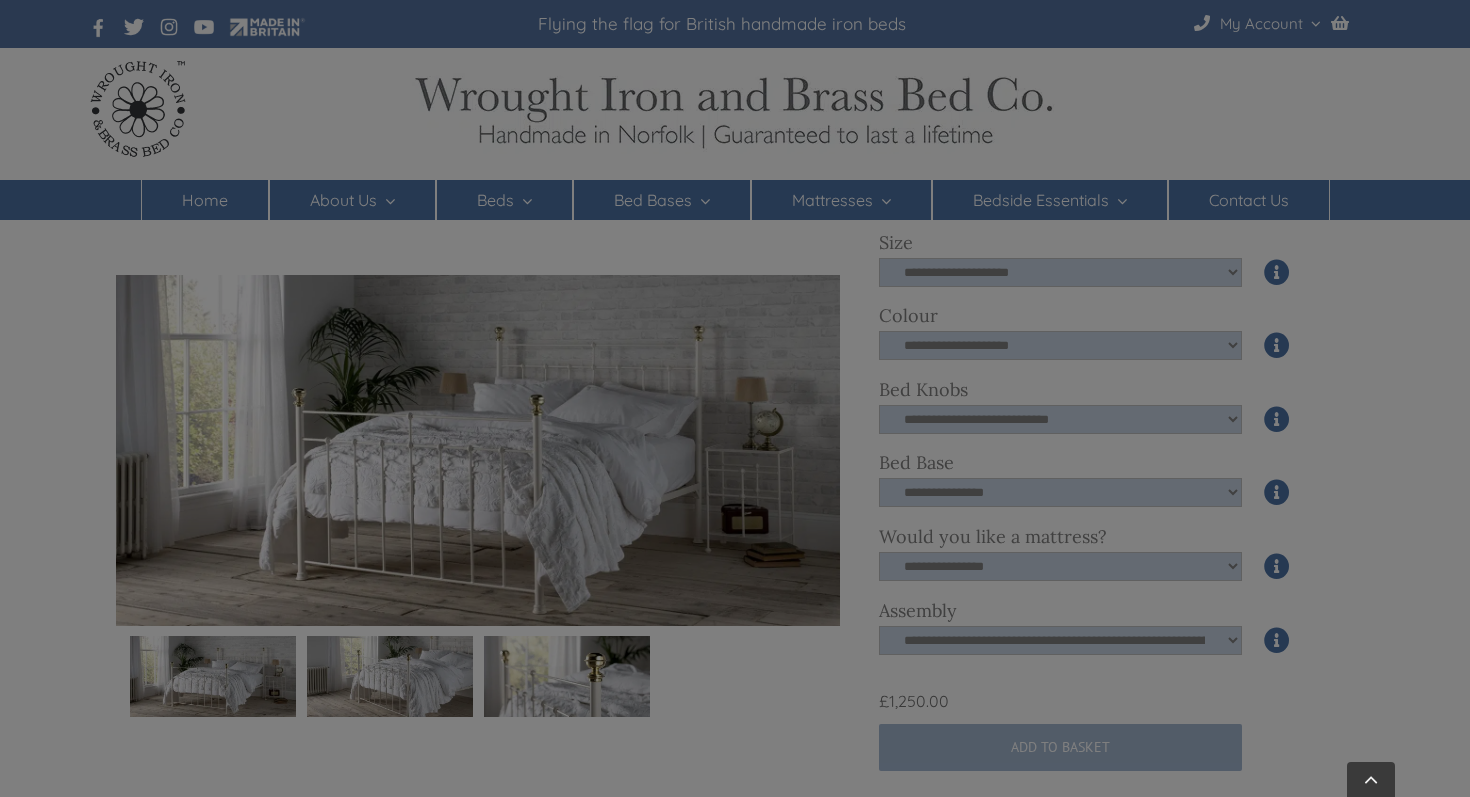 scroll, scrollTop: 0, scrollLeft: 0, axis: both 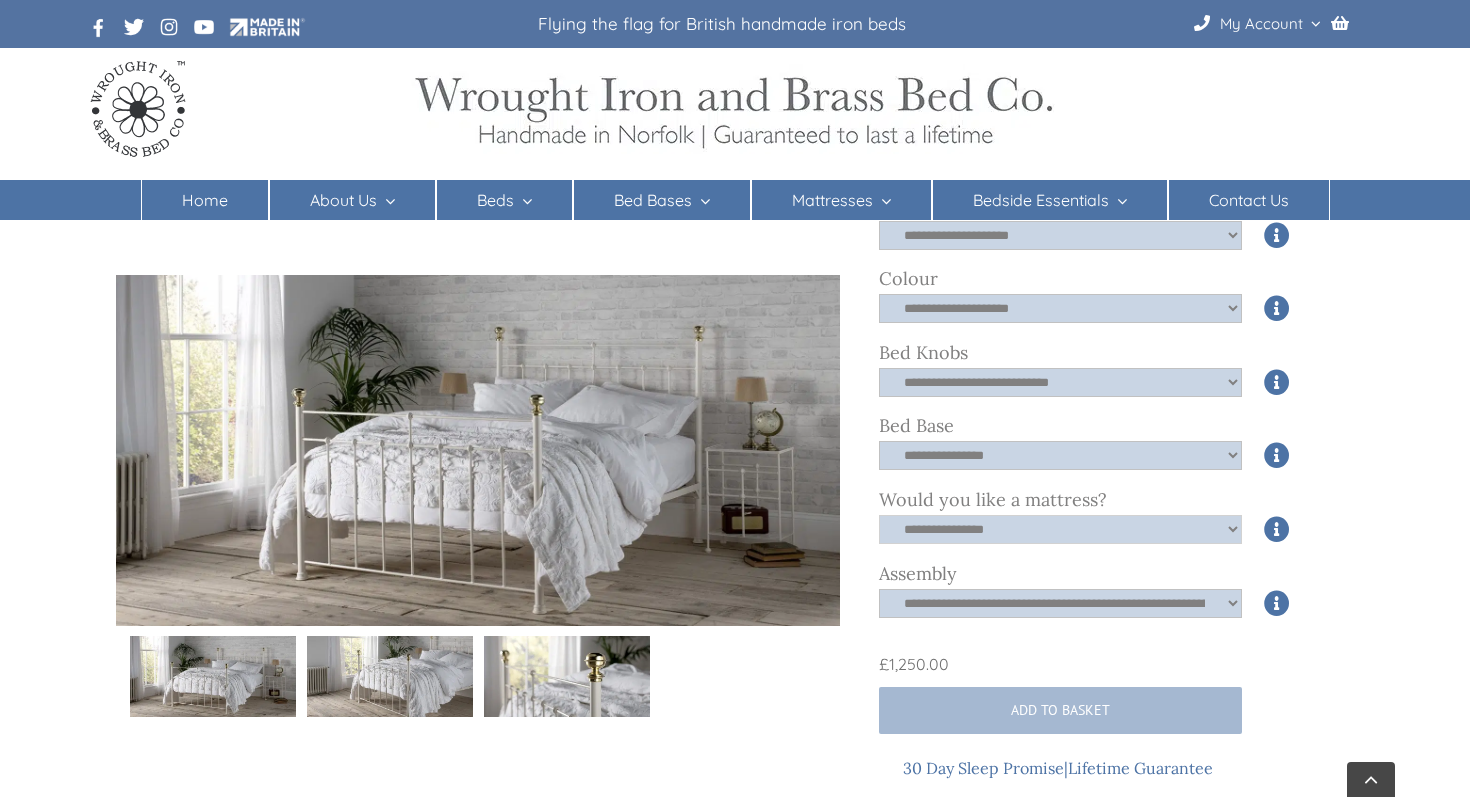 click on "**********" at bounding box center [1060, 529] 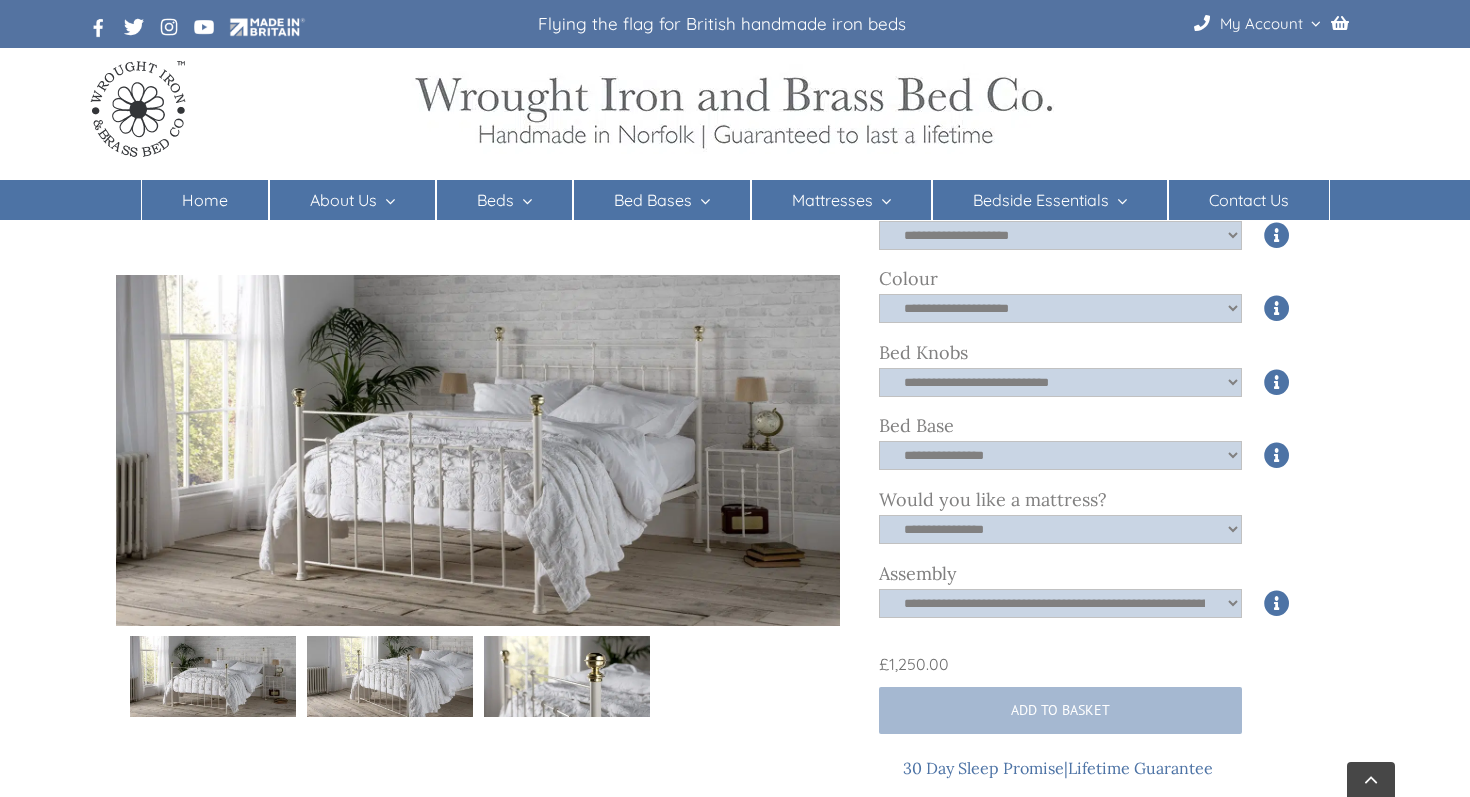 click at bounding box center [1277, 529] 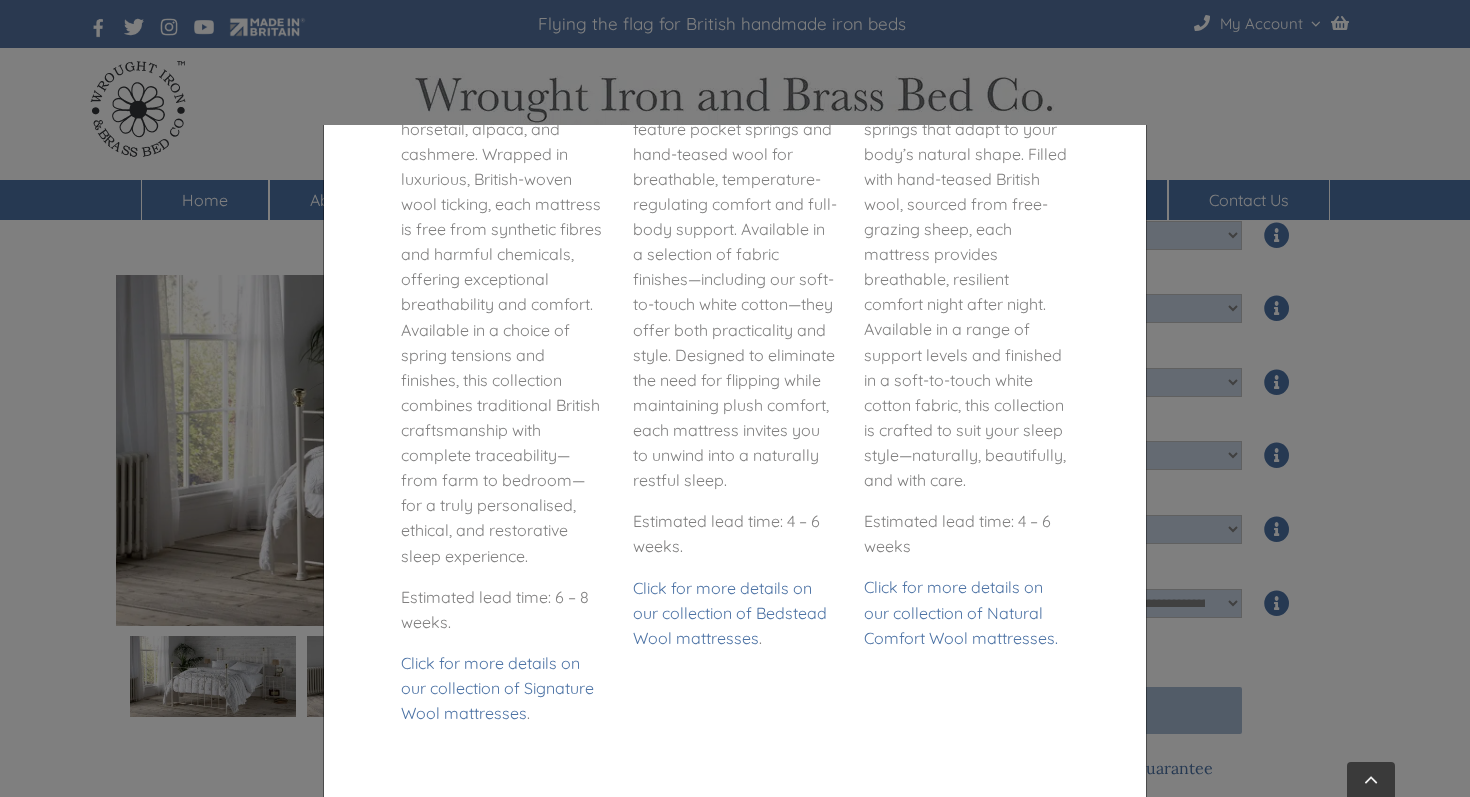 scroll, scrollTop: 1075, scrollLeft: 0, axis: vertical 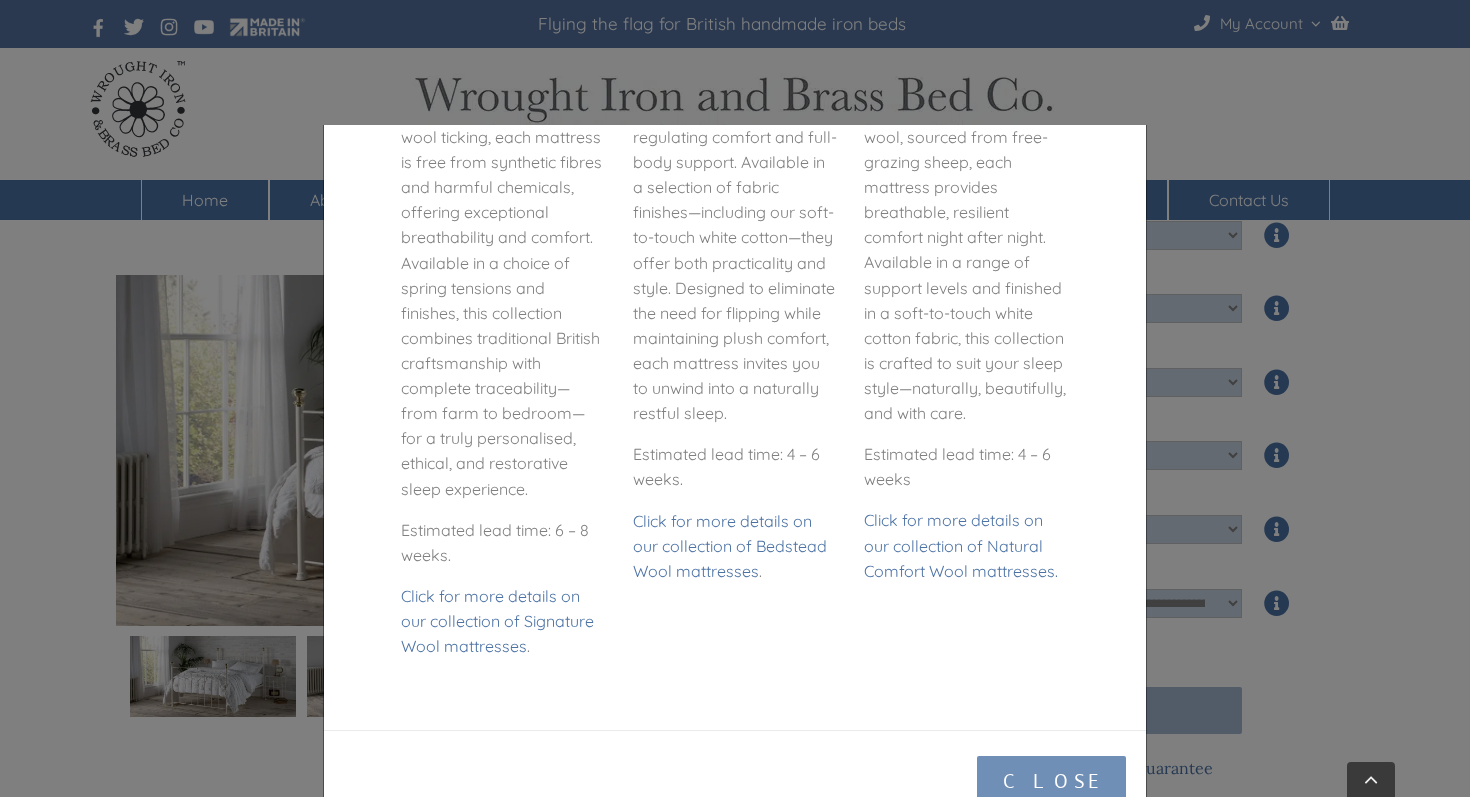 click on "Close" at bounding box center (1051, 781) 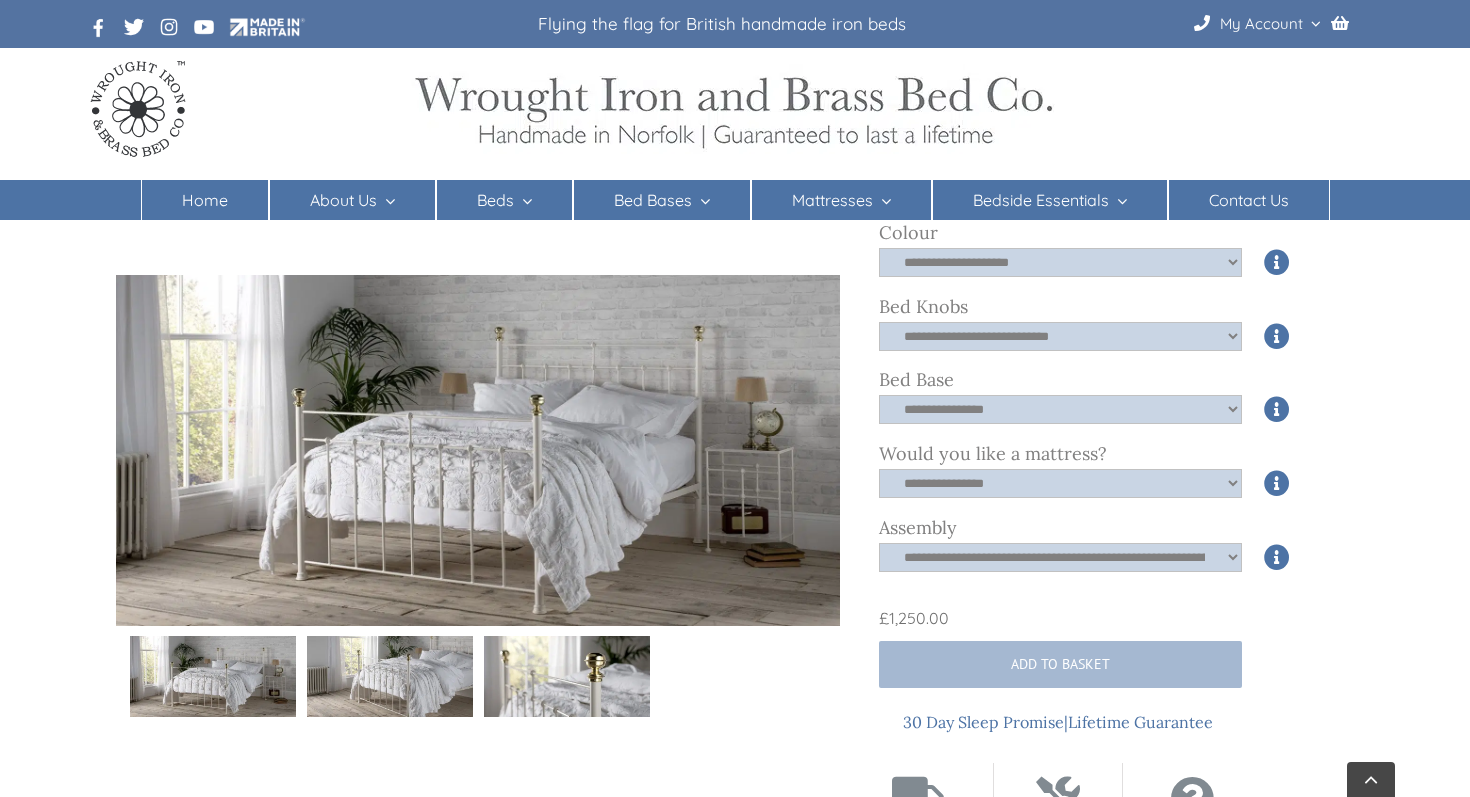 scroll, scrollTop: 706, scrollLeft: 0, axis: vertical 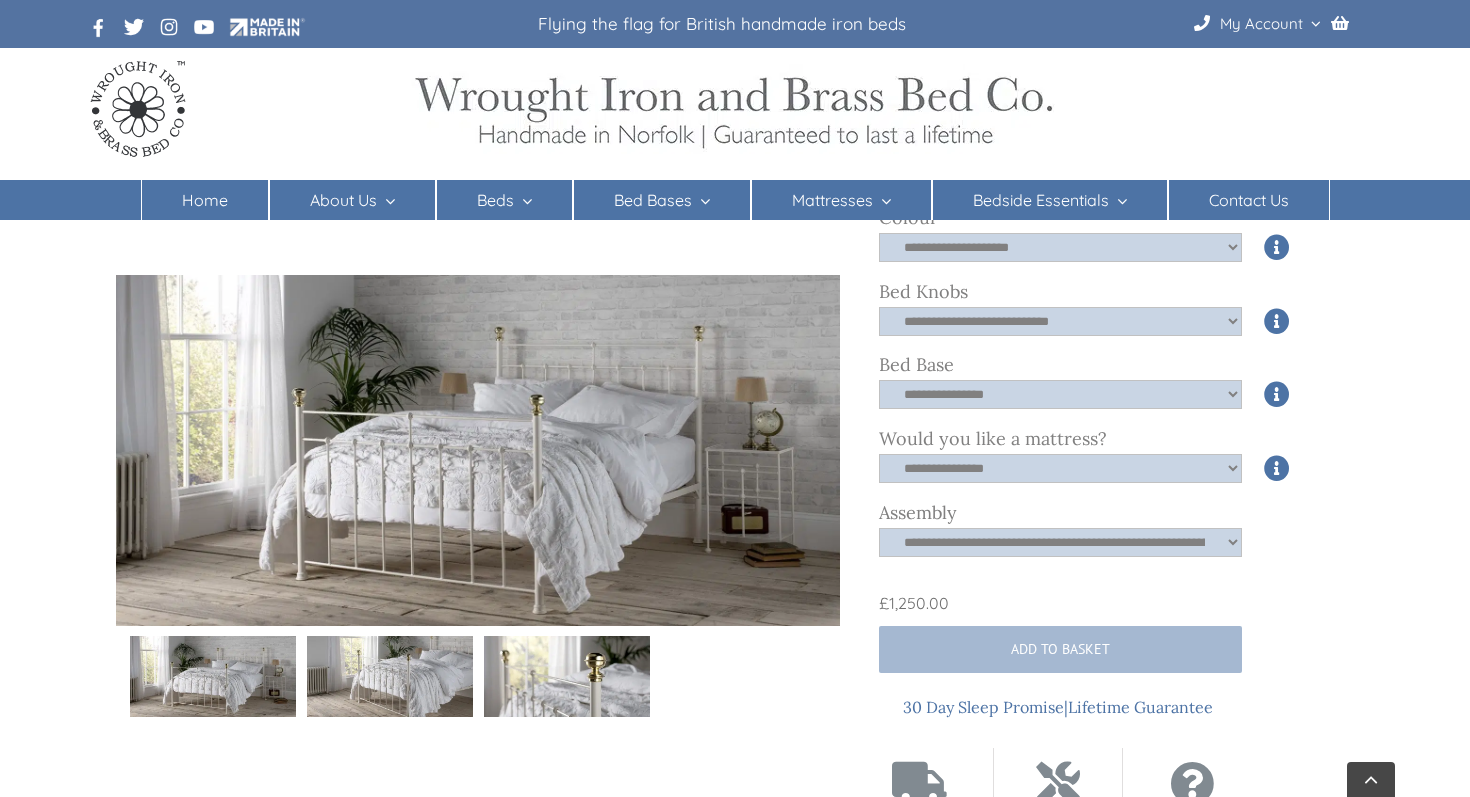 click at bounding box center (1277, 542) 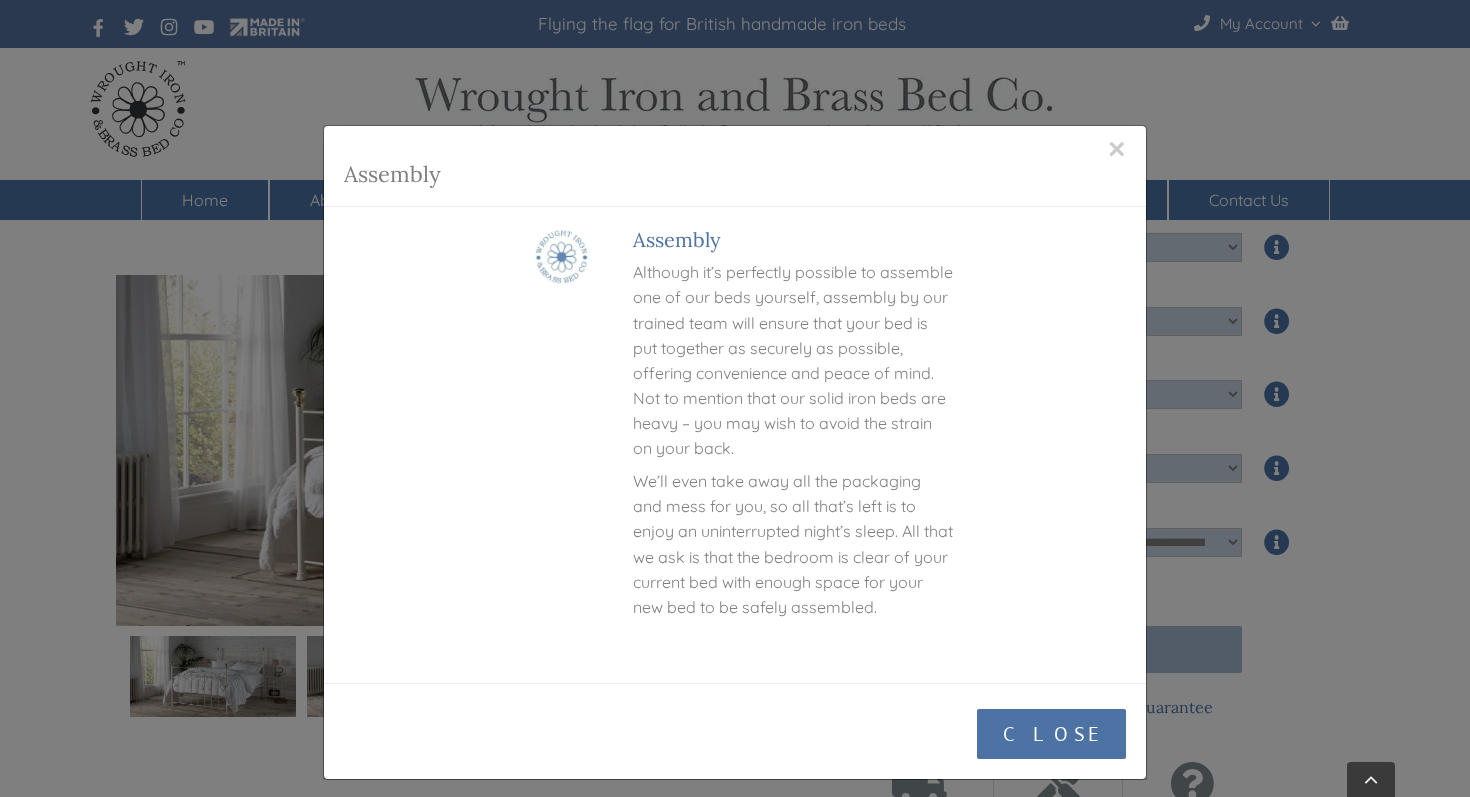click on "×" at bounding box center (1117, 149) 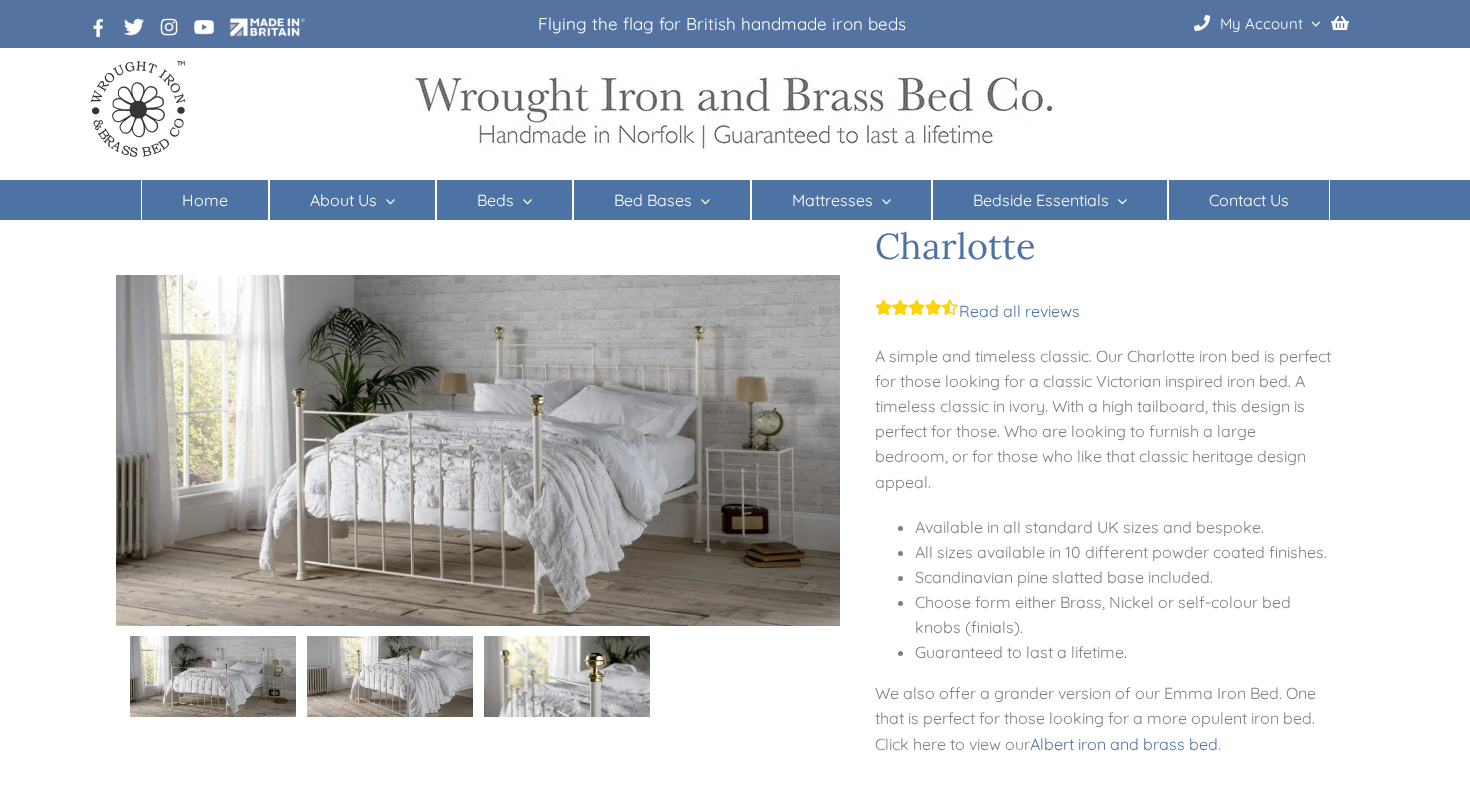scroll, scrollTop: 42, scrollLeft: 0, axis: vertical 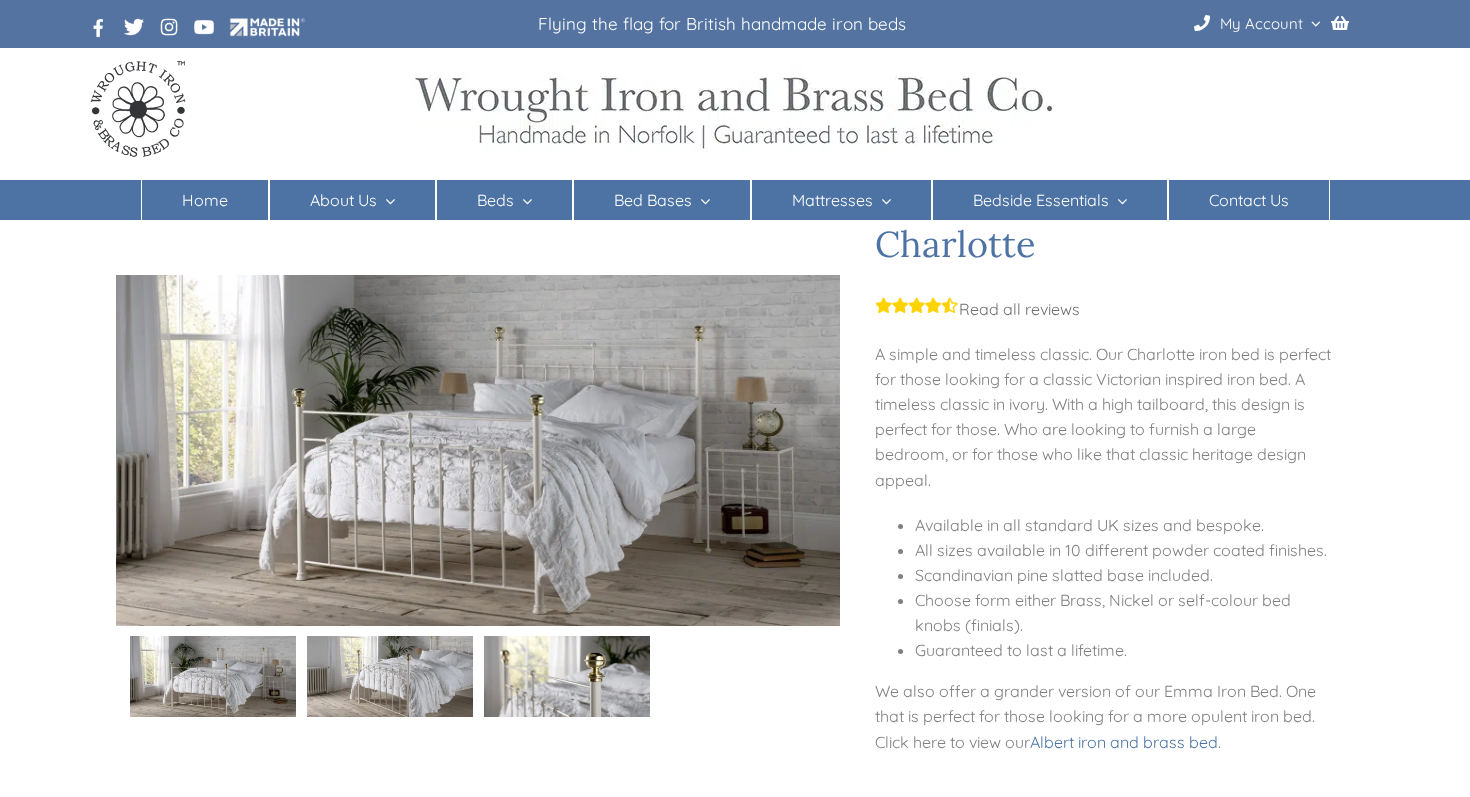 click on "Read all reviews" at bounding box center [977, 309] 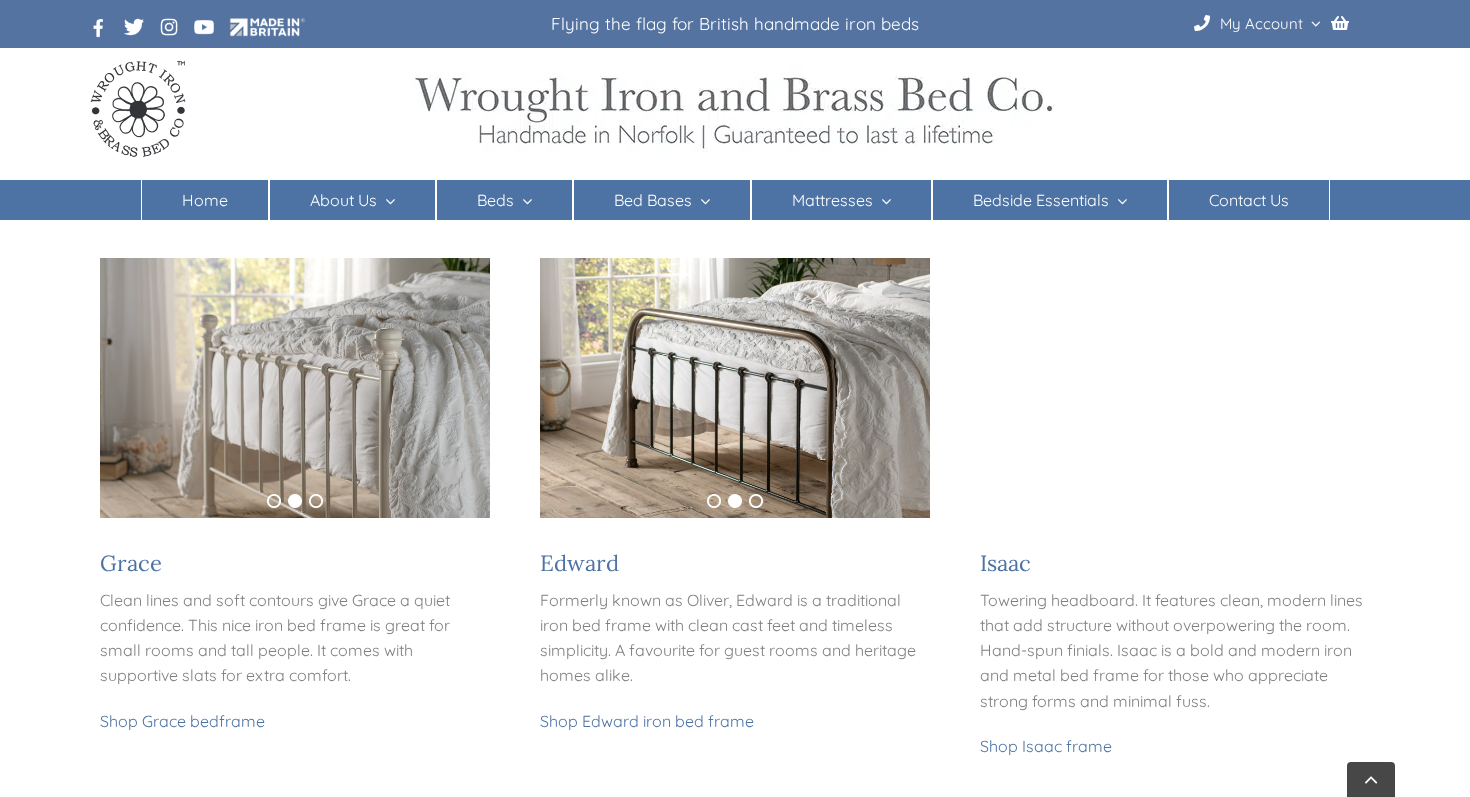 scroll, scrollTop: 948, scrollLeft: 0, axis: vertical 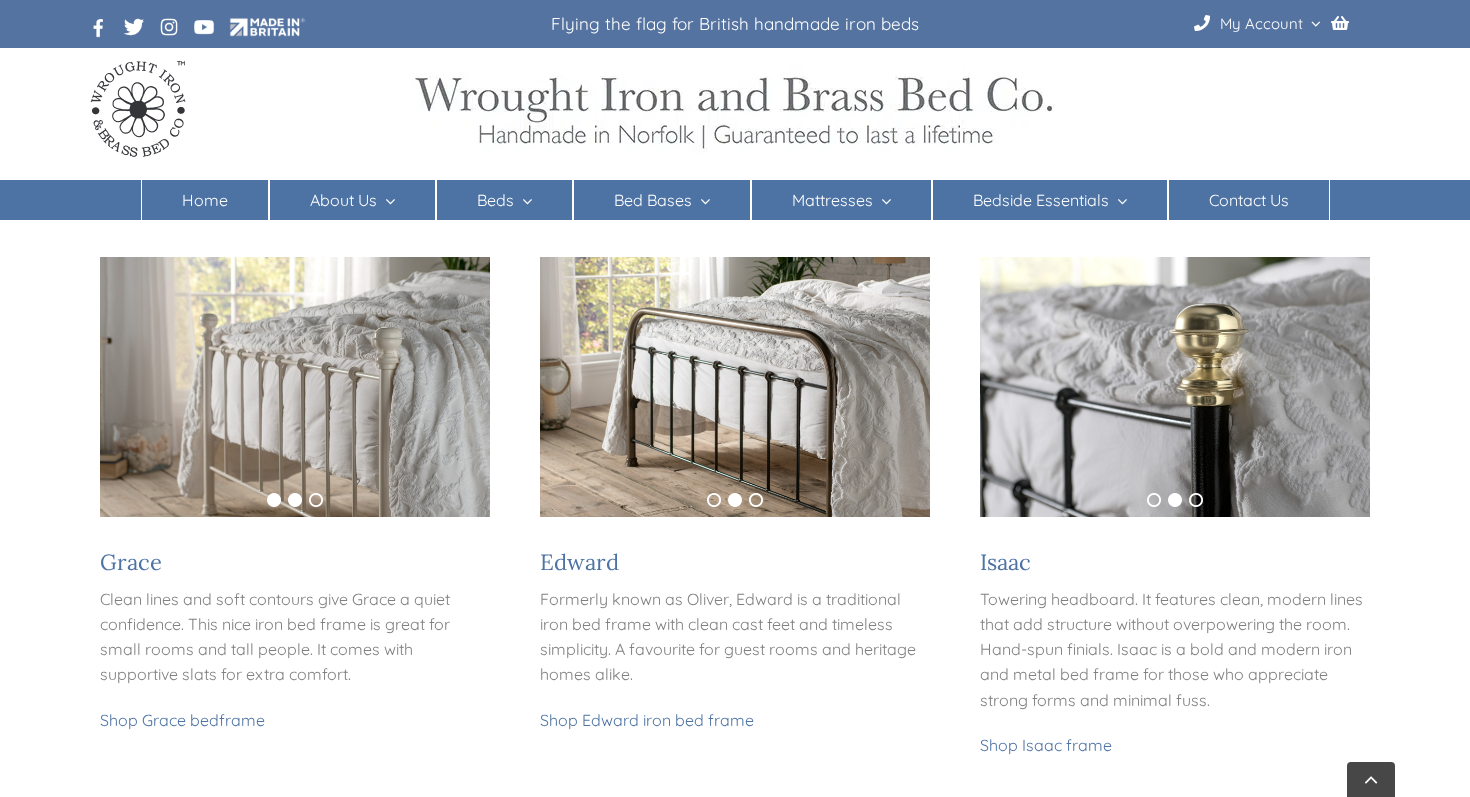 click on "1" at bounding box center [274, 500] 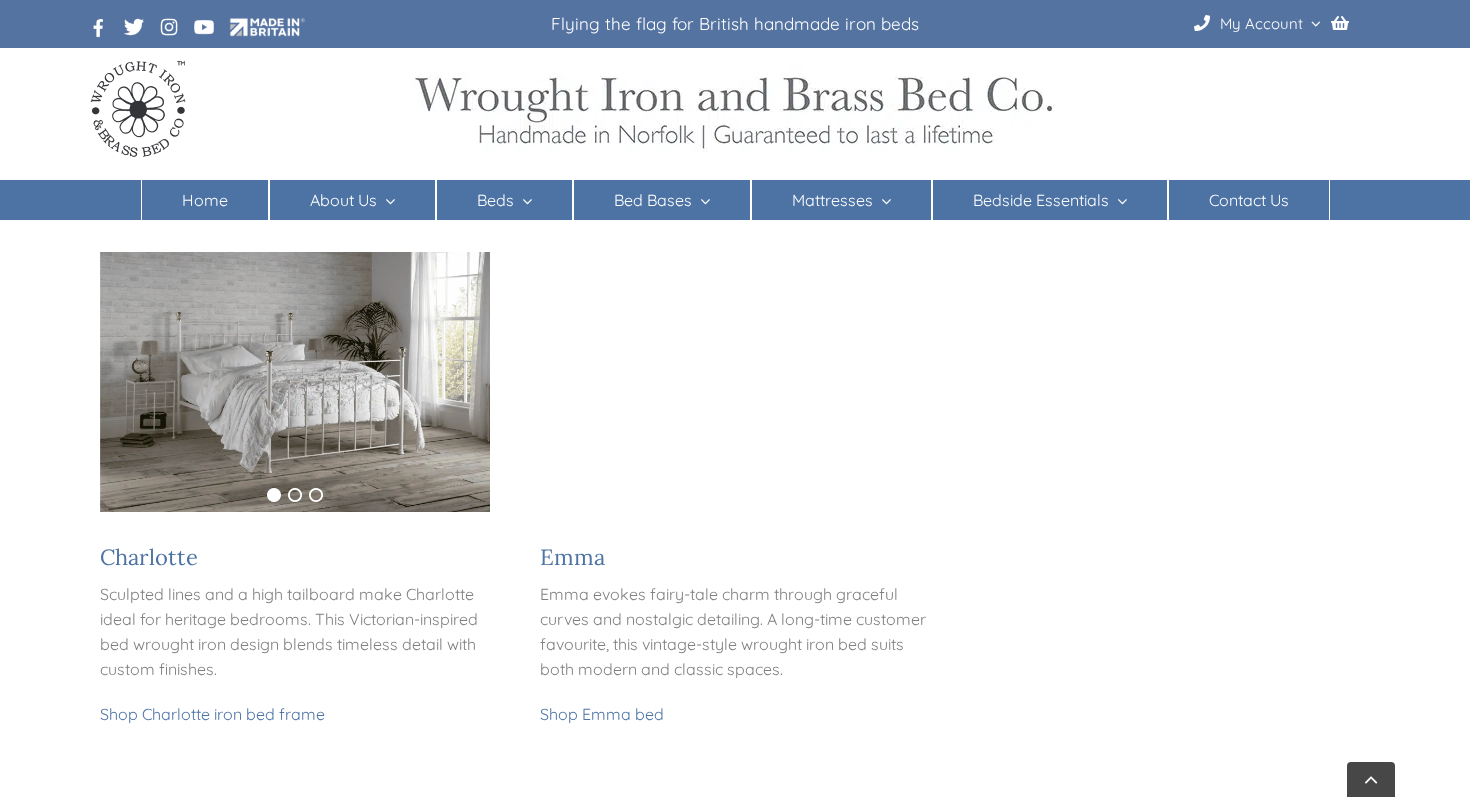 scroll, scrollTop: 2055, scrollLeft: 0, axis: vertical 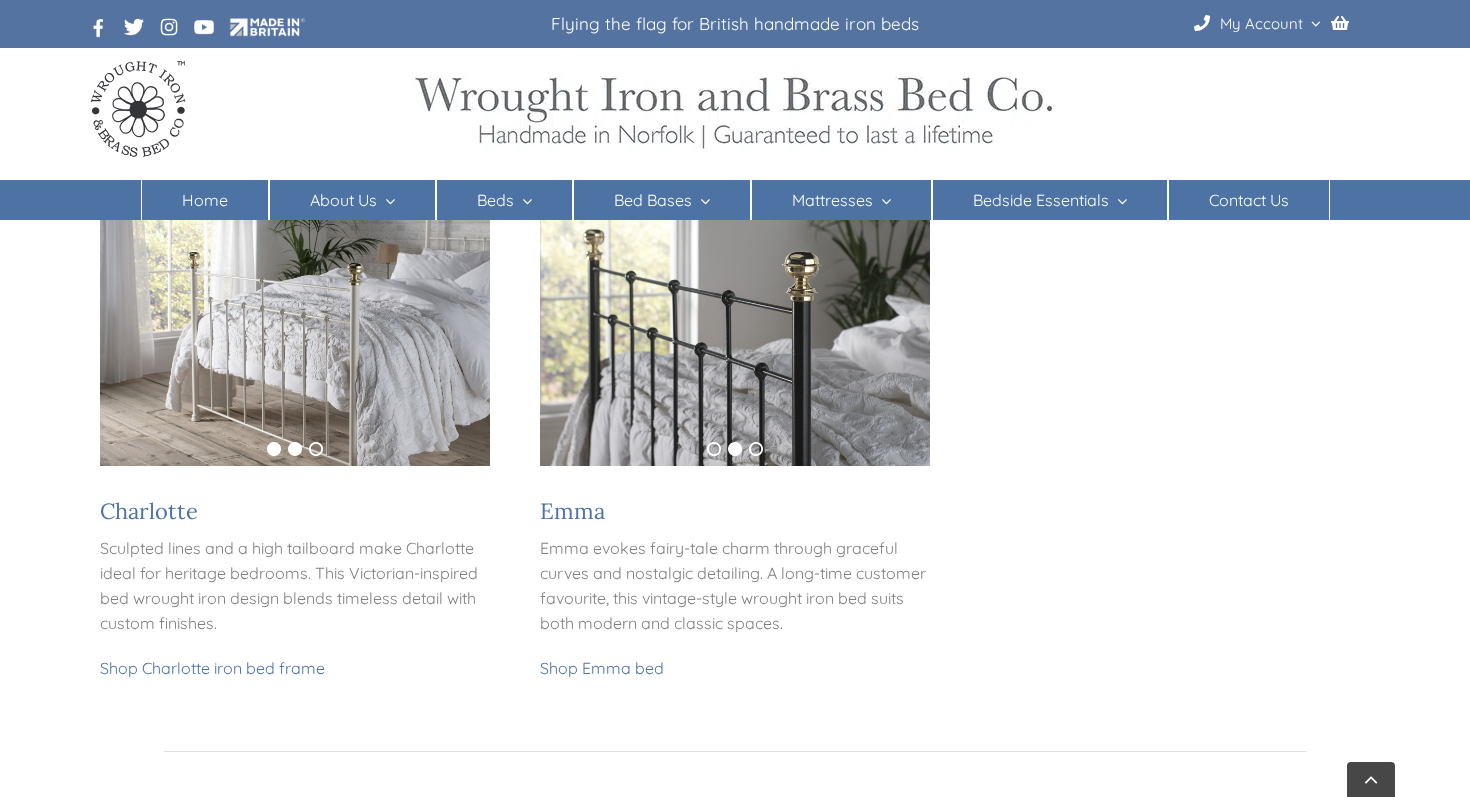 click on "1" at bounding box center (274, 449) 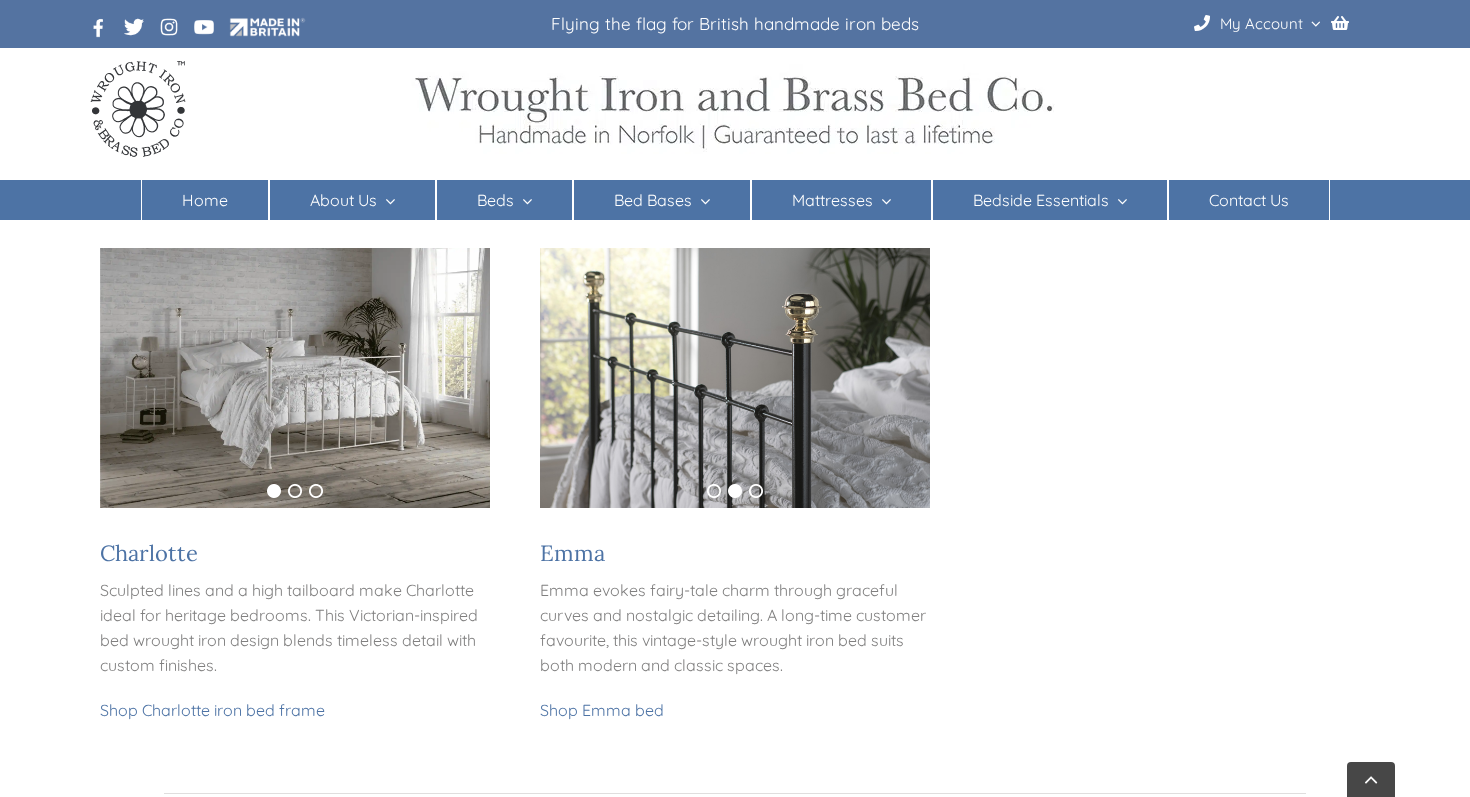 scroll, scrollTop: 2014, scrollLeft: 0, axis: vertical 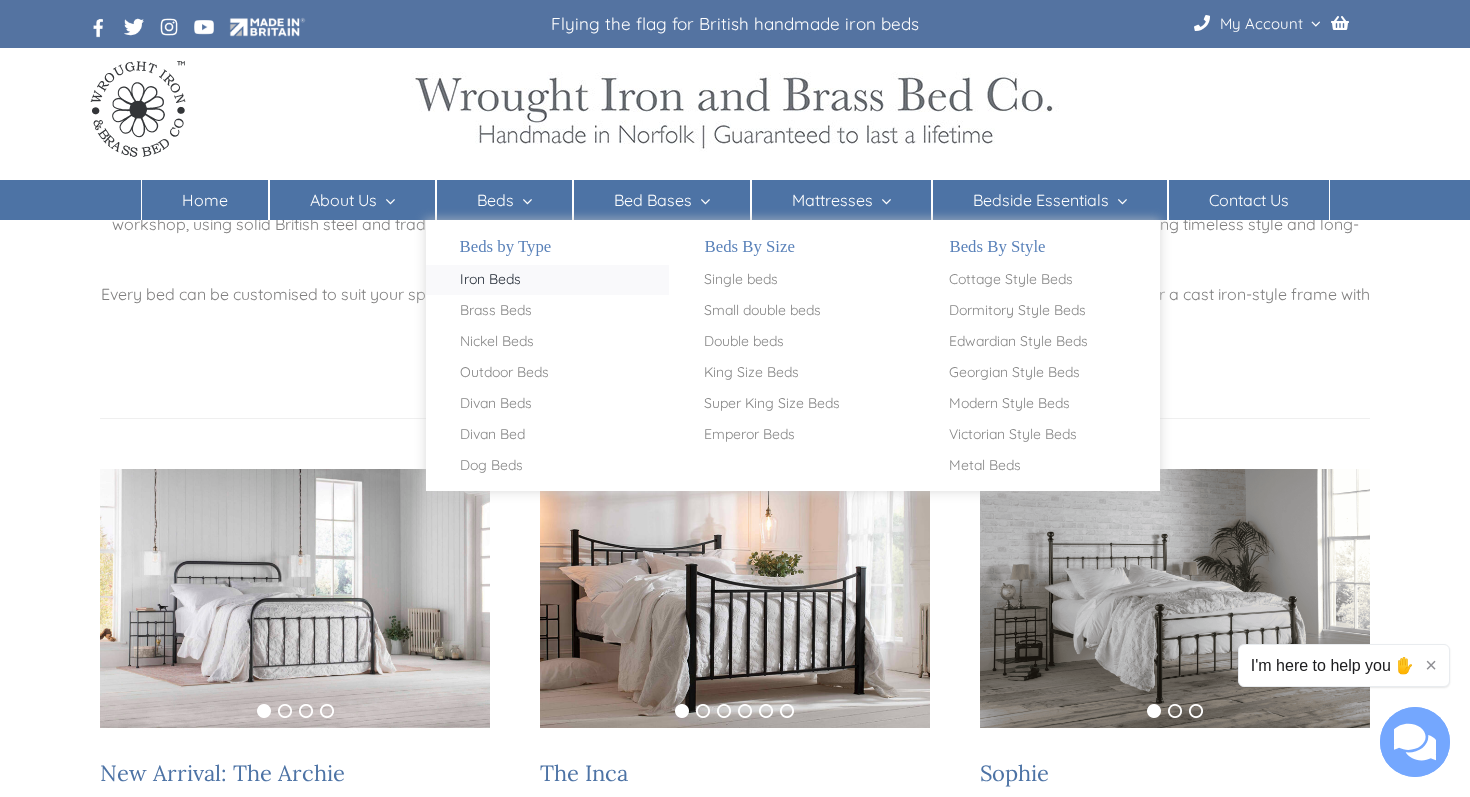 click on "Iron Beds" at bounding box center (490, 280) 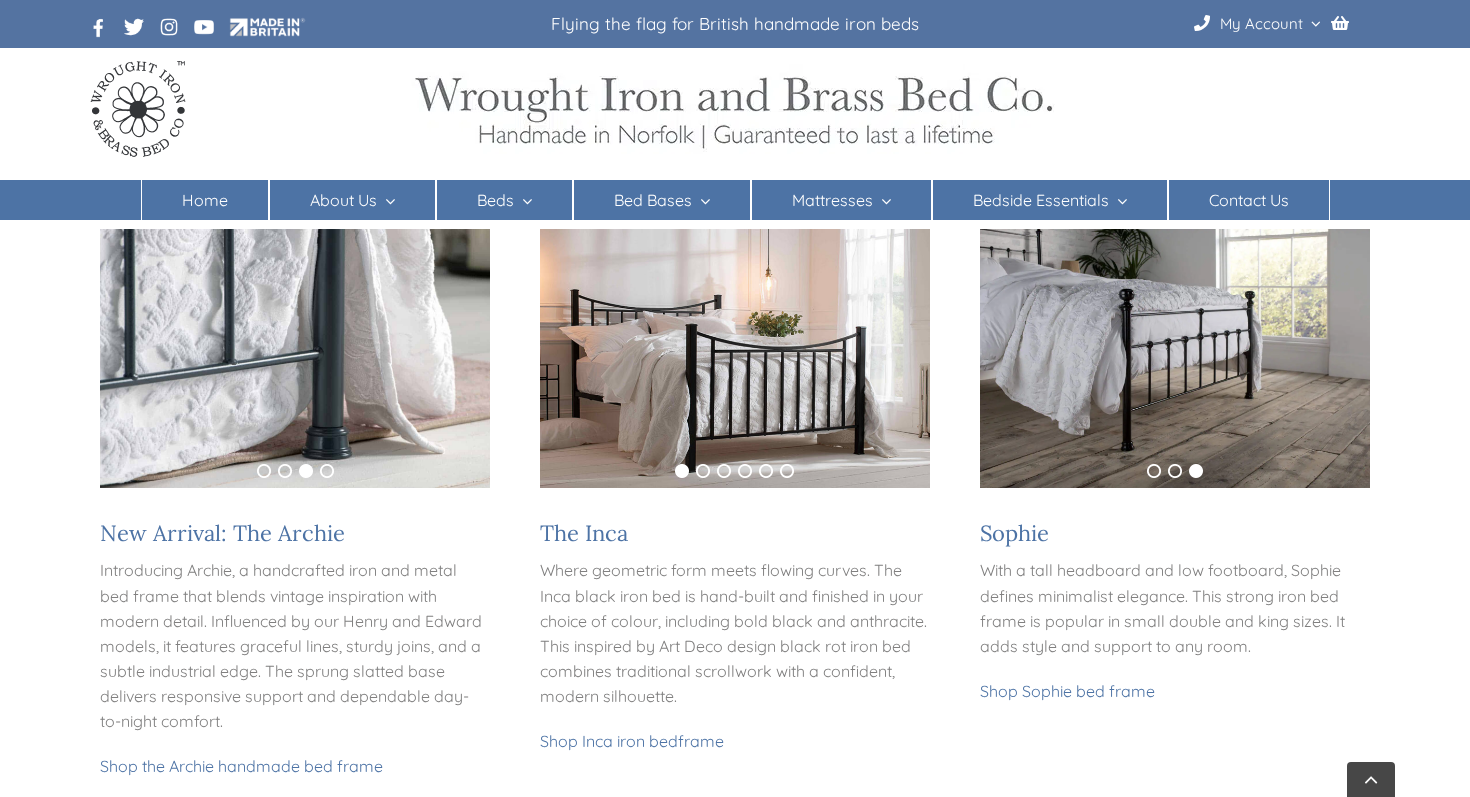 scroll, scrollTop: 382, scrollLeft: 0, axis: vertical 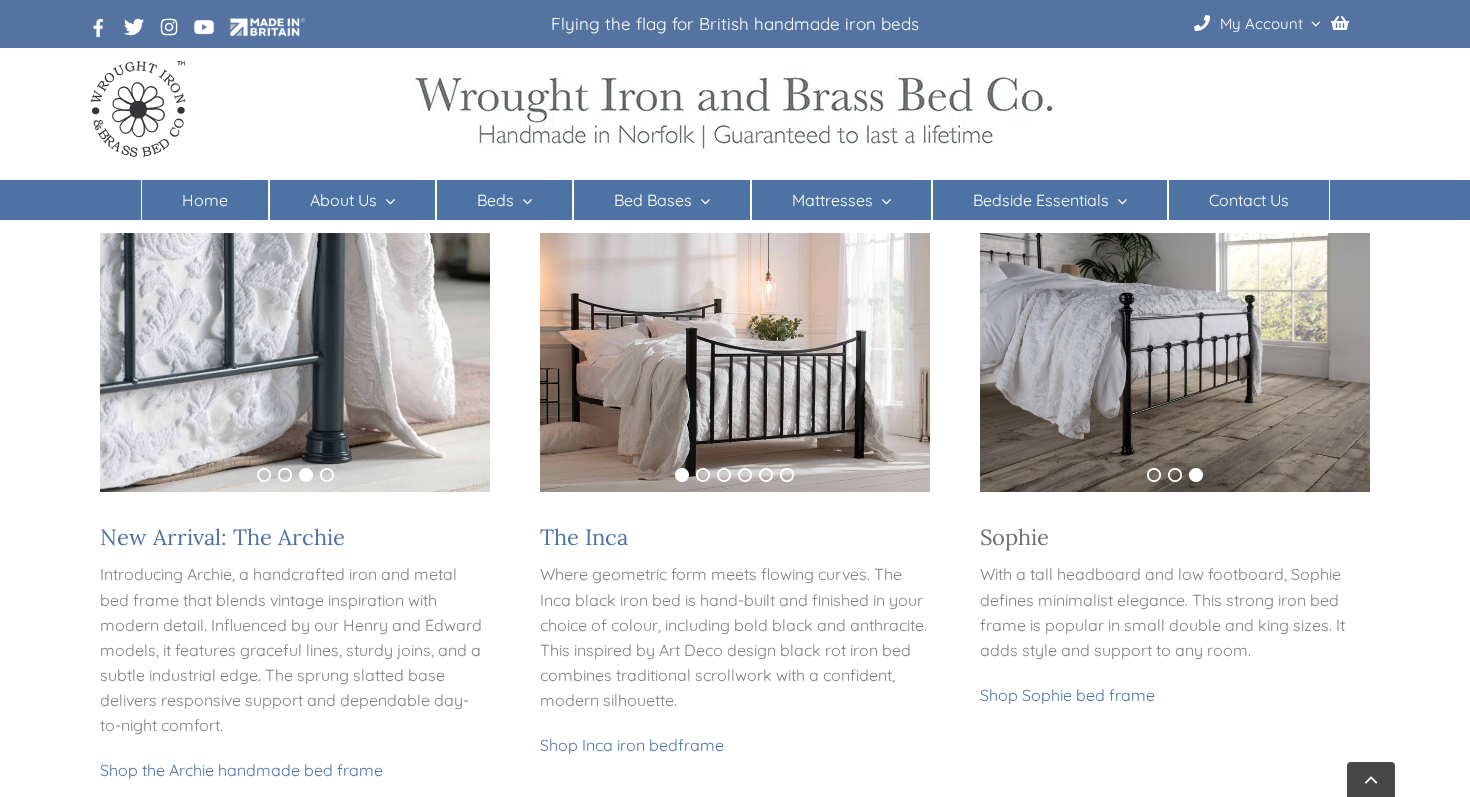 click on "Sophie" at bounding box center (1014, 537) 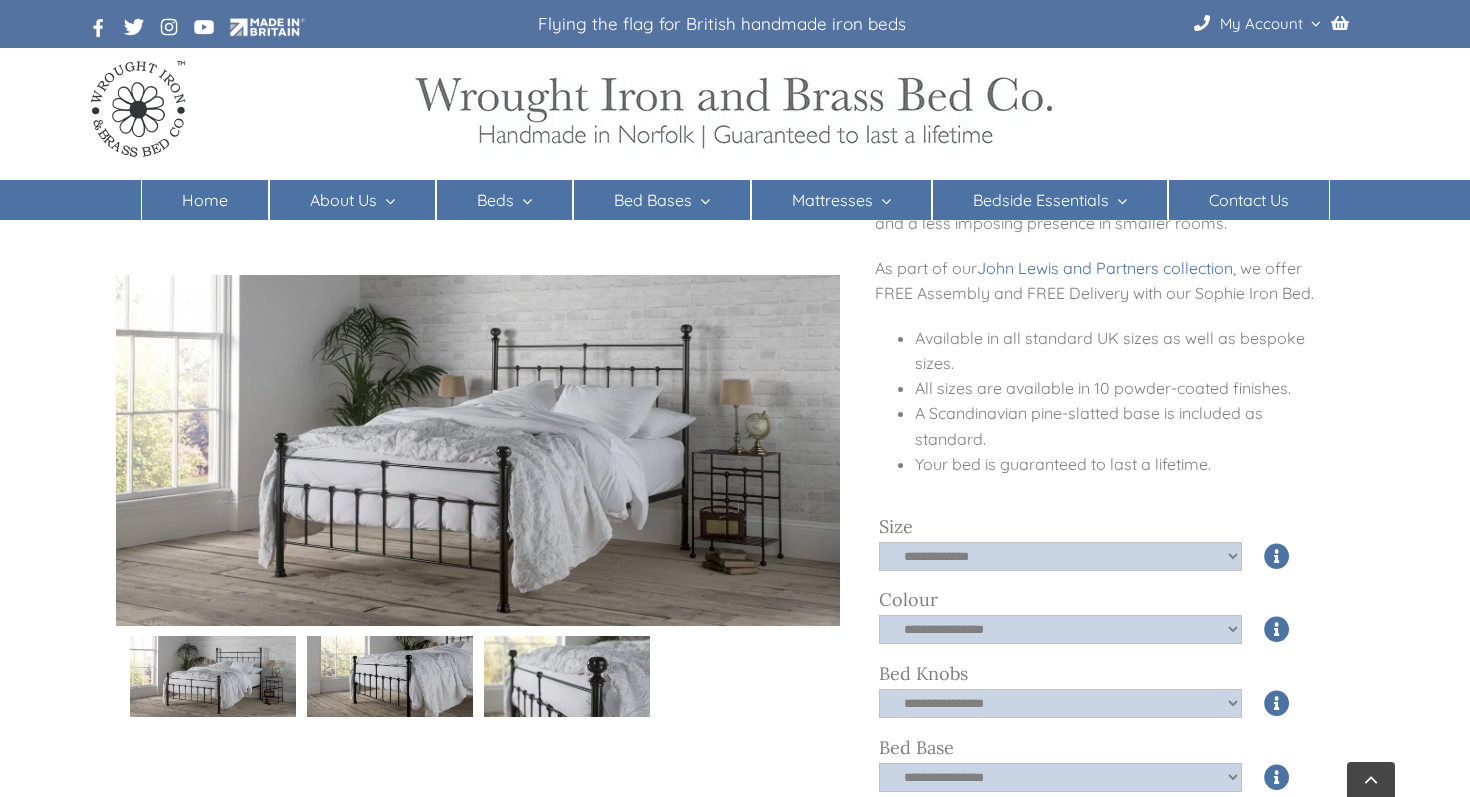 scroll, scrollTop: 459, scrollLeft: 0, axis: vertical 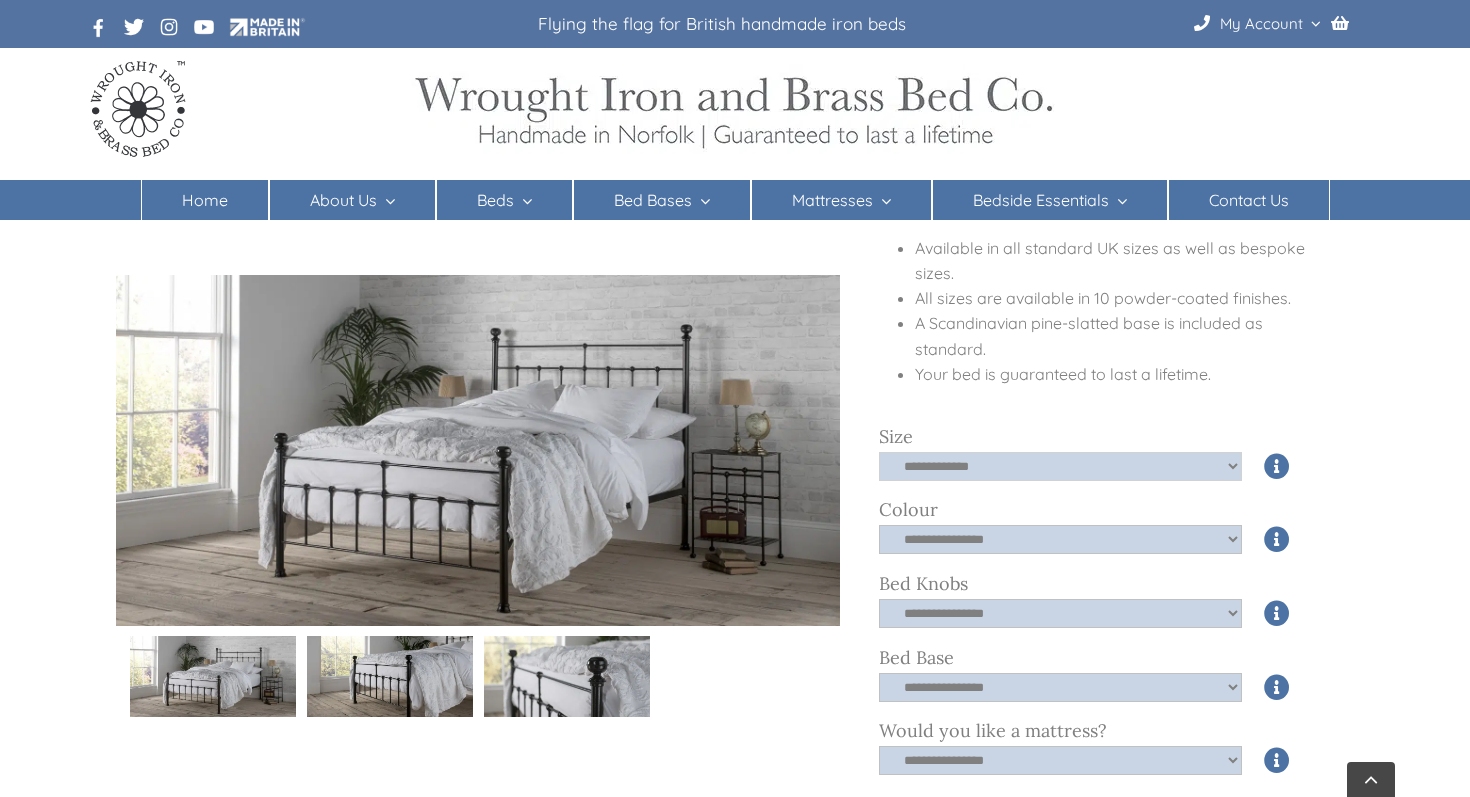 click on "**********" 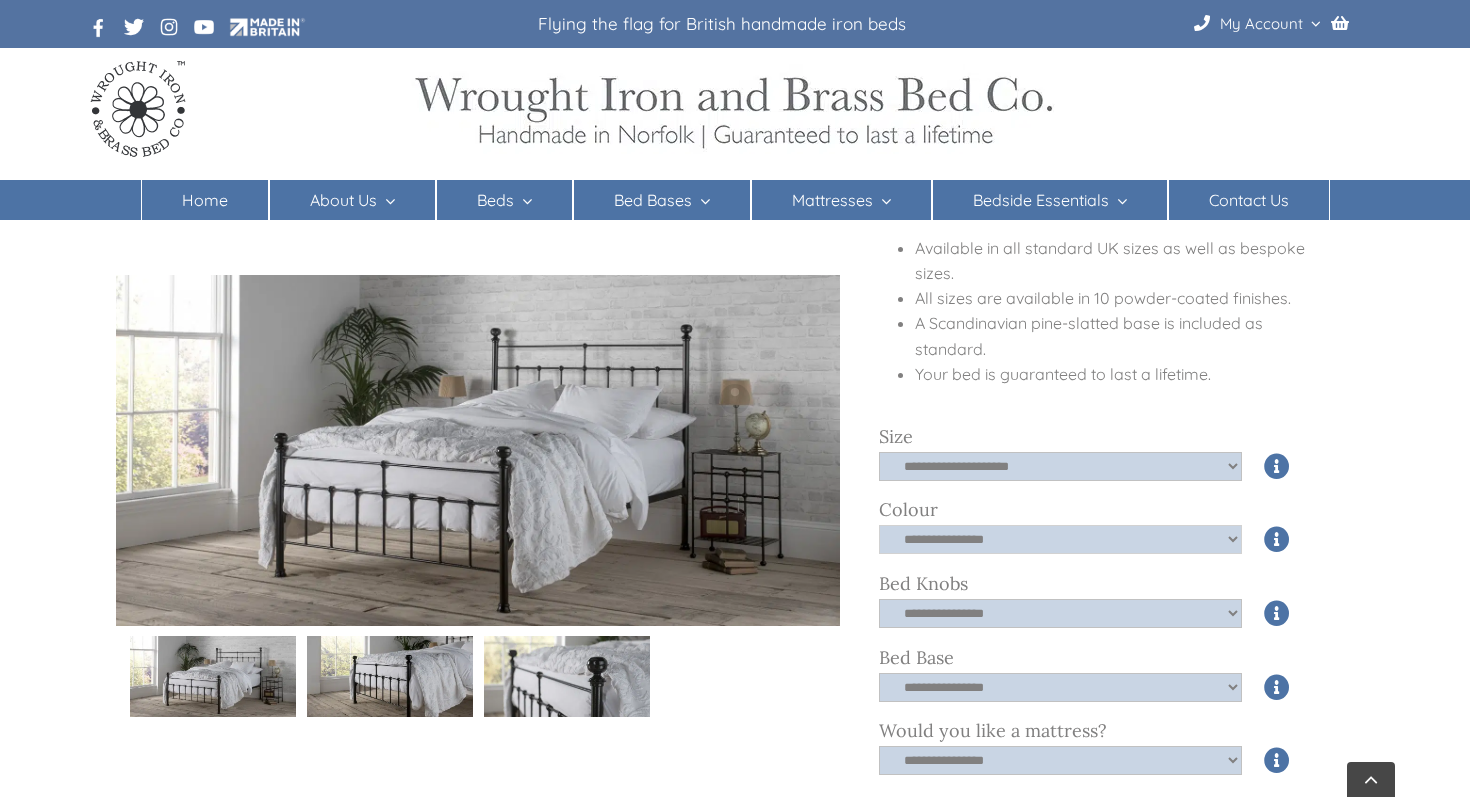 click on "**********" 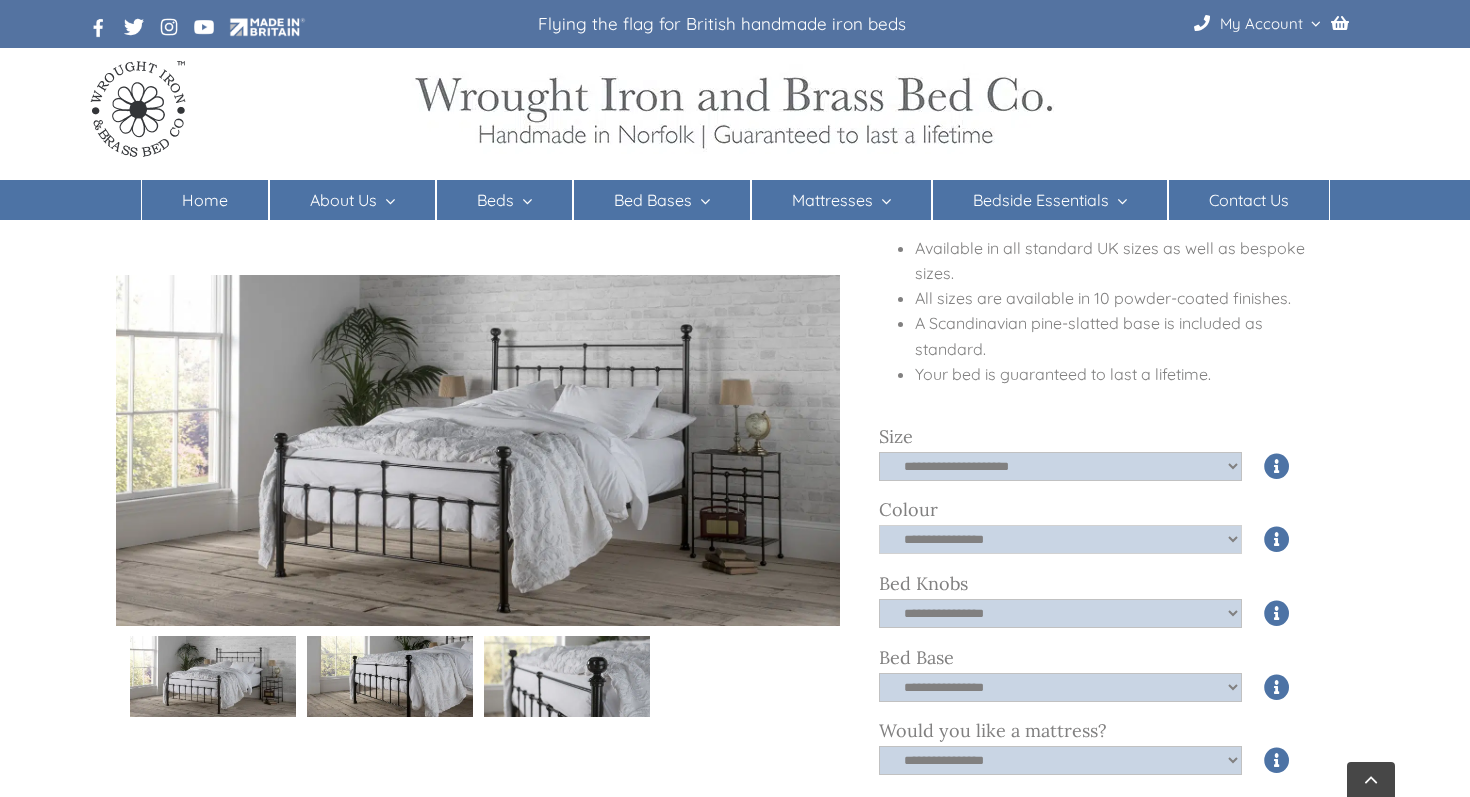select on "*****" 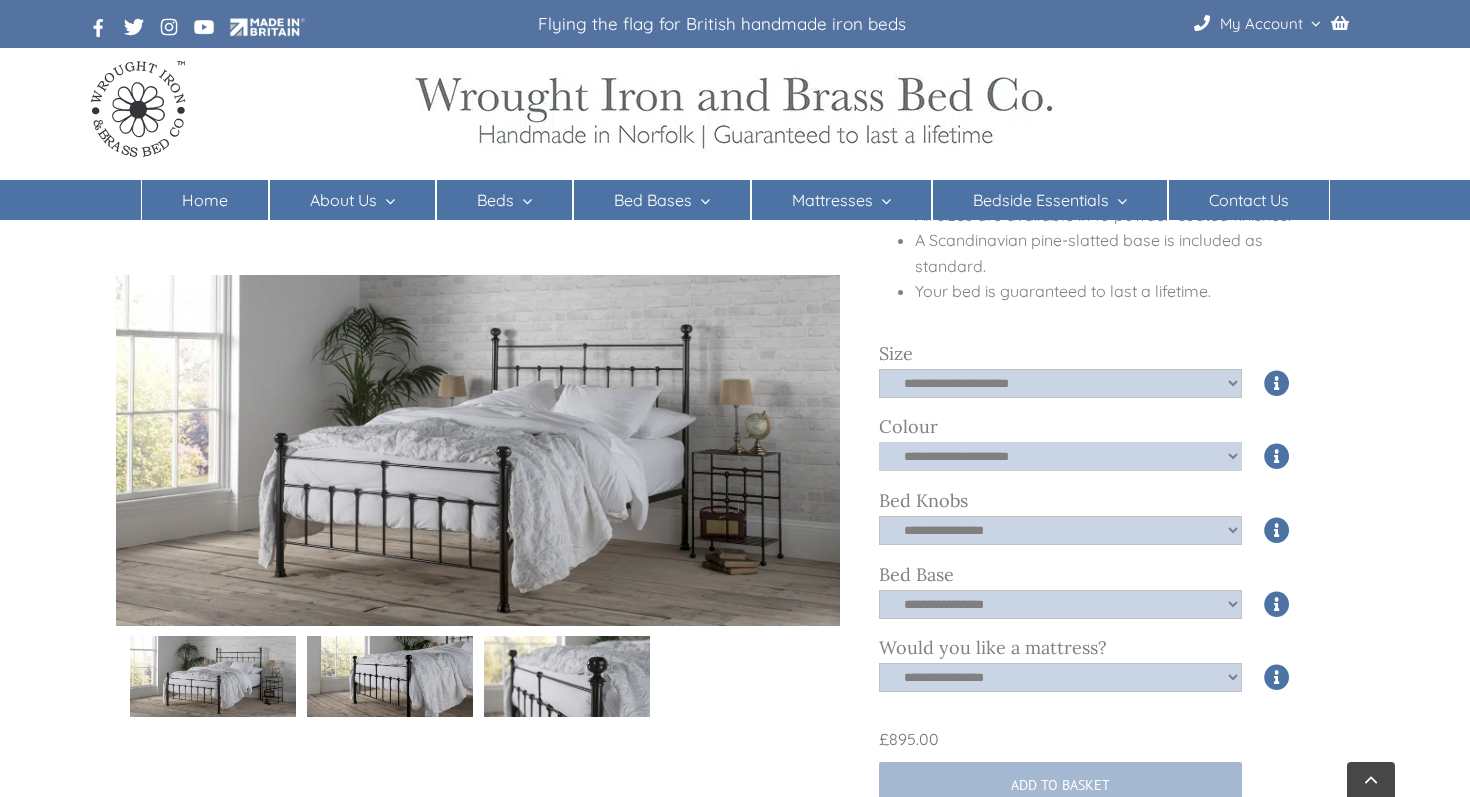 scroll, scrollTop: 545, scrollLeft: 0, axis: vertical 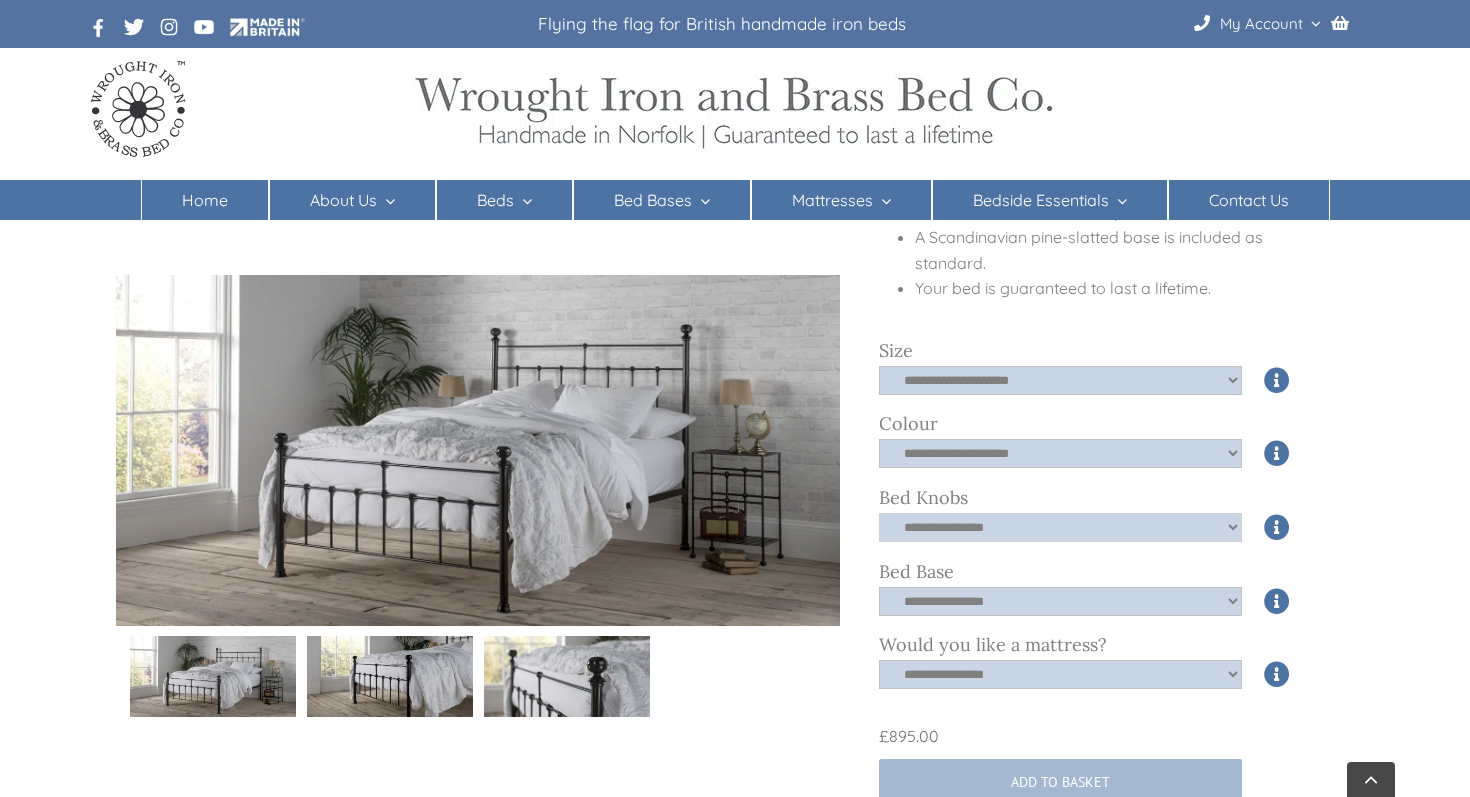 click on "**********" 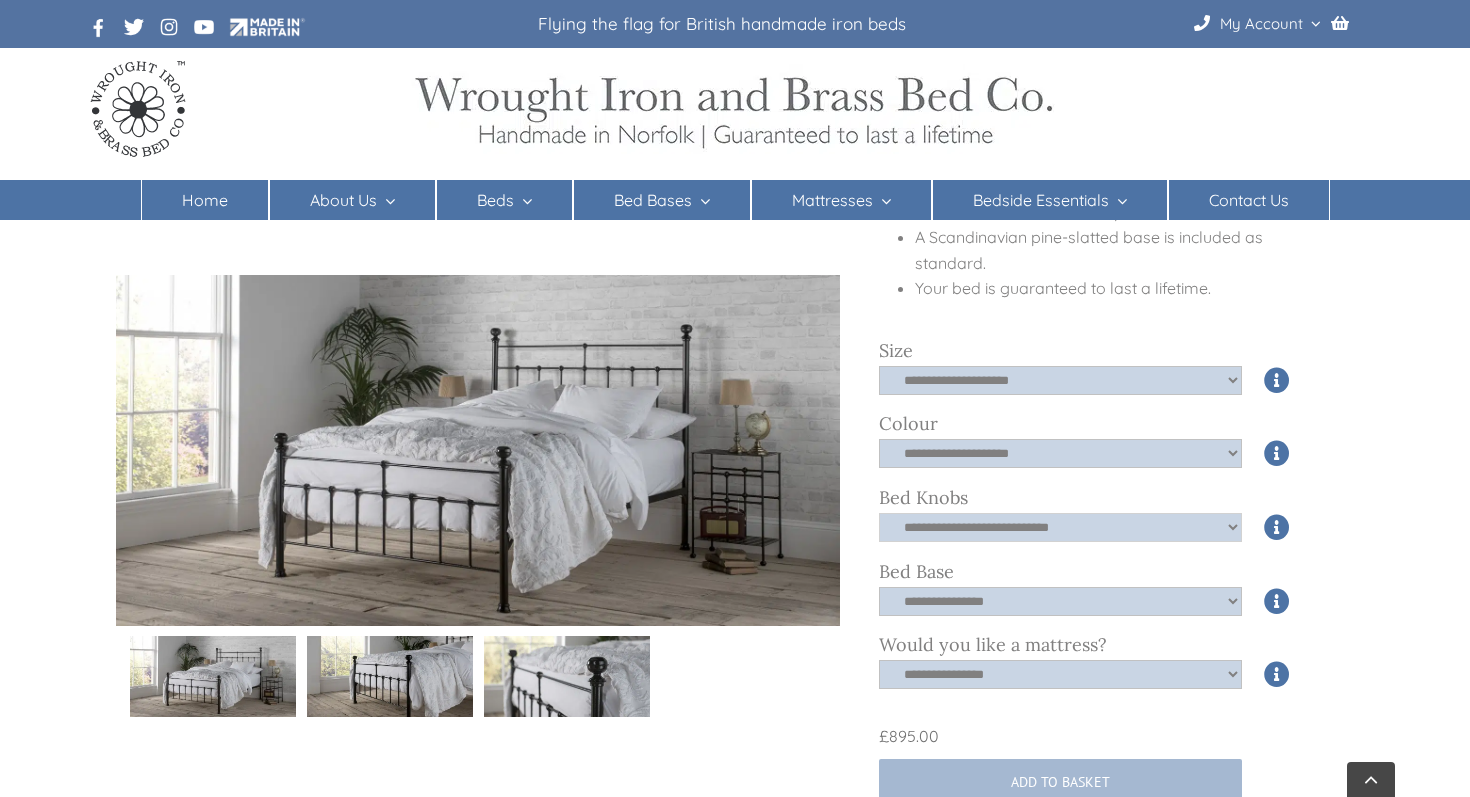click on "**********" 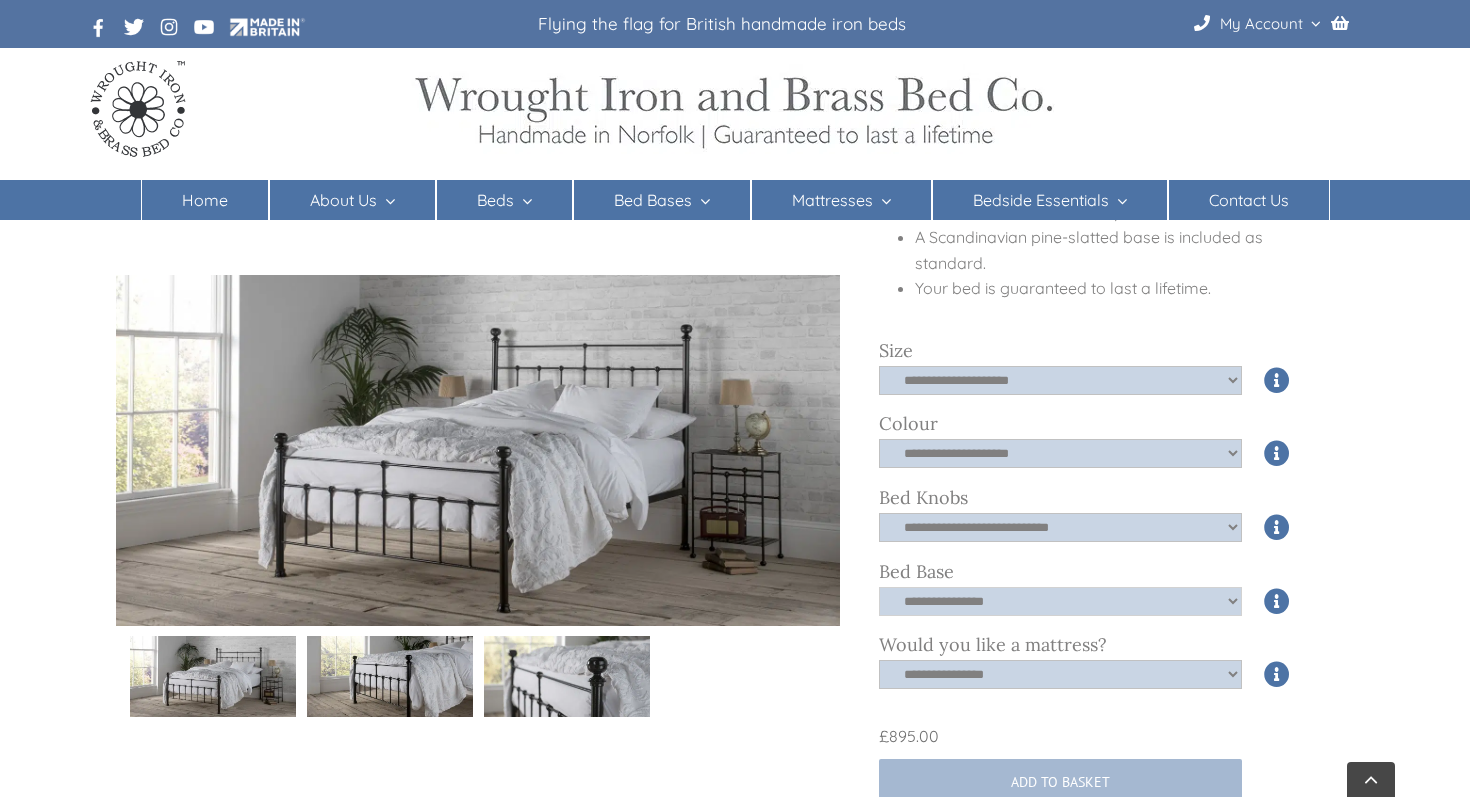 click on "**********" 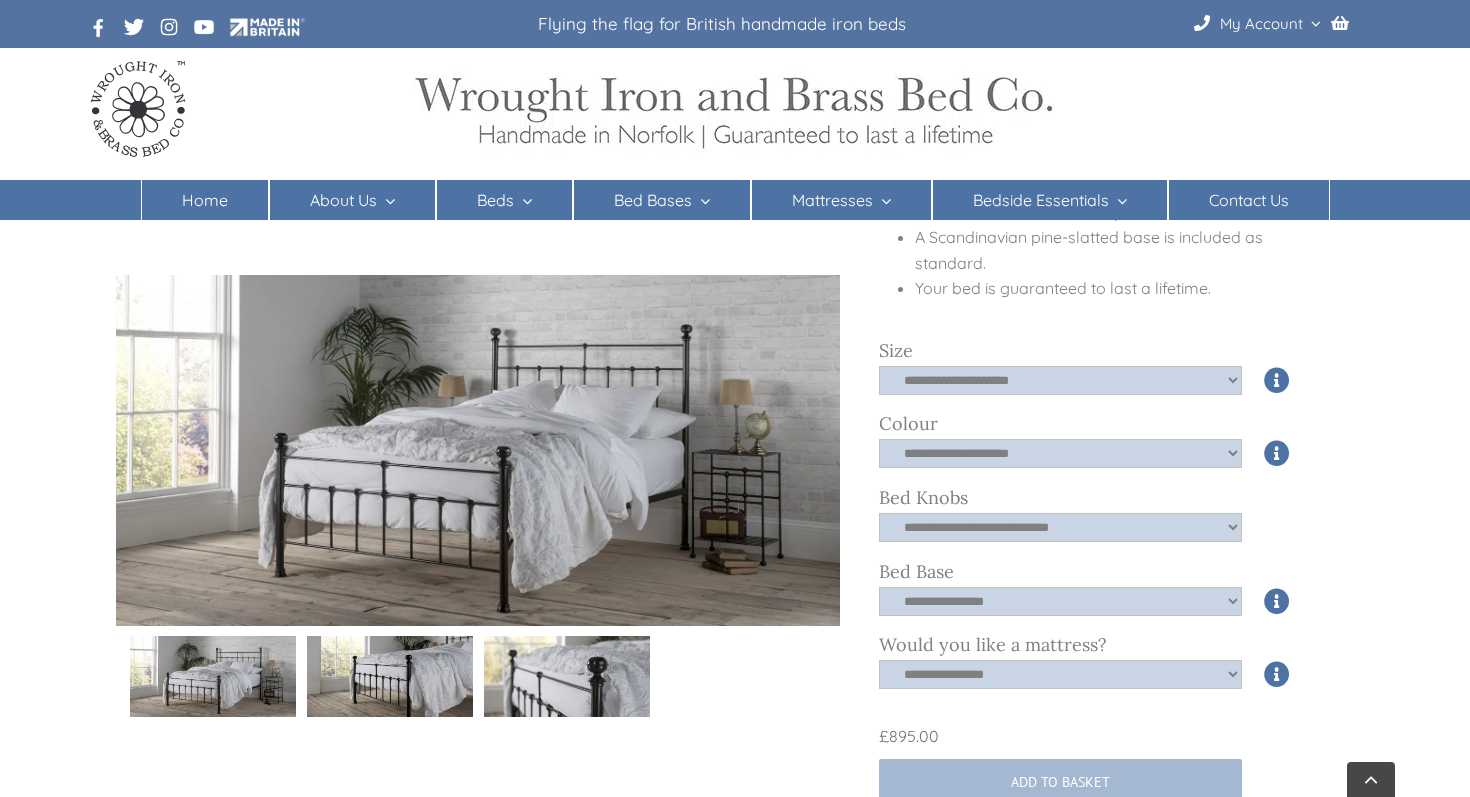 click at bounding box center [1277, 527] 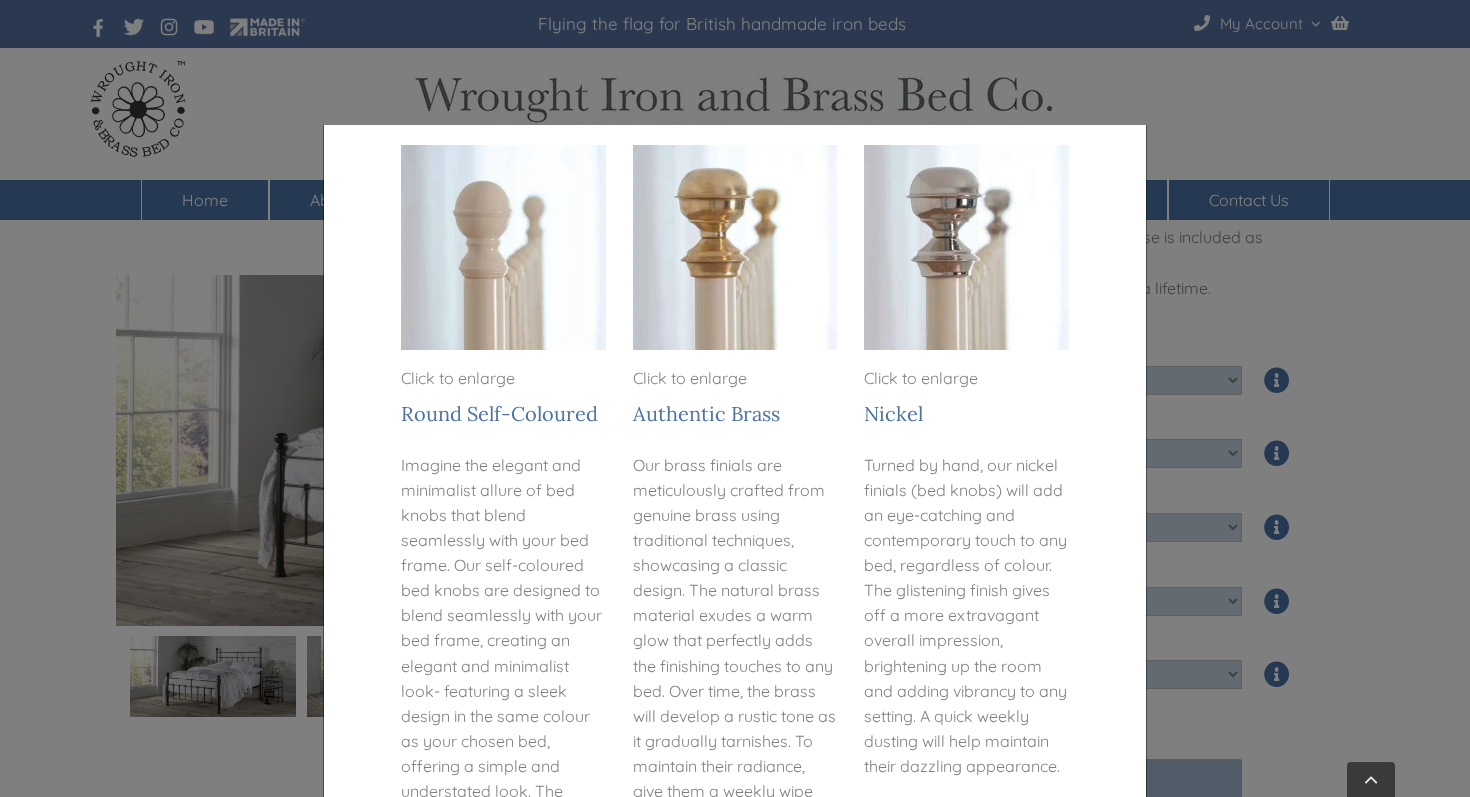 scroll, scrollTop: 389, scrollLeft: 0, axis: vertical 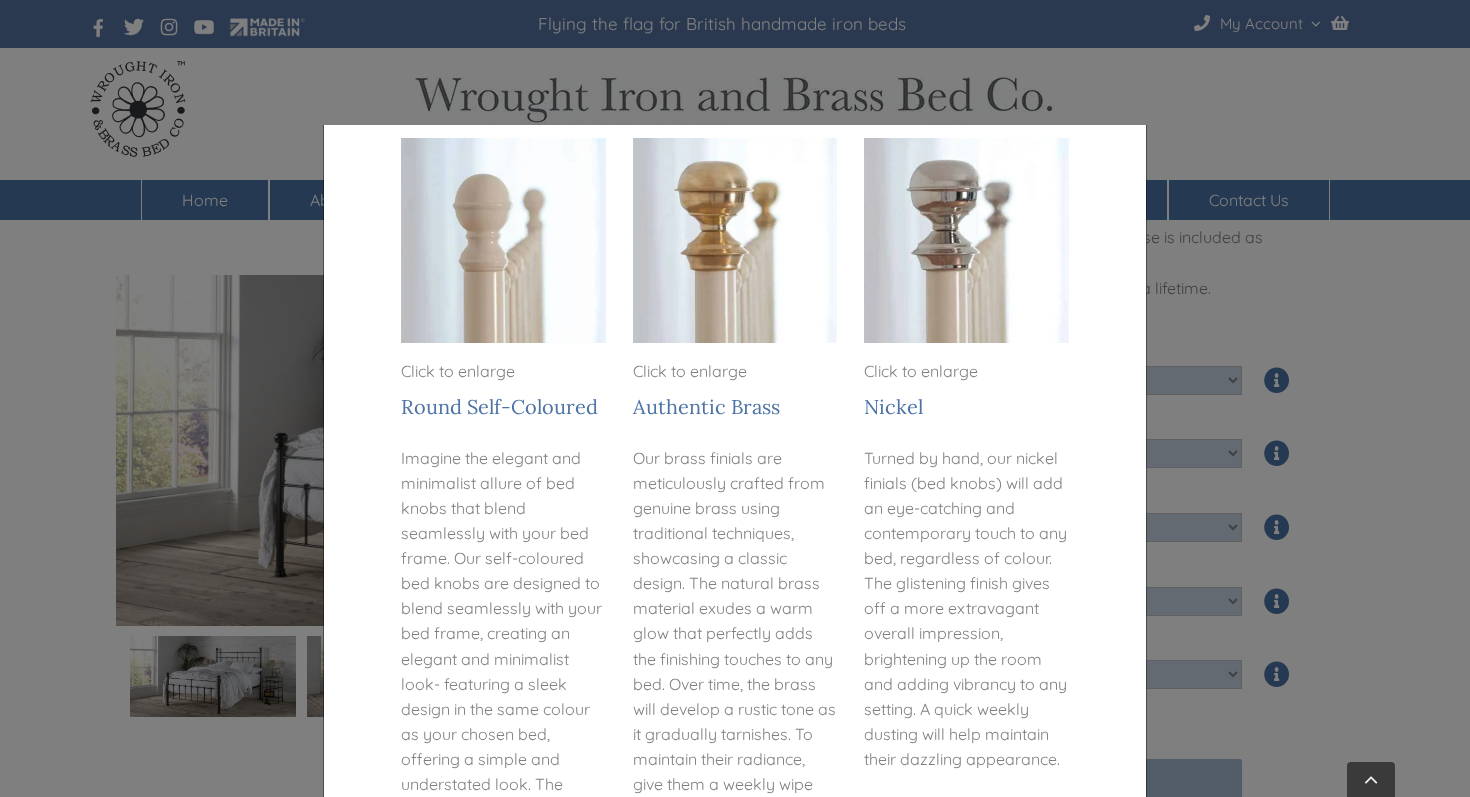 click on "×
Finials
The finishing touch
Personalize your handcrafted bed with our selection of finials (bed knobs) to add the perfect finishing touch to your wrought iron and brass bed. Whether you prefer the sleek, minimalist appeal of self-colour or want to add a touch of glamour with our brass or nickel options, our finials are the perfect way to complete the look. Whether you prefer the clean, simple lines of self-colour or a bit of bling of shimmer and shine with our brass or nickel- our finials are the finishing touch to the look.
Click to enlarge
Round Self-Coloured
Click to enlarge
Authentic Brass
Click to enlarge
Nickel
Make it yours with a personalised engraving!
Whether you’re on  “Your Side / My Side” truly
So go on — make your bed  a little more you.
Close" at bounding box center [735, 398] 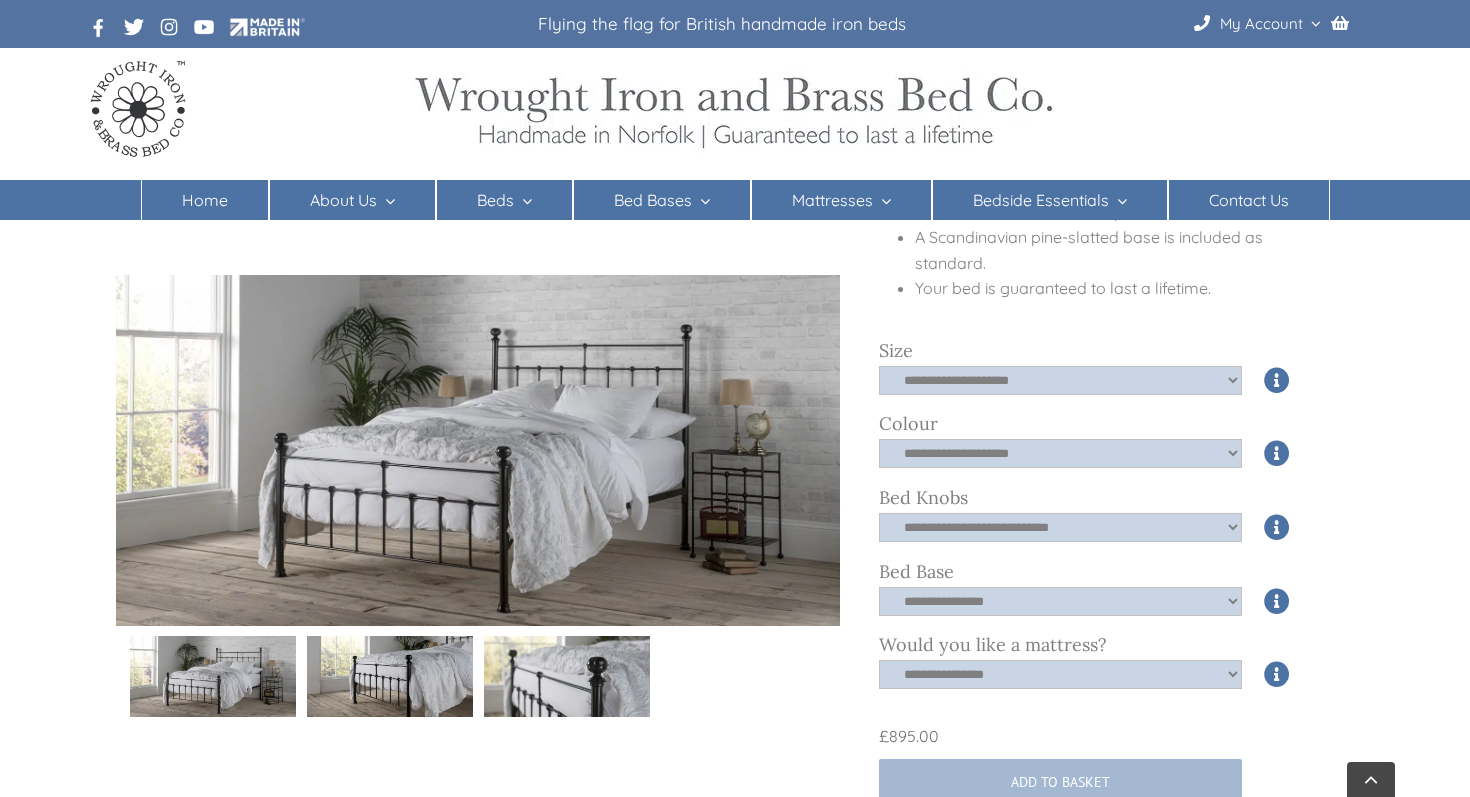 click at bounding box center [567, 676] 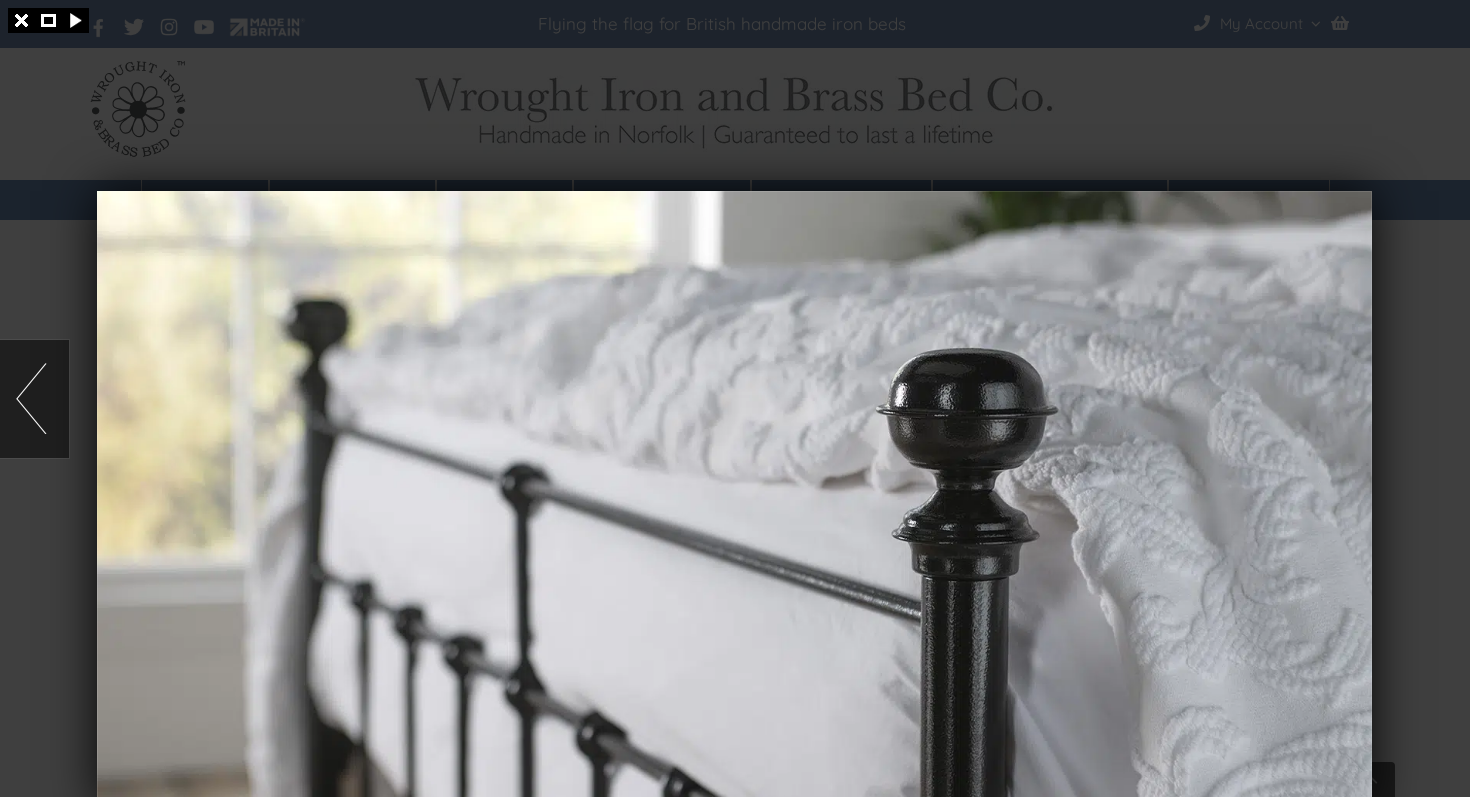 click at bounding box center (735, 398) 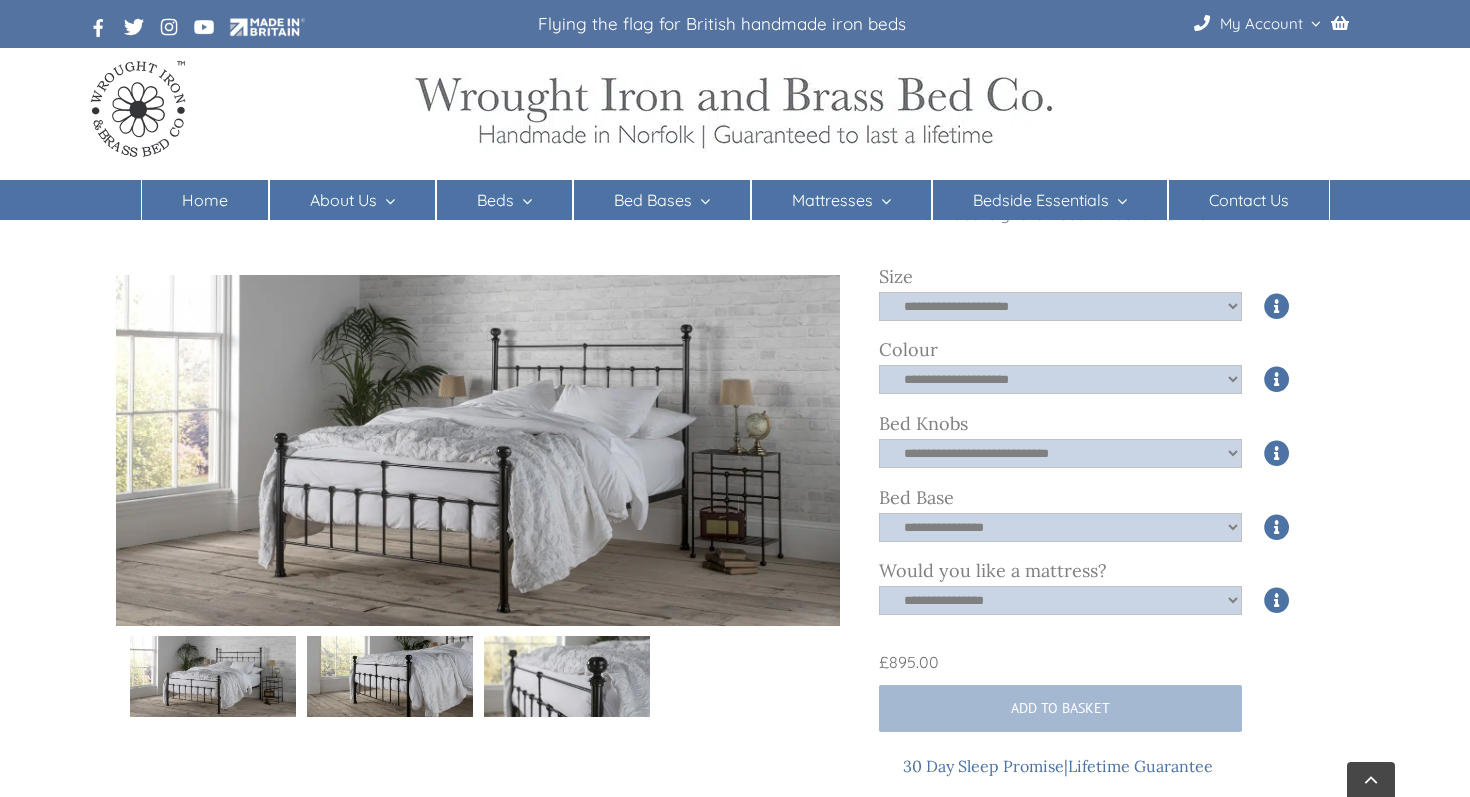scroll, scrollTop: 627, scrollLeft: 0, axis: vertical 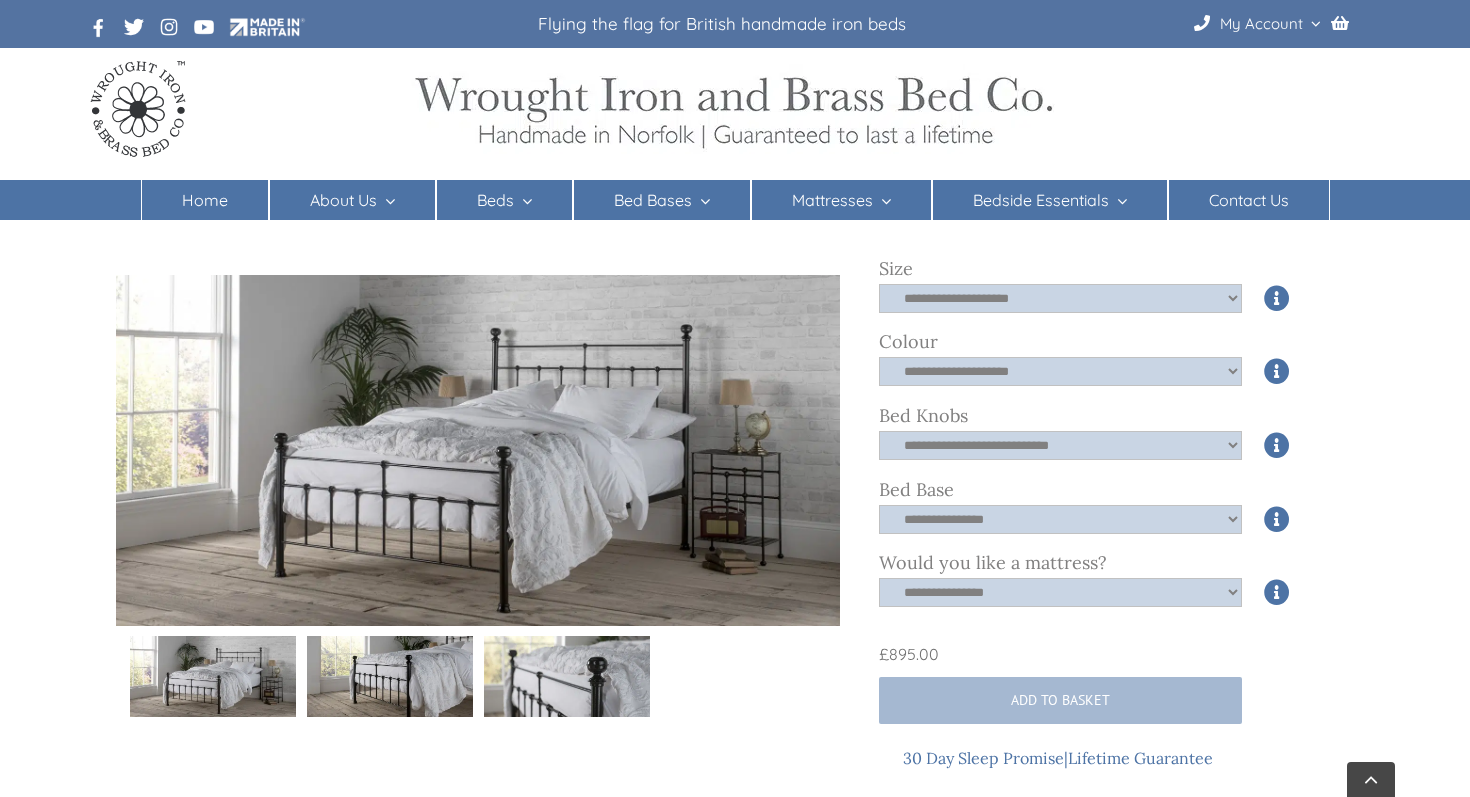 click at bounding box center [478, 450] 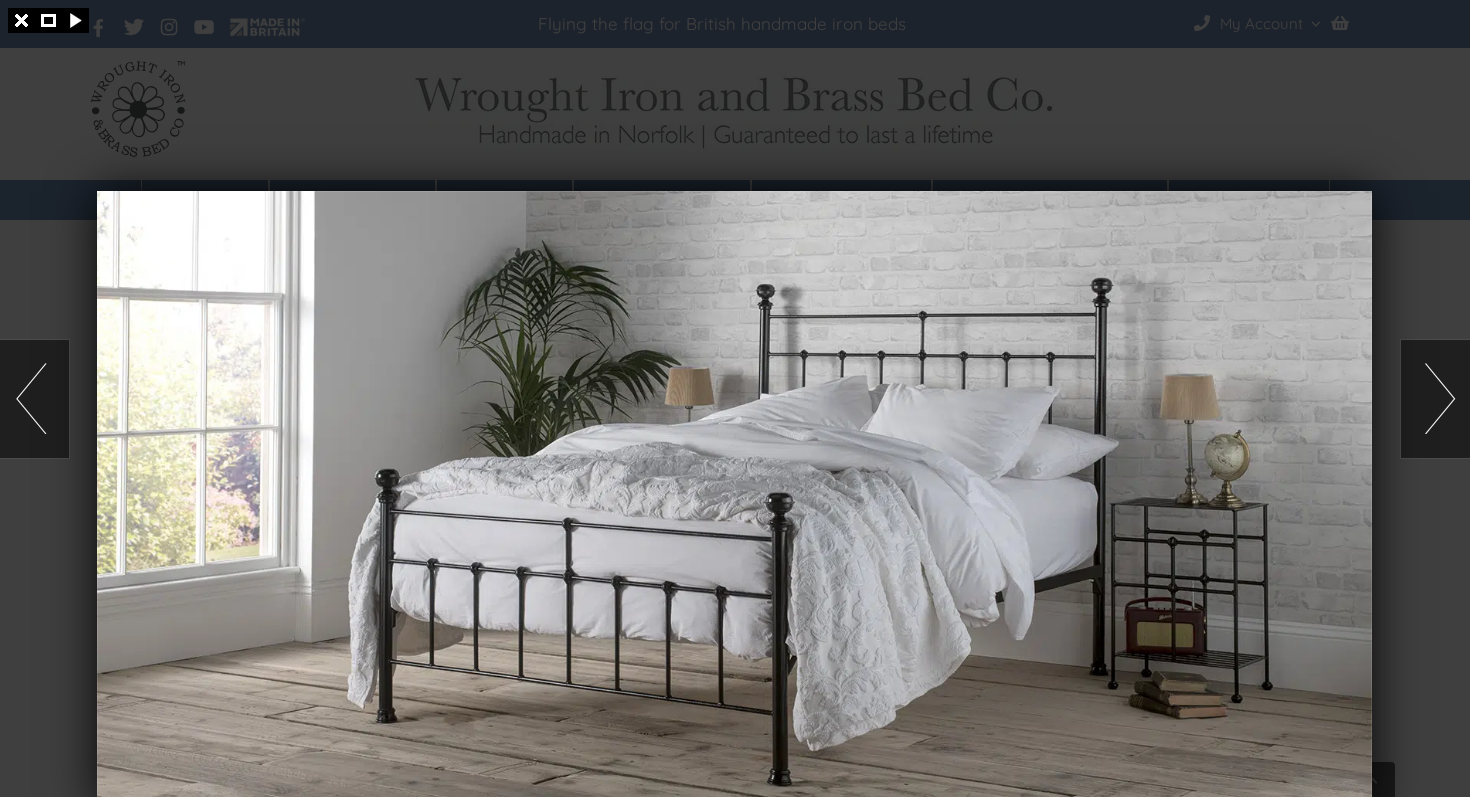 click at bounding box center (1435, 399) 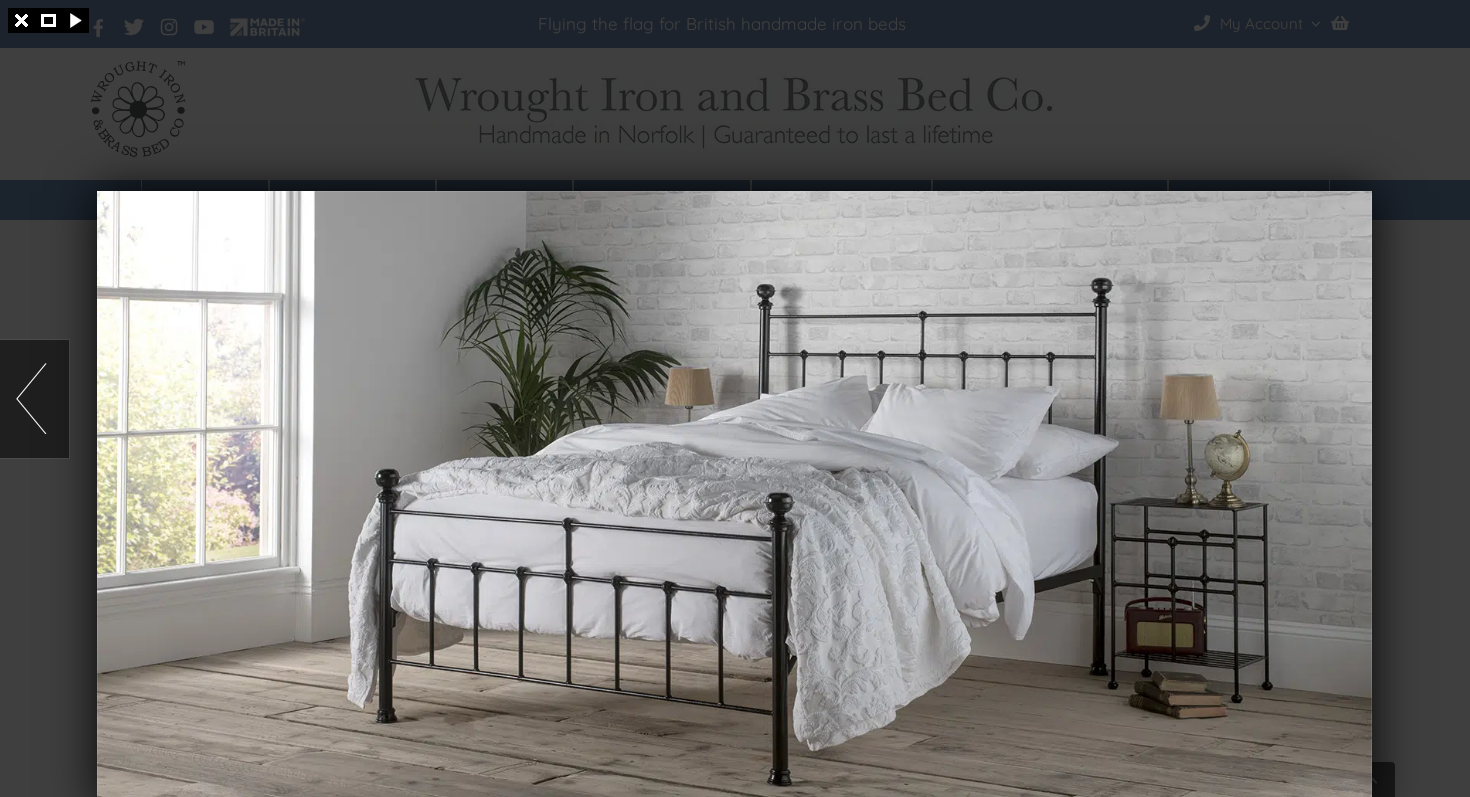 click at bounding box center [735, 398] 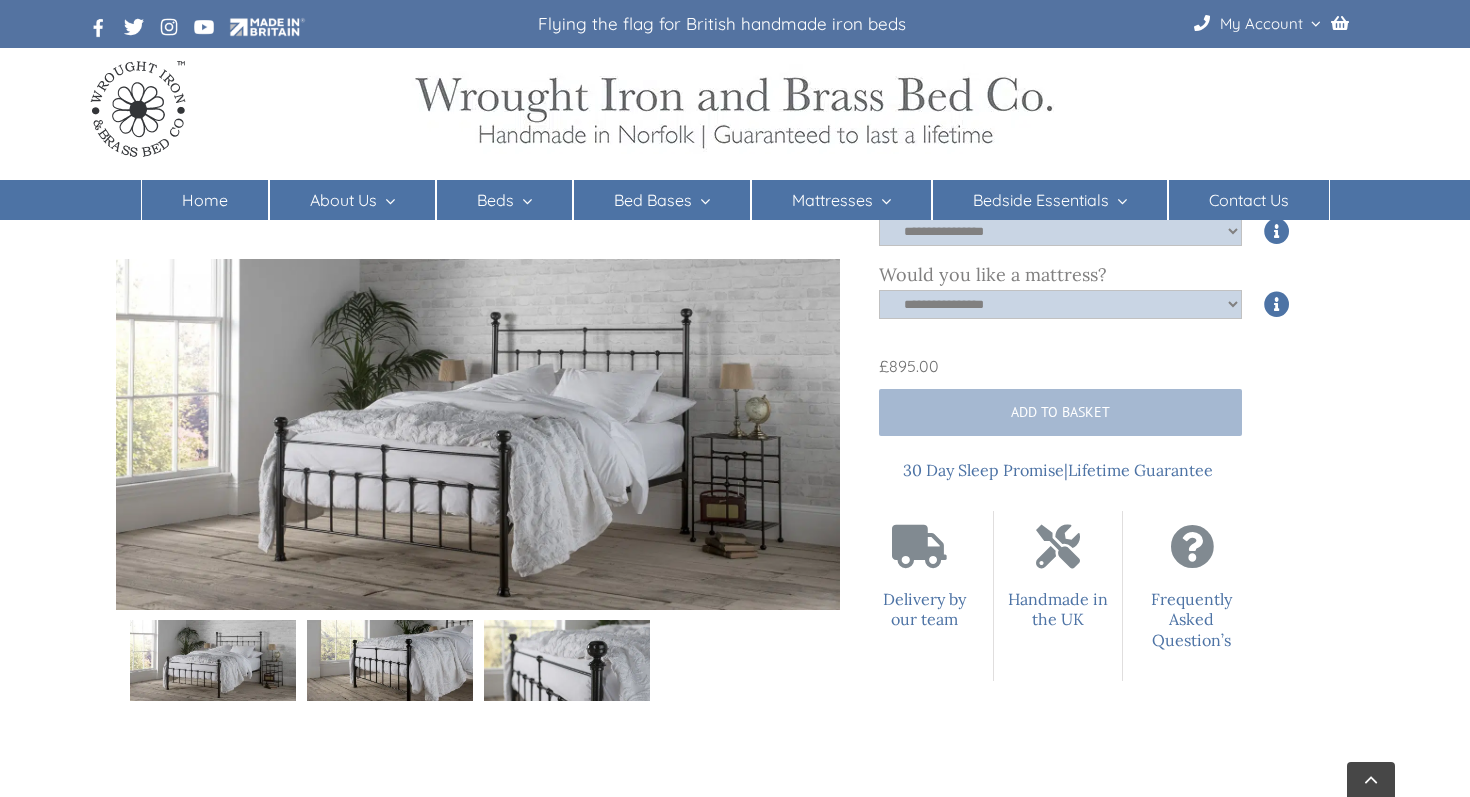 scroll, scrollTop: 908, scrollLeft: 0, axis: vertical 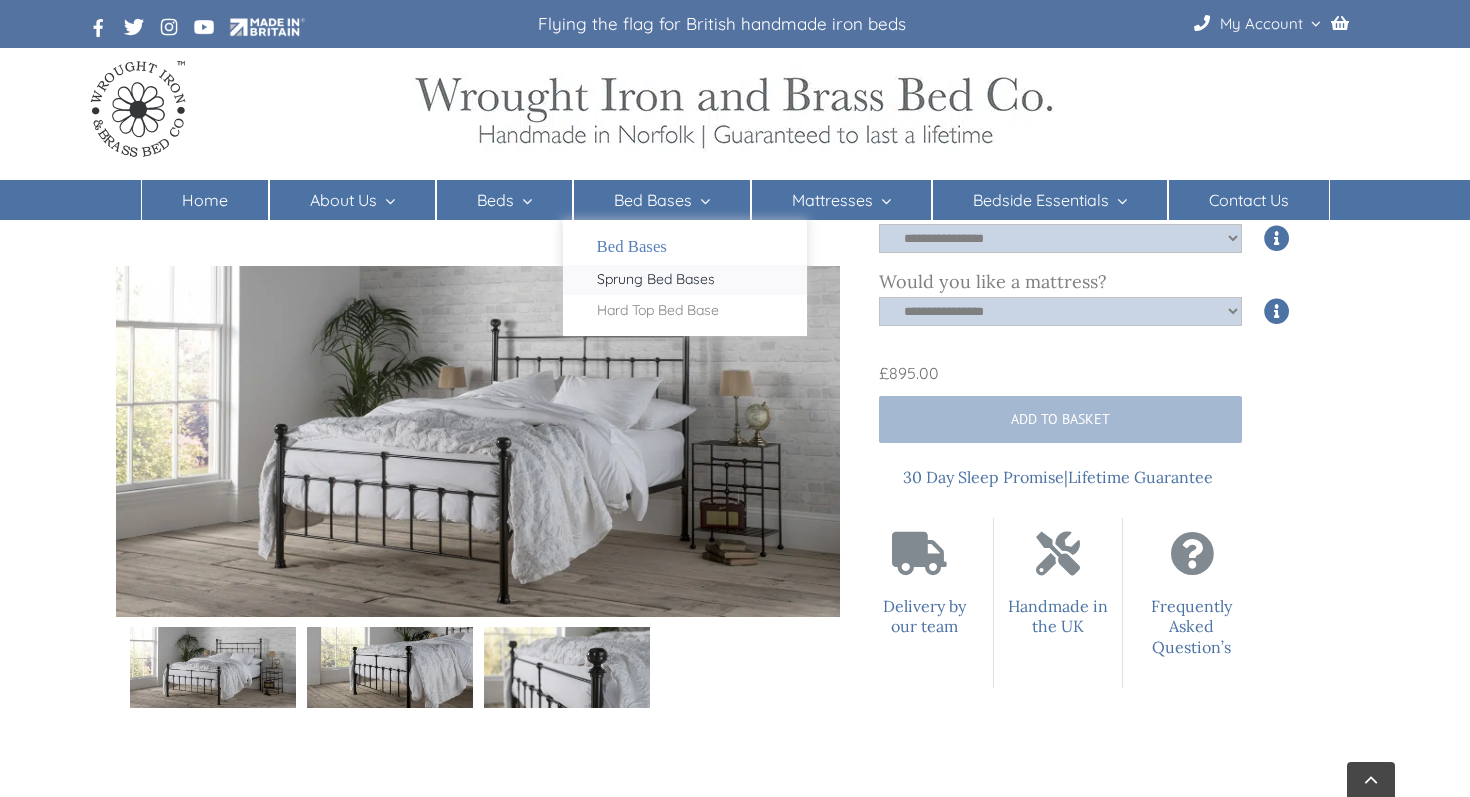 click on "Sprung Bed Bases" at bounding box center [656, 280] 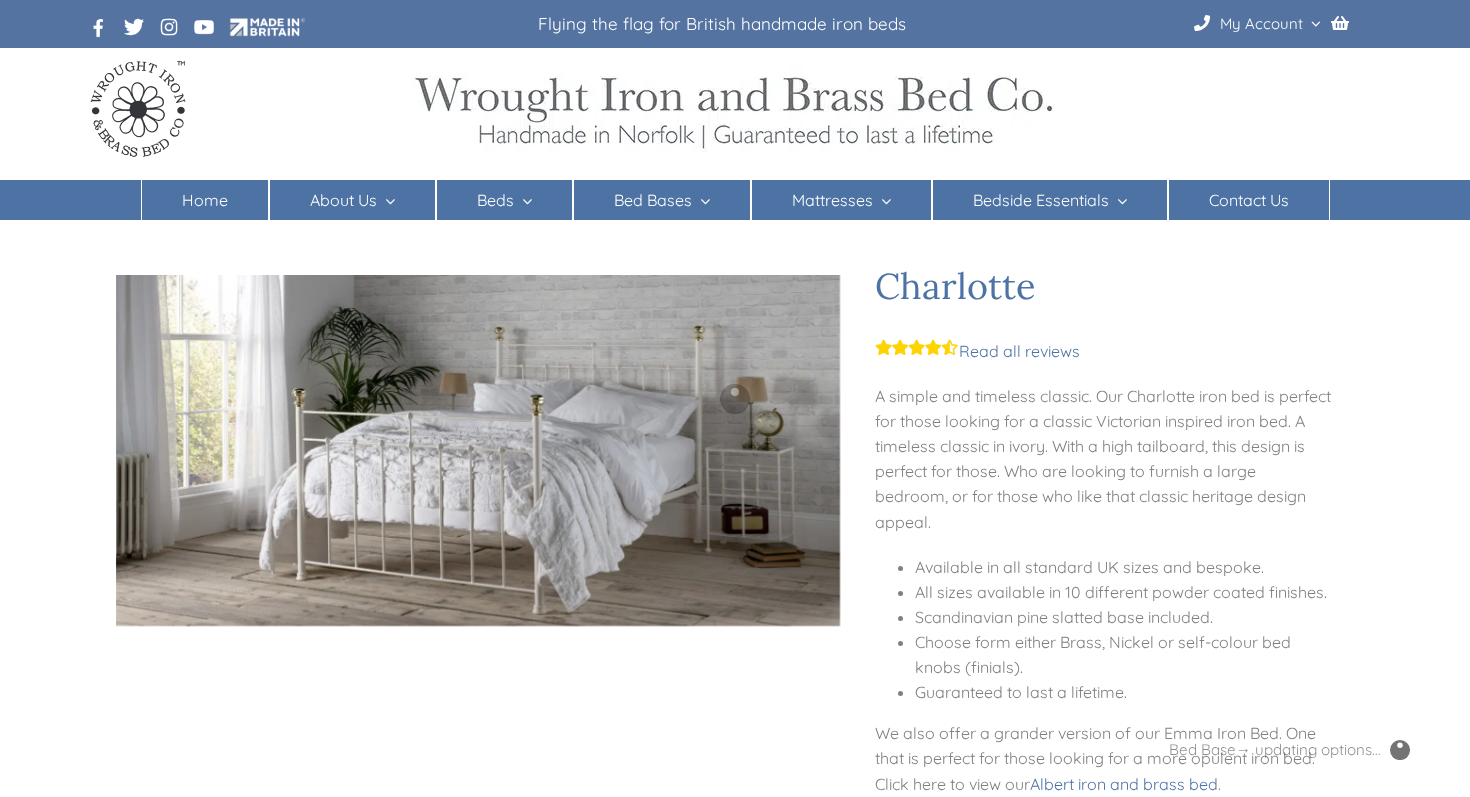 scroll, scrollTop: 0, scrollLeft: 0, axis: both 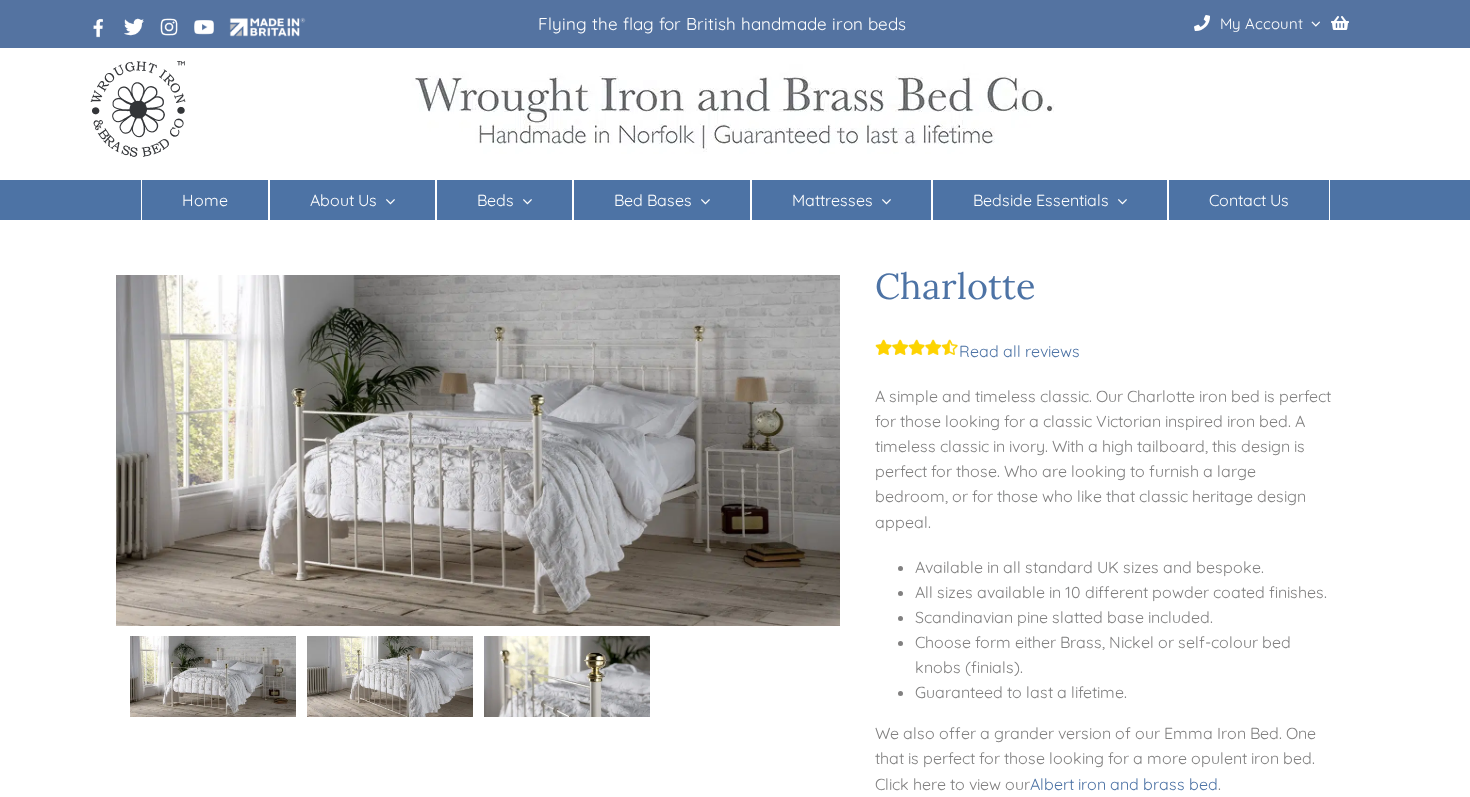 click at bounding box center (390, 676) 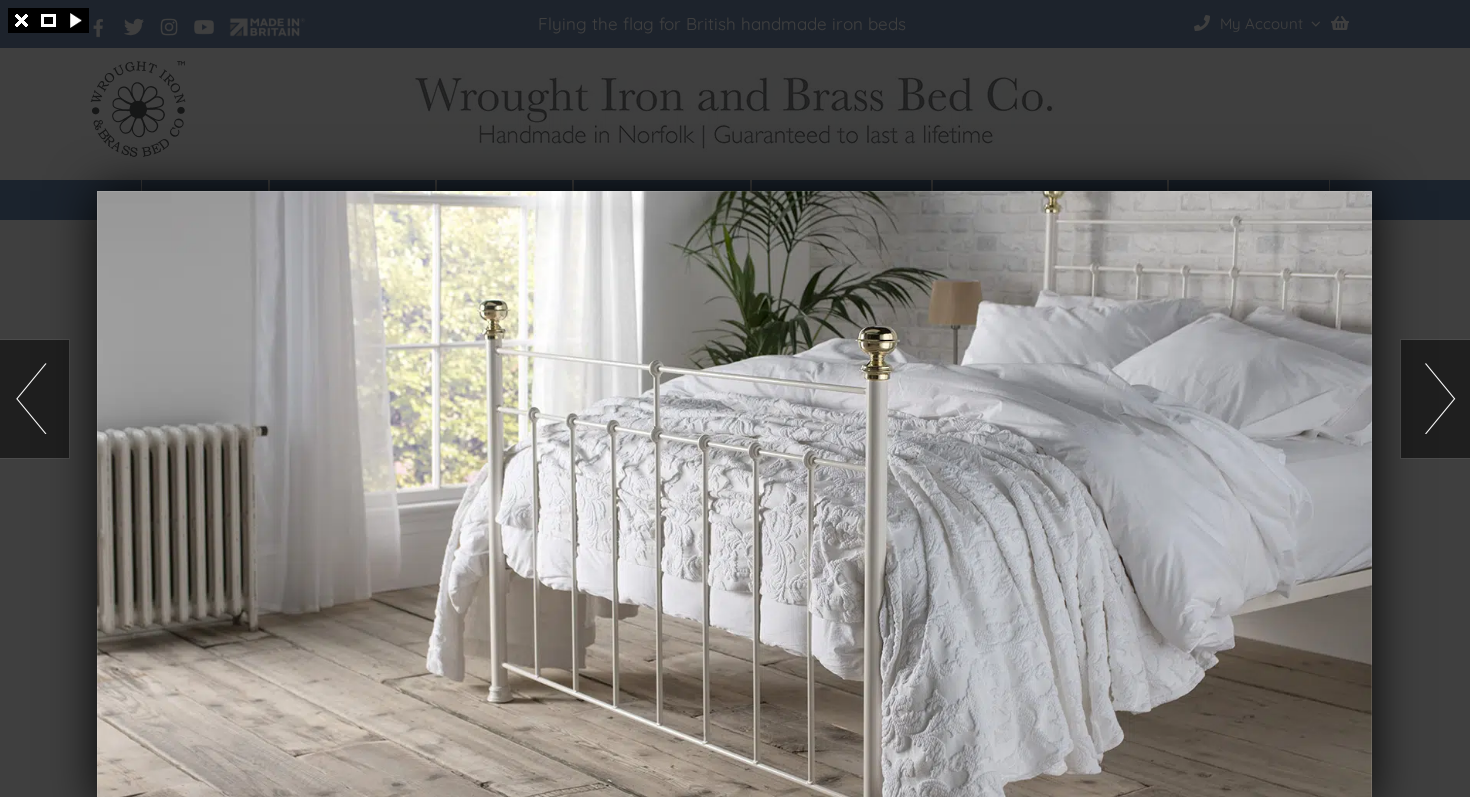 click at bounding box center (34, 399) 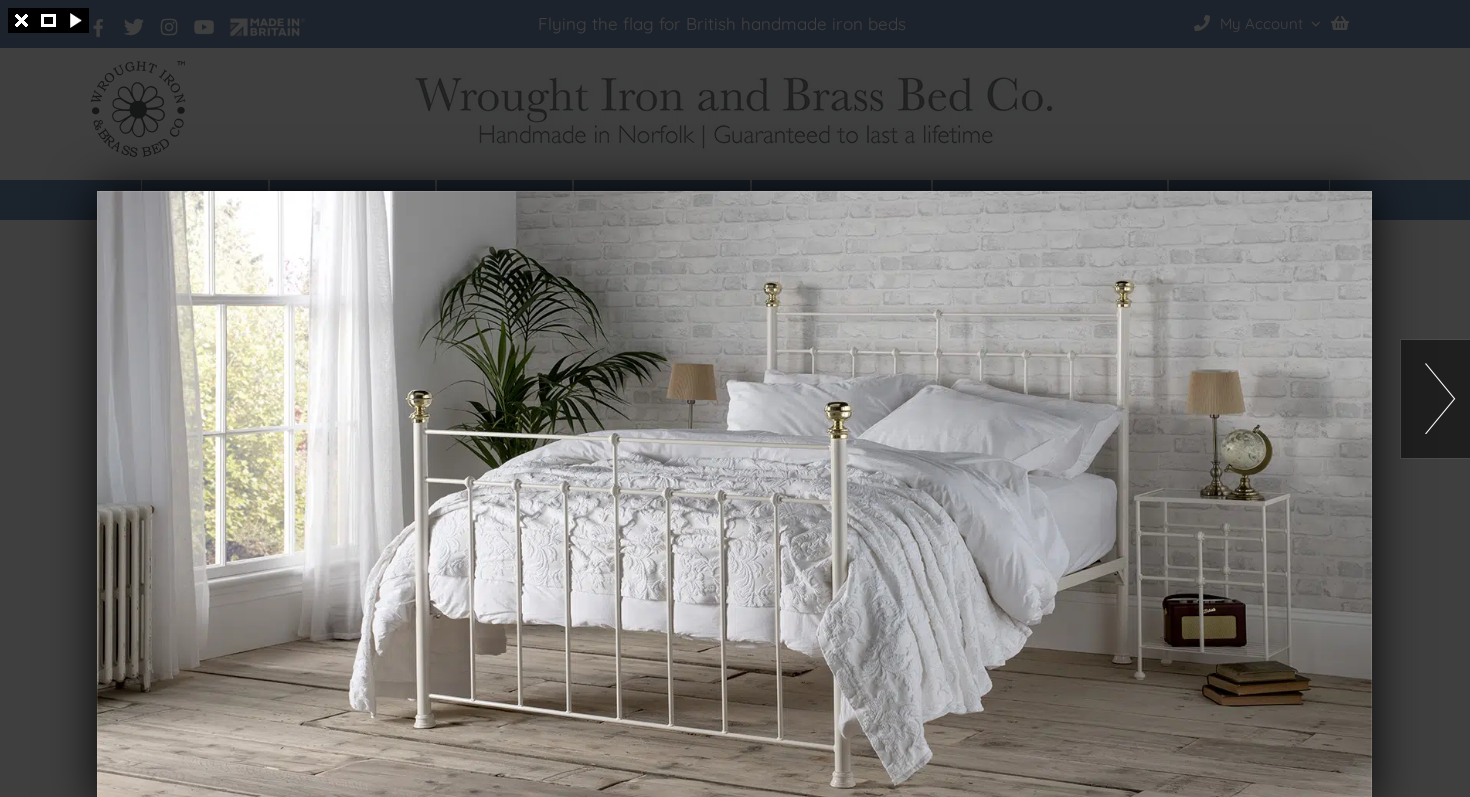 click at bounding box center [735, 398] 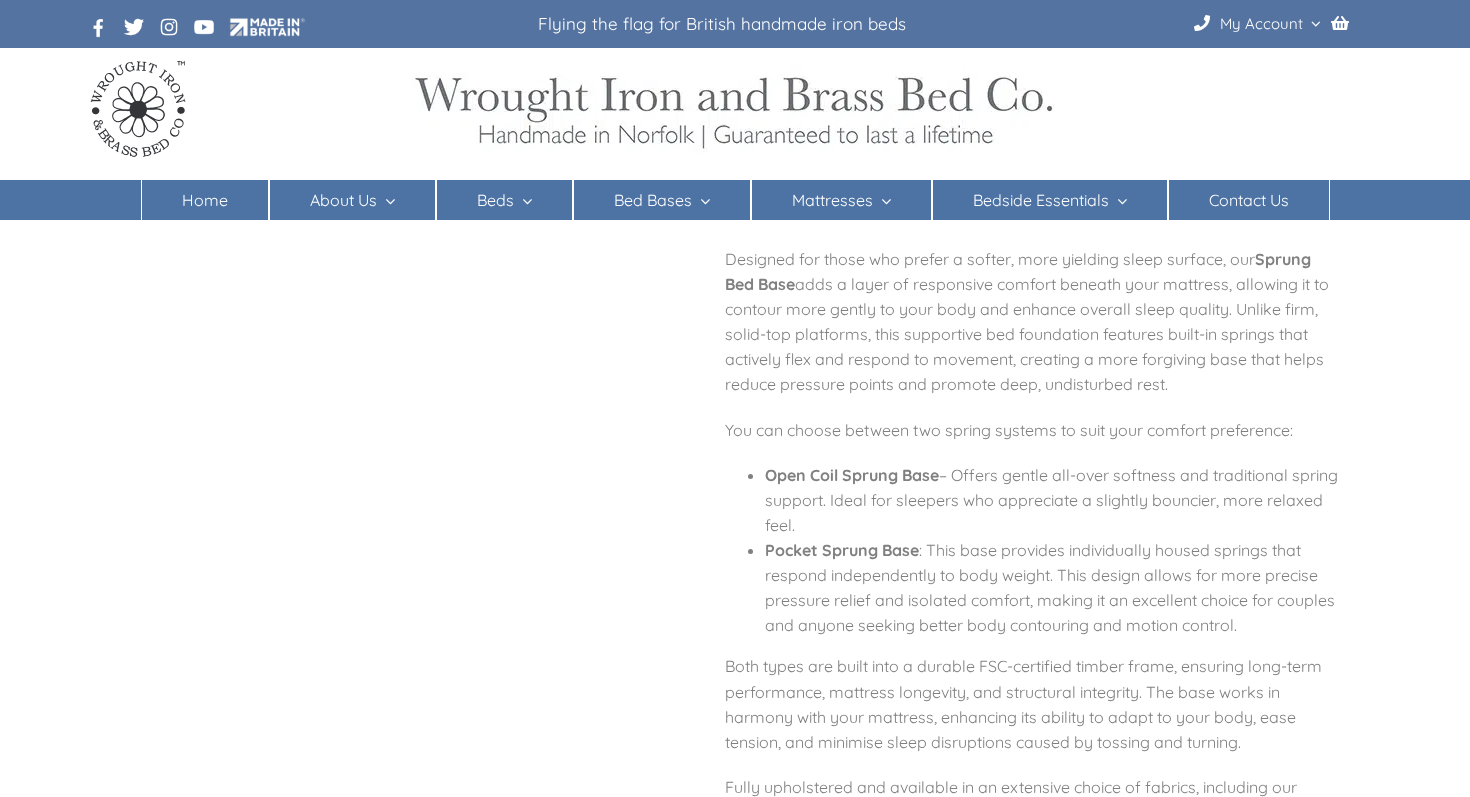 scroll, scrollTop: 95, scrollLeft: 0, axis: vertical 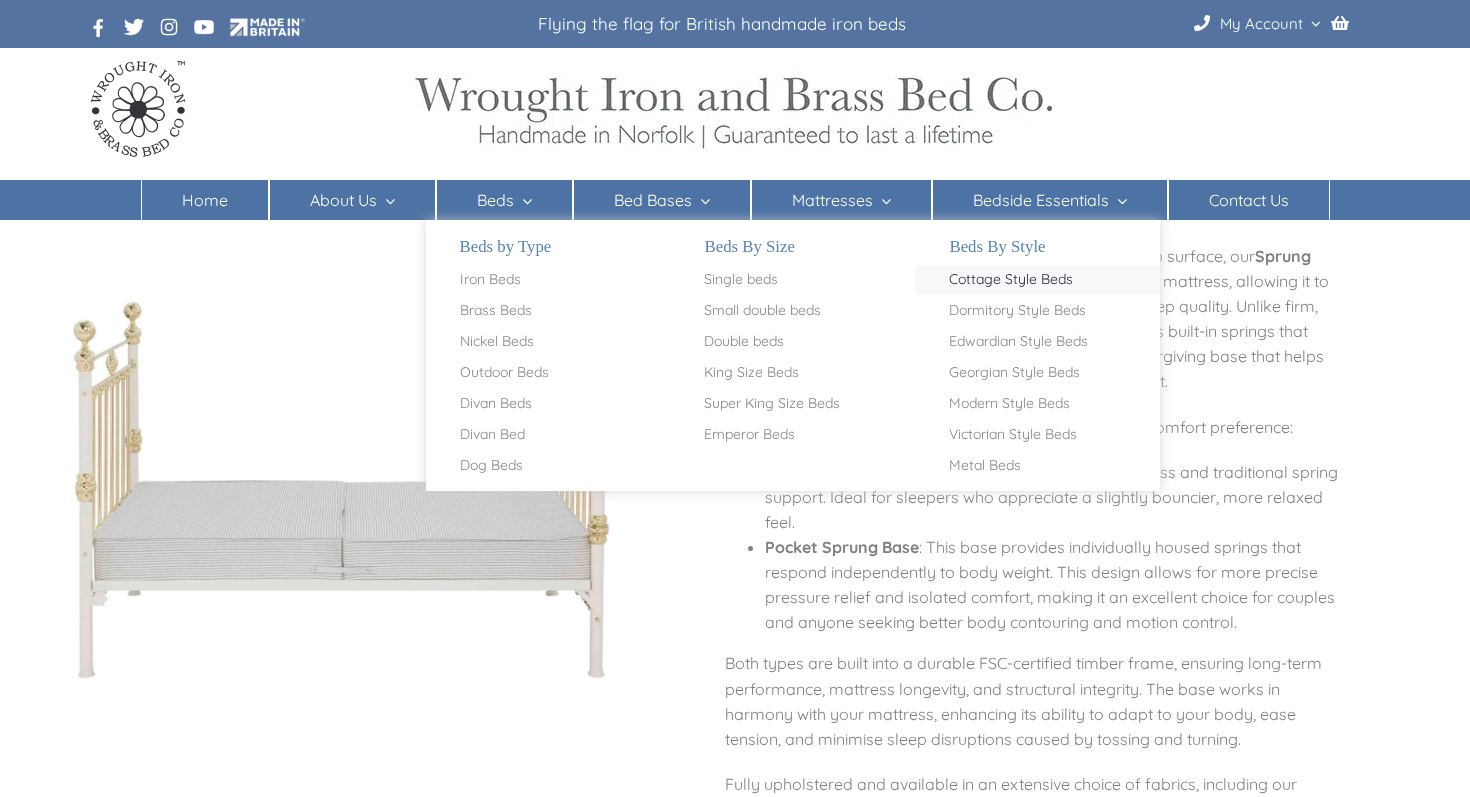click on "Cottage Style Beds" at bounding box center [1011, 280] 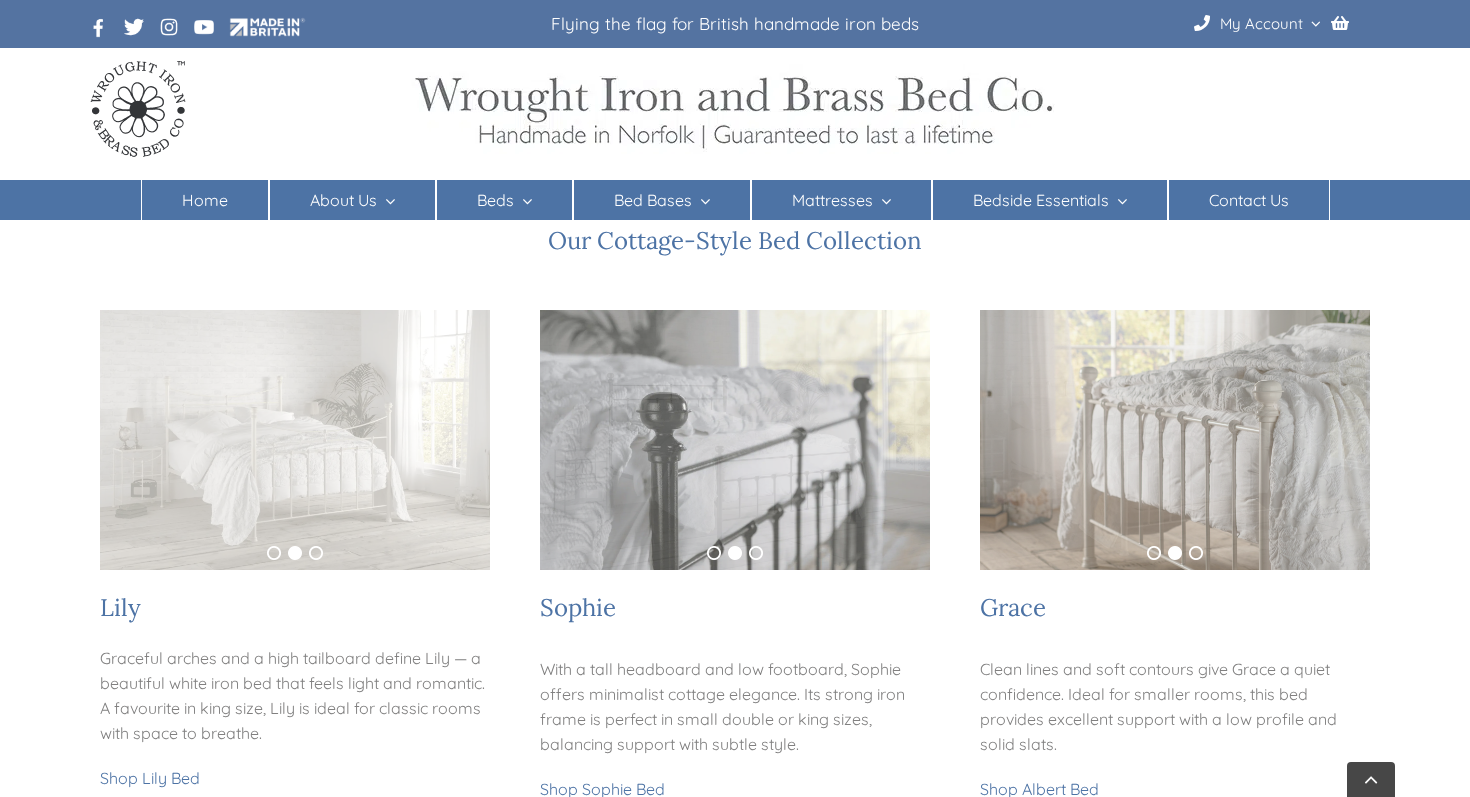 scroll, scrollTop: 238, scrollLeft: 0, axis: vertical 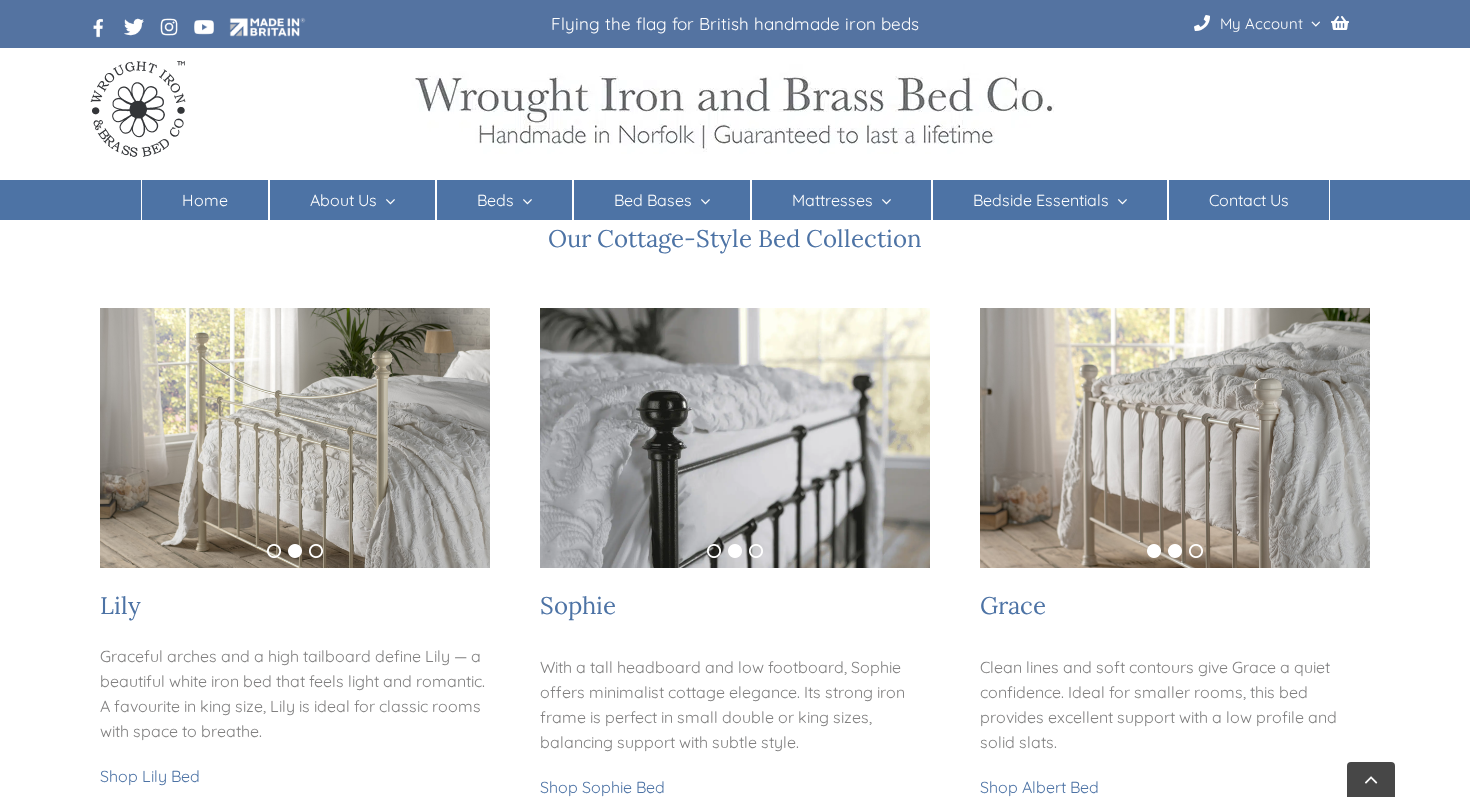 click on "1" at bounding box center (1154, 551) 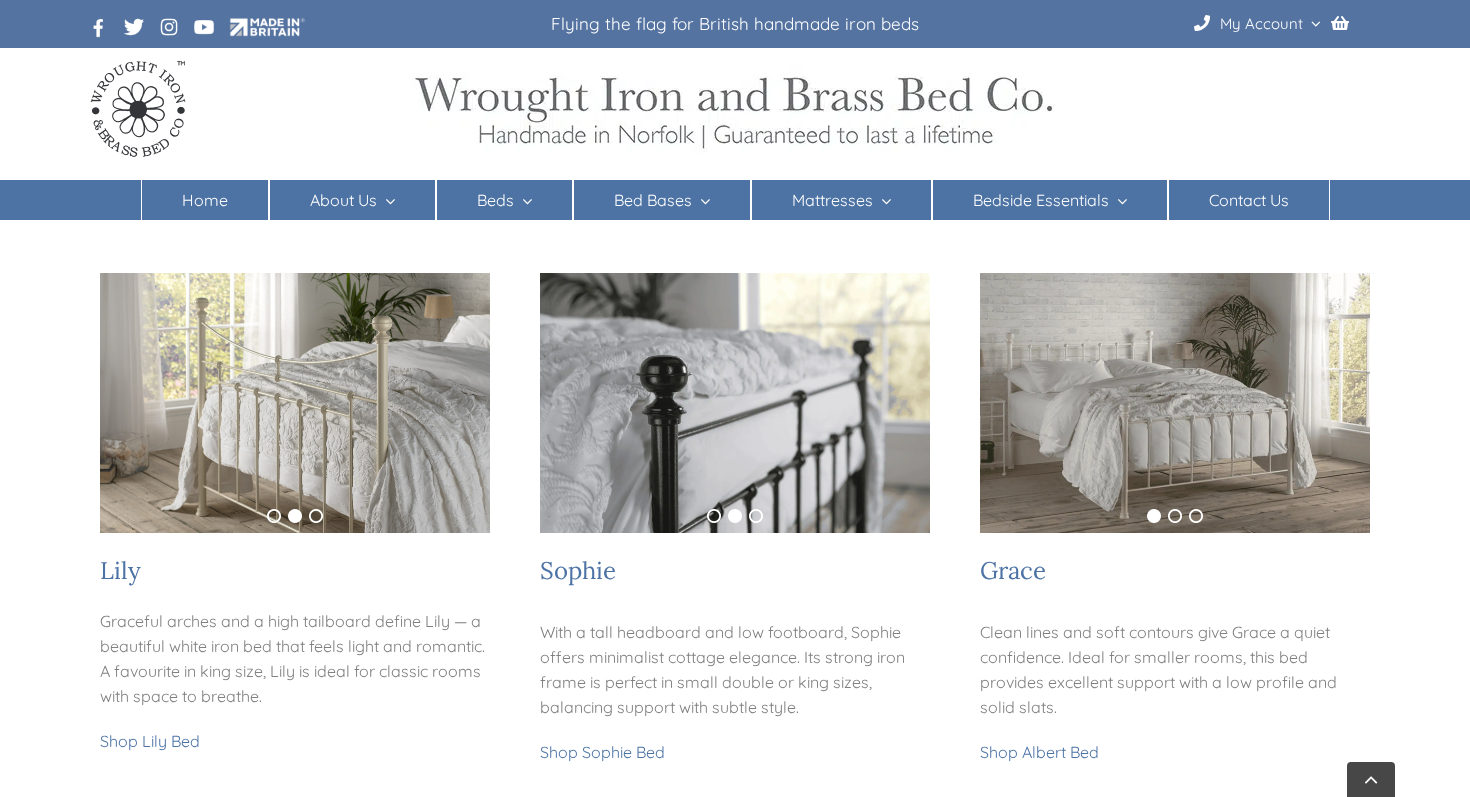 scroll, scrollTop: 271, scrollLeft: 0, axis: vertical 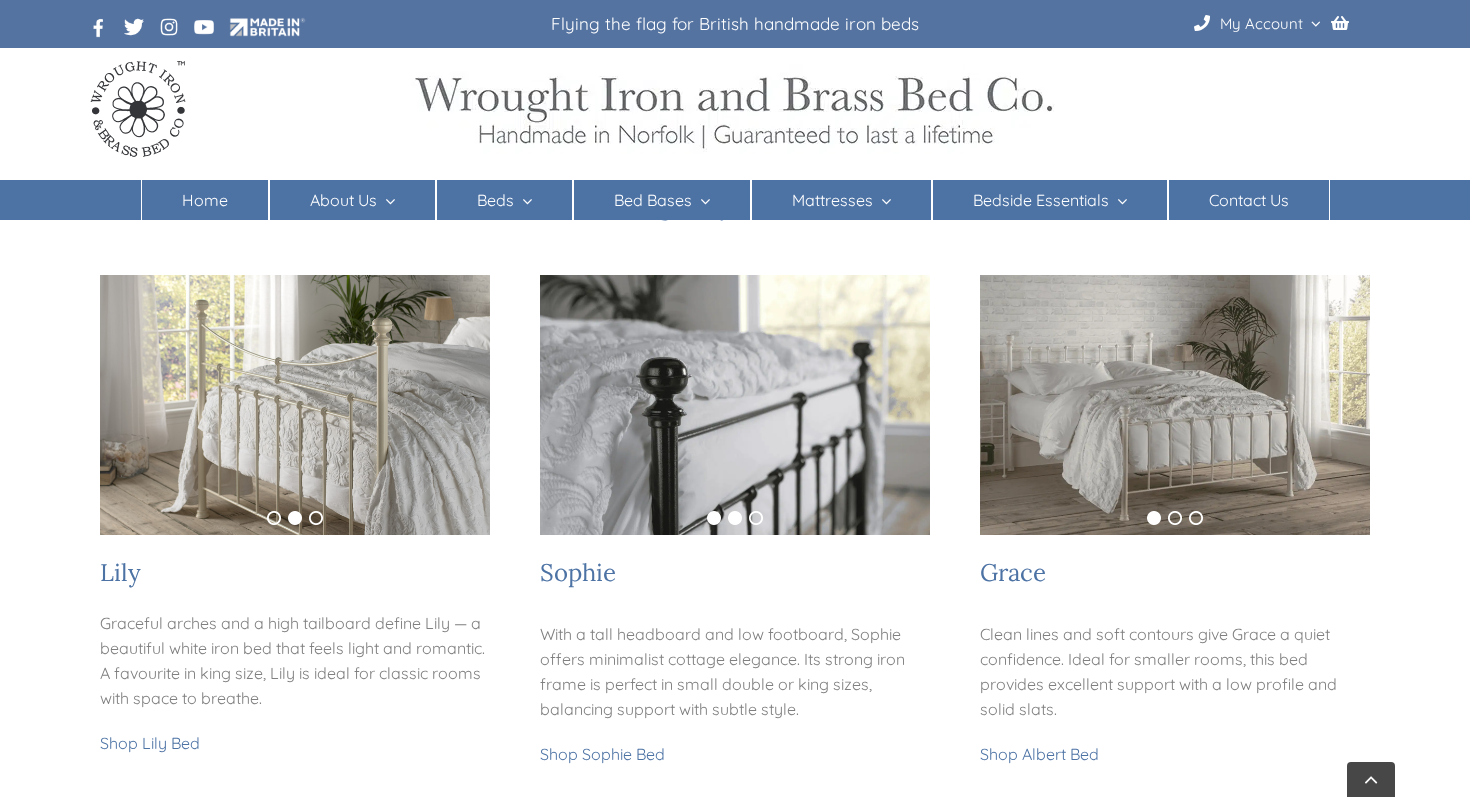 click on "1" at bounding box center [714, 518] 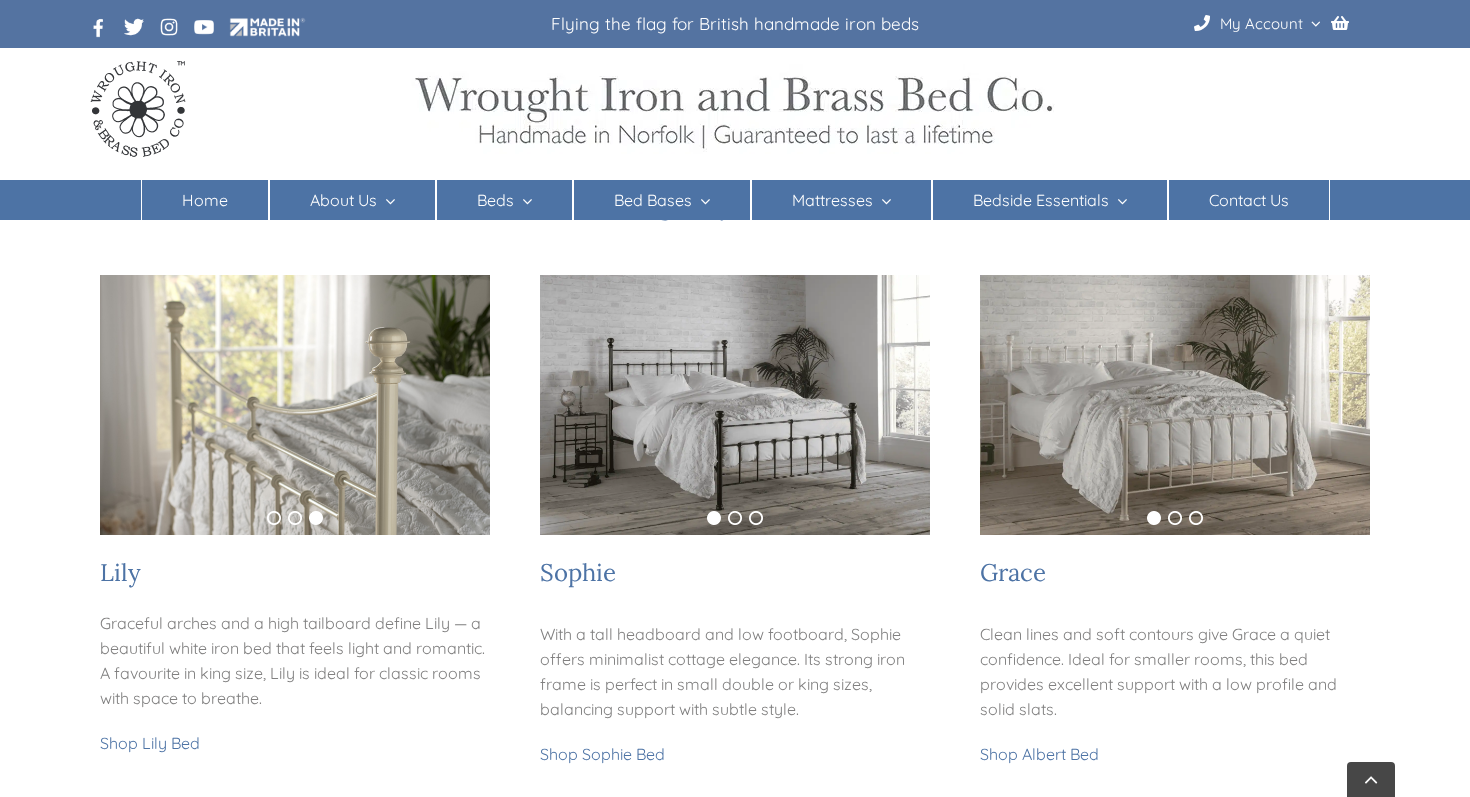 click on "1 2 3" at bounding box center [294, 518] 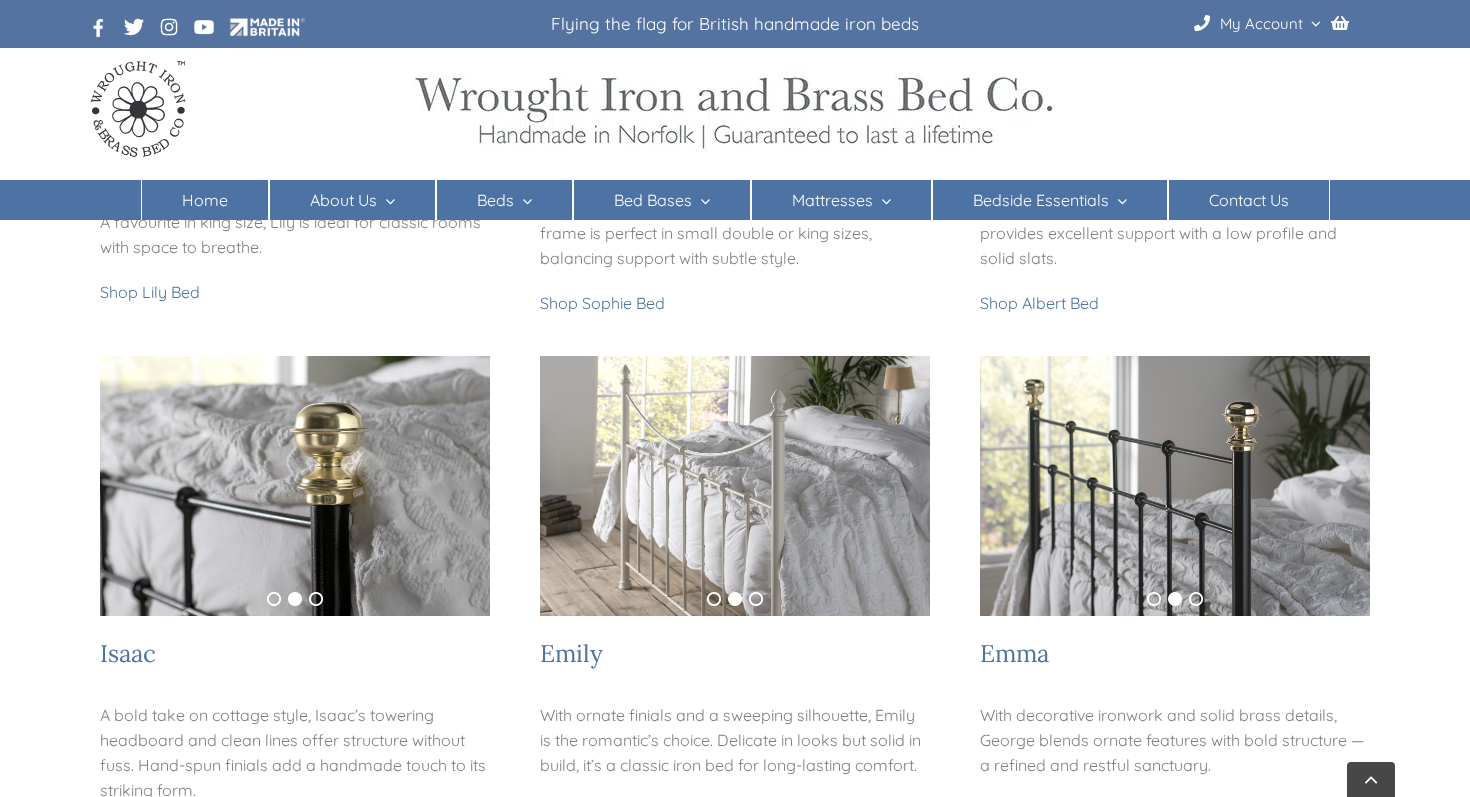 scroll, scrollTop: 726, scrollLeft: 0, axis: vertical 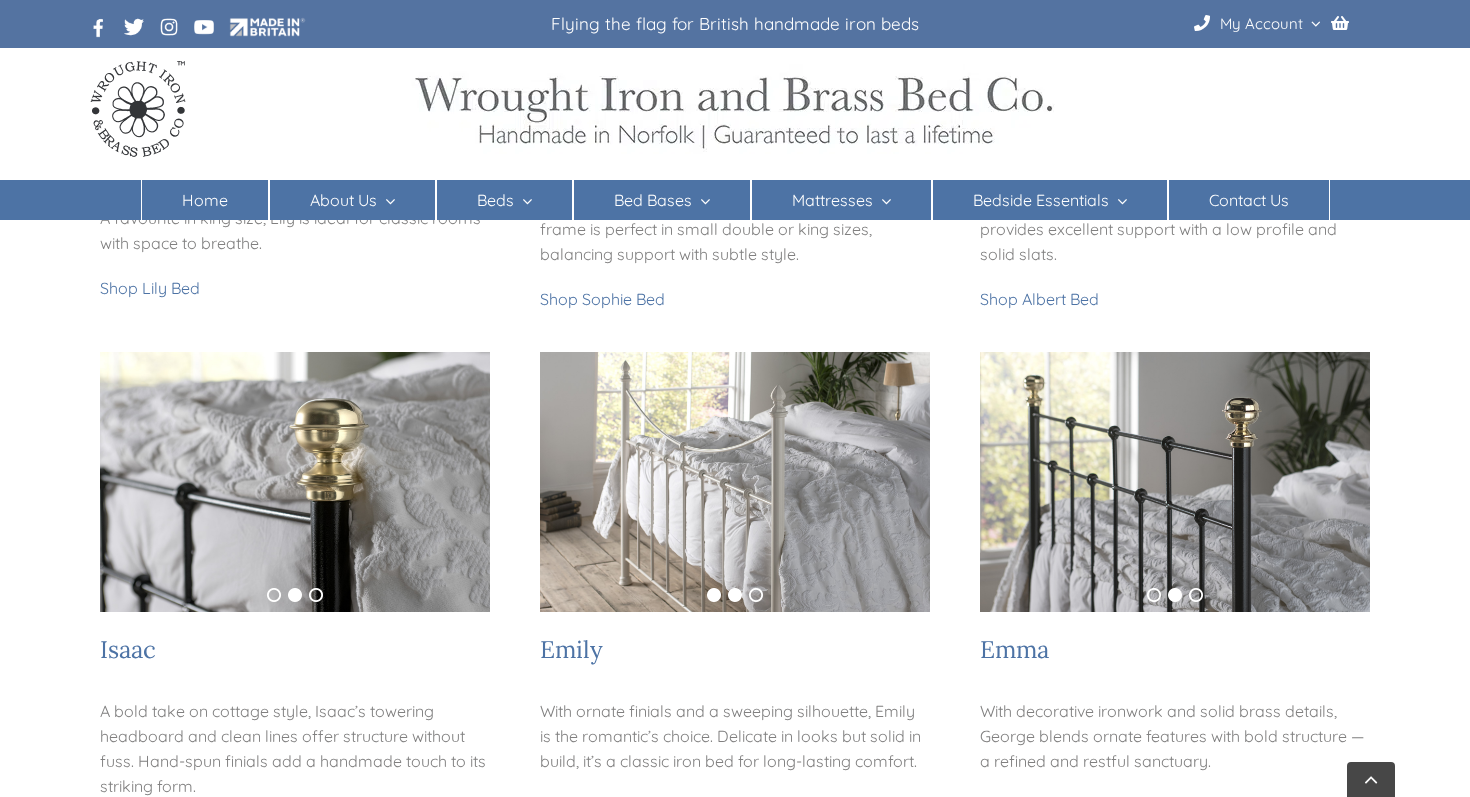 click on "1" at bounding box center [714, 595] 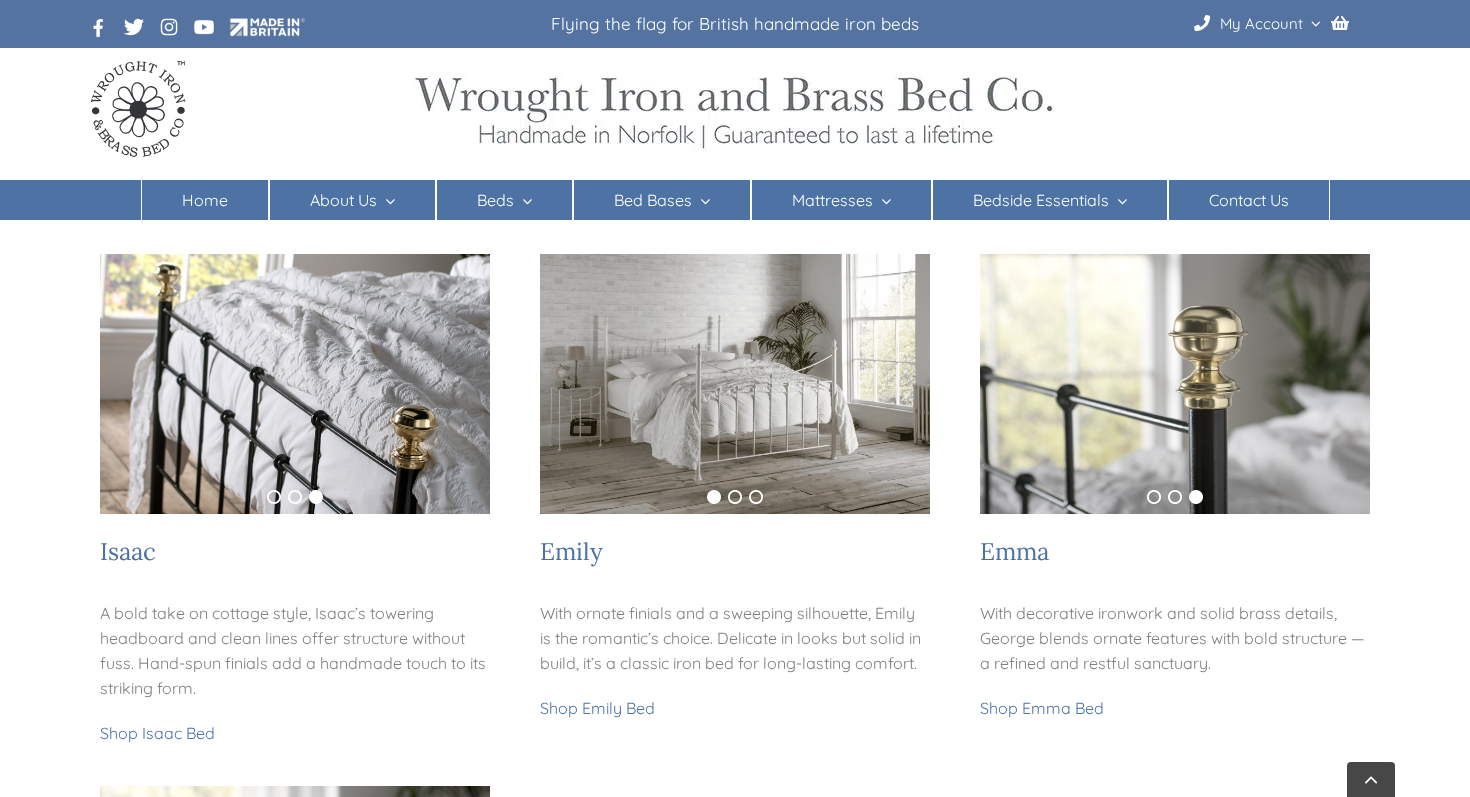 scroll, scrollTop: 808, scrollLeft: 0, axis: vertical 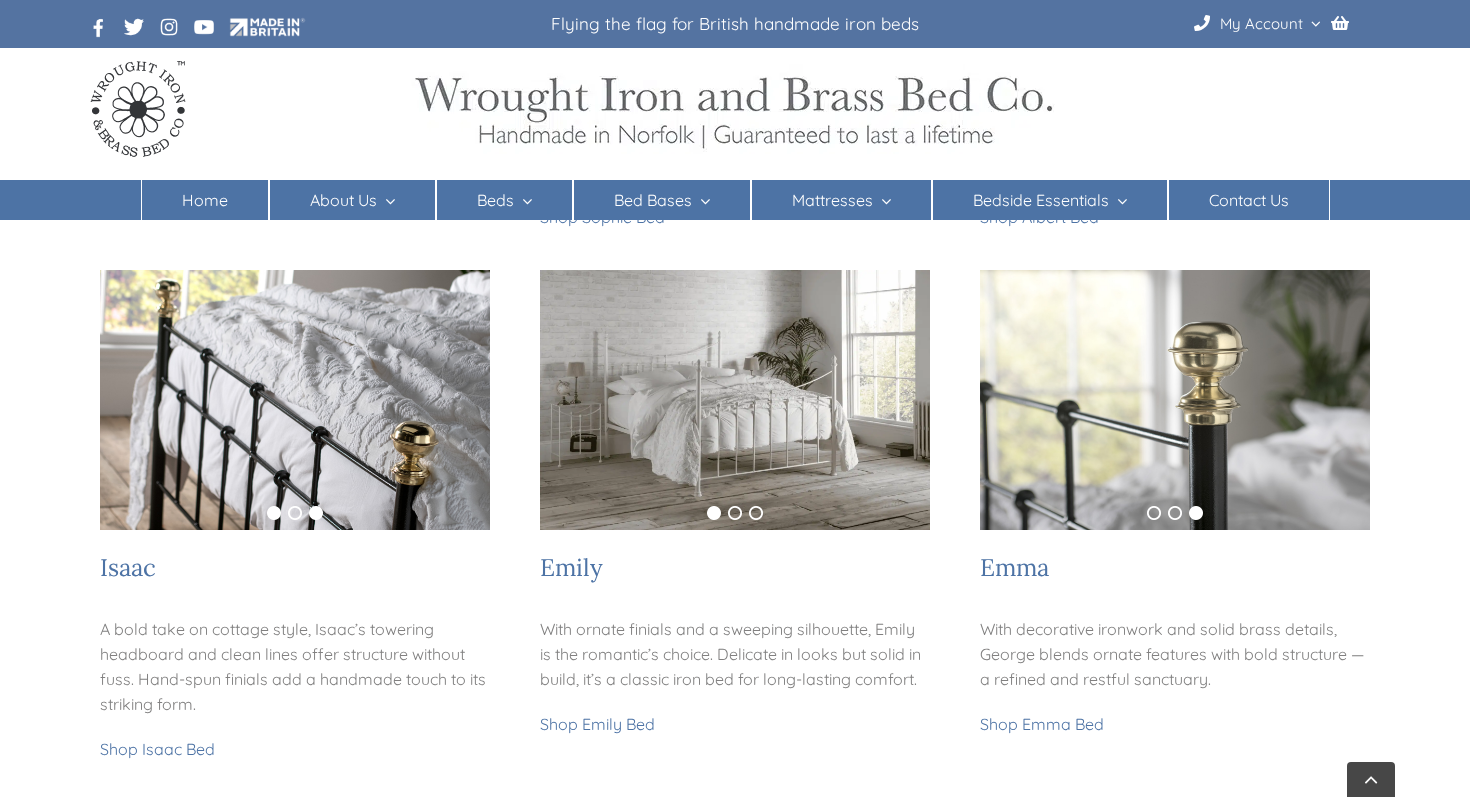click on "1" at bounding box center (274, 513) 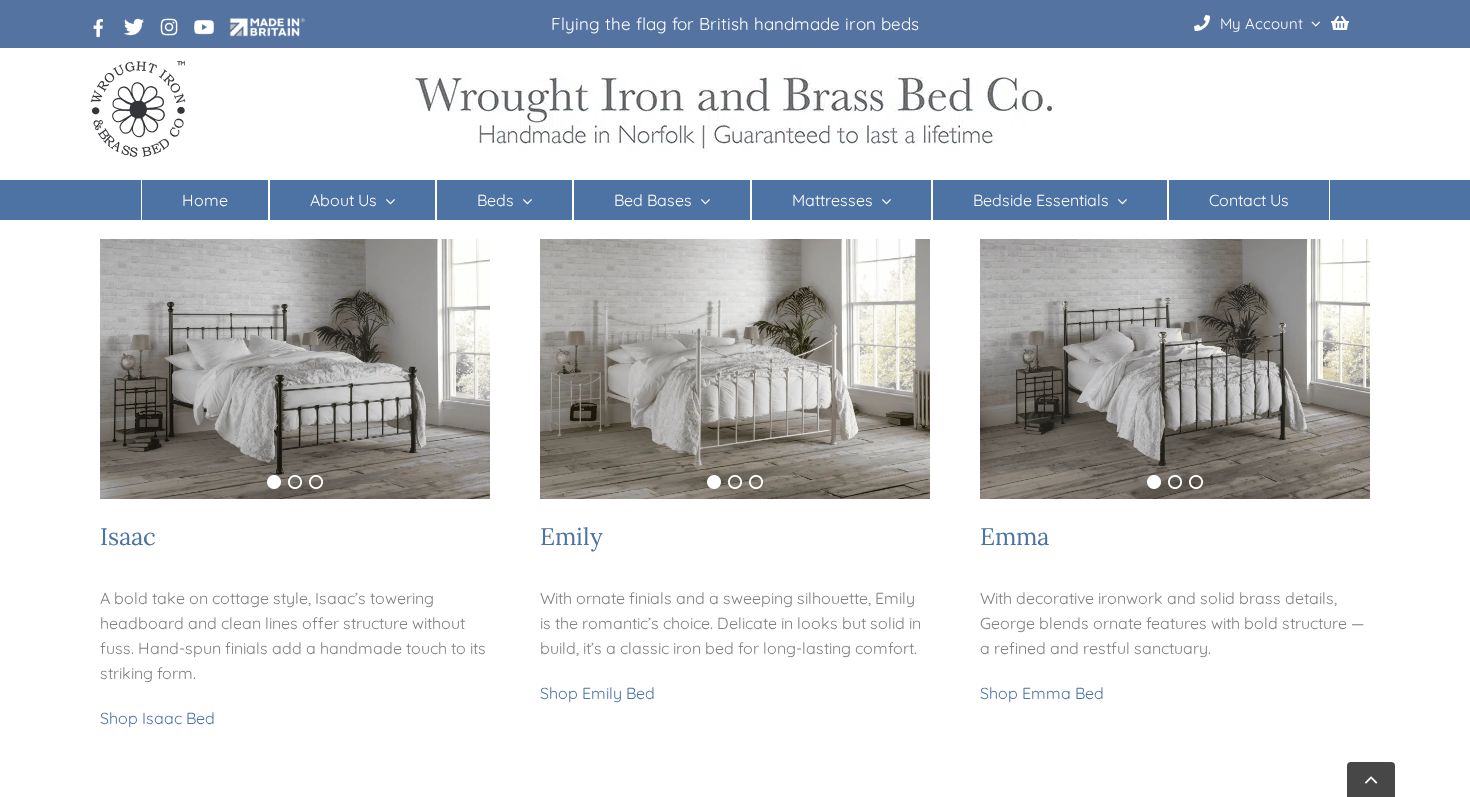 scroll, scrollTop: 842, scrollLeft: 0, axis: vertical 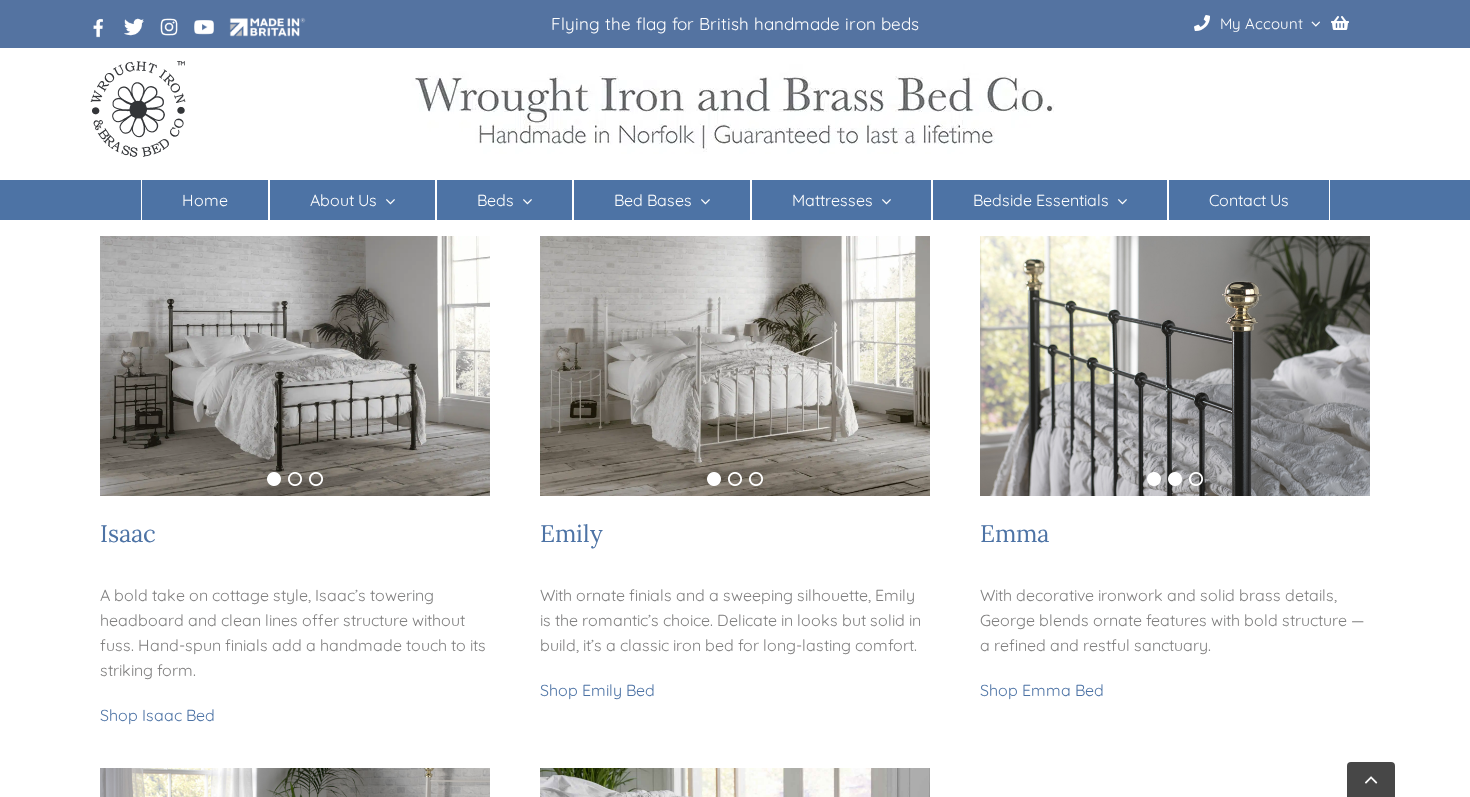 click on "1" at bounding box center [1154, 479] 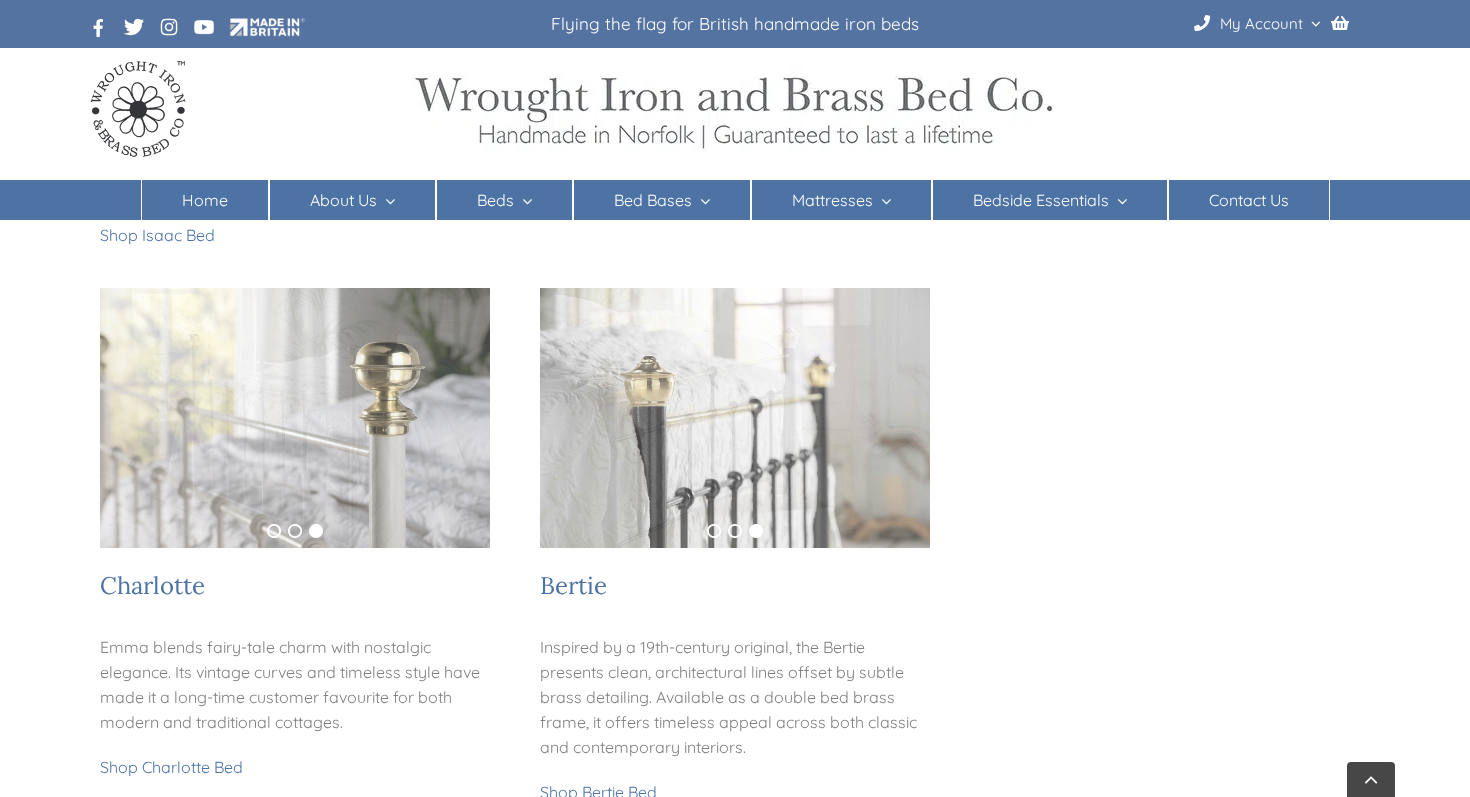 scroll, scrollTop: 1329, scrollLeft: 0, axis: vertical 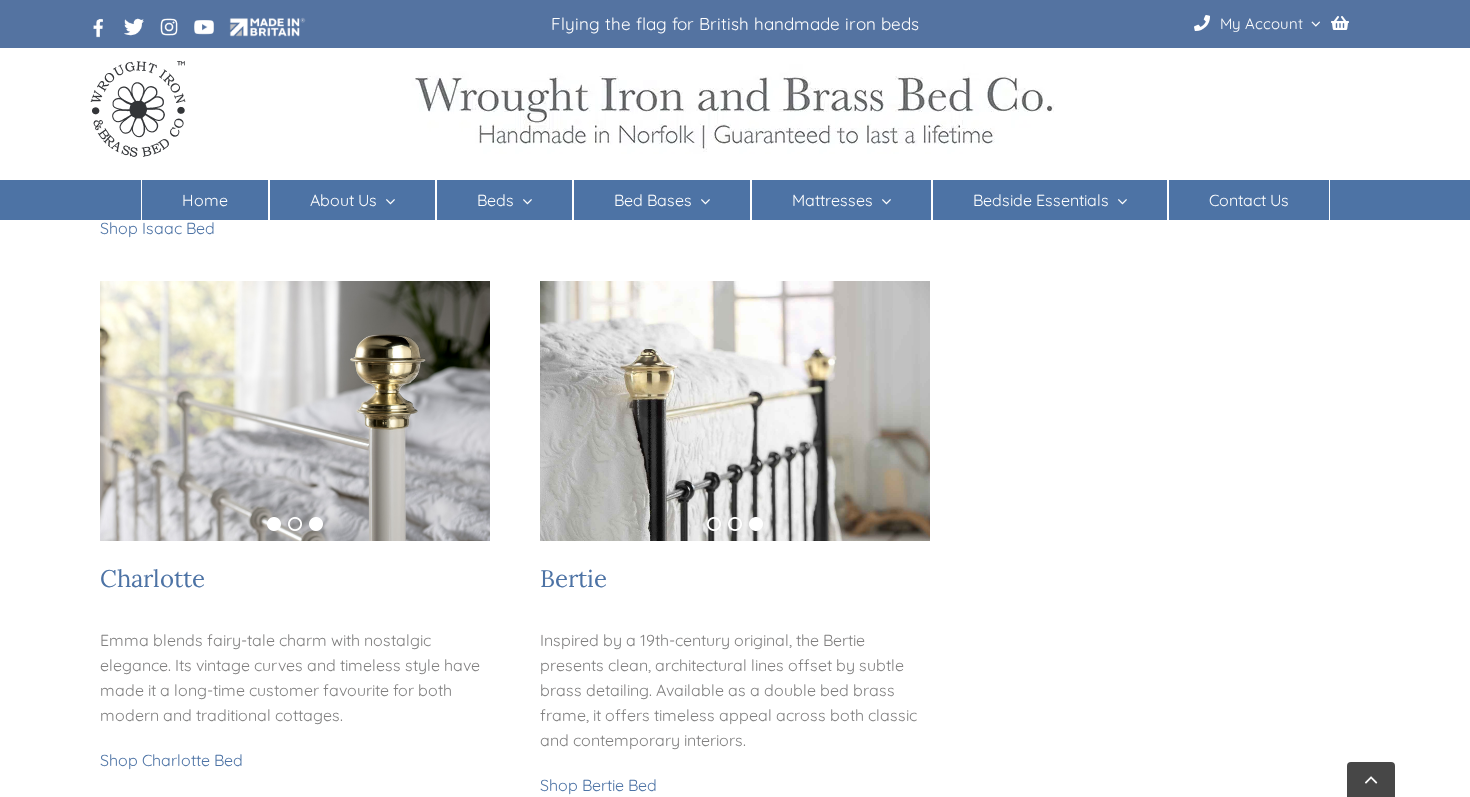 click on "1" at bounding box center (274, 524) 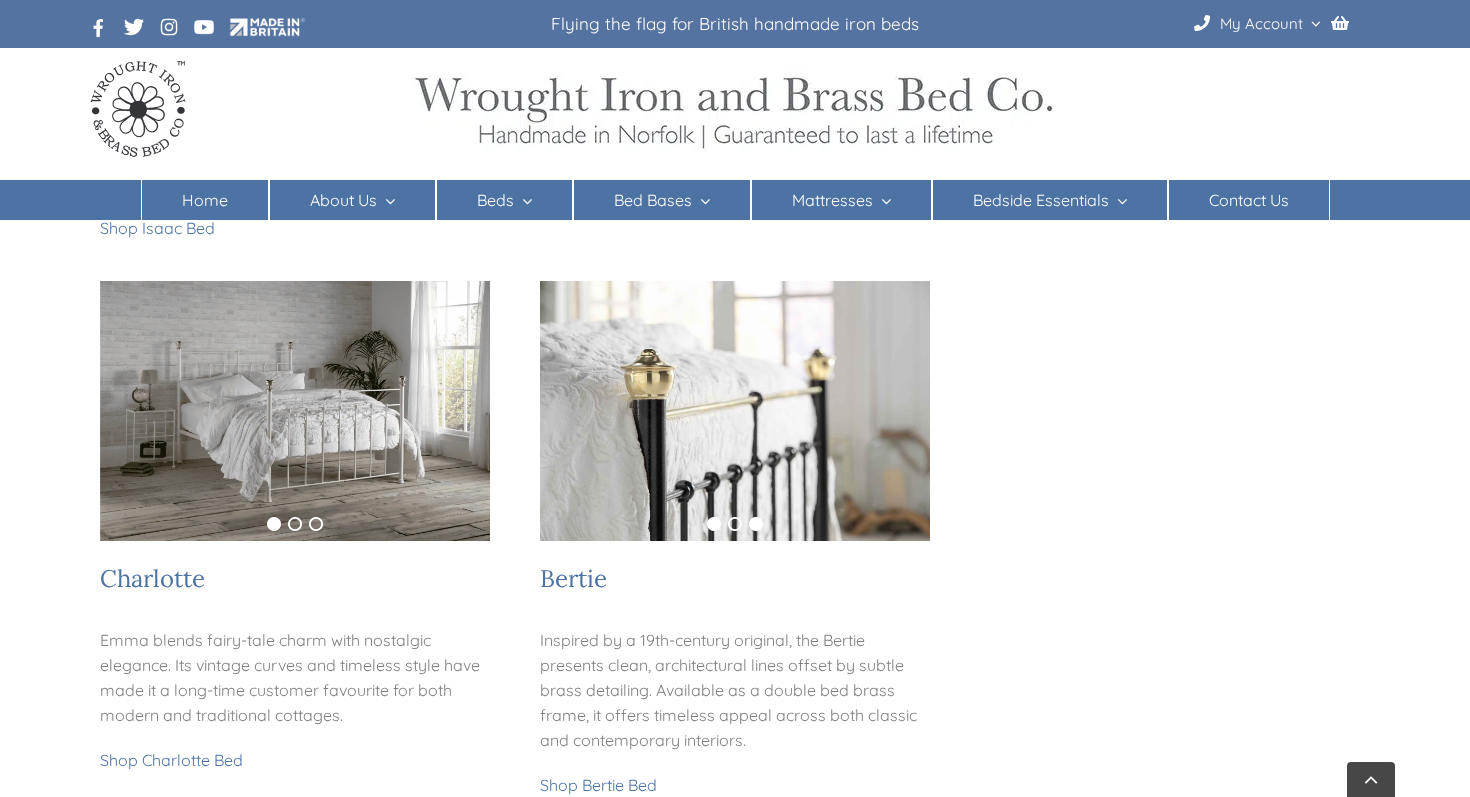 click on "1" at bounding box center (714, 524) 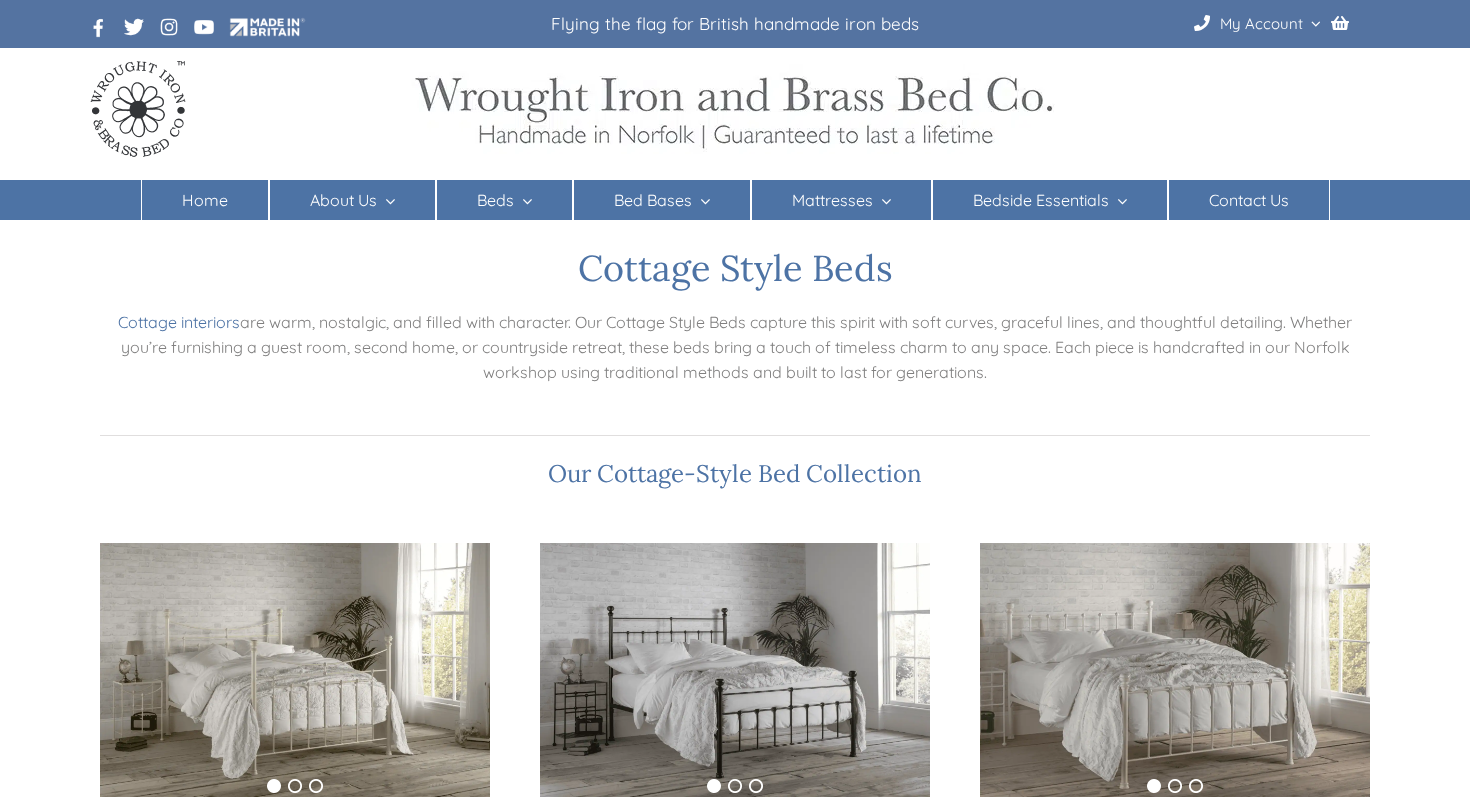 scroll, scrollTop: 0, scrollLeft: 0, axis: both 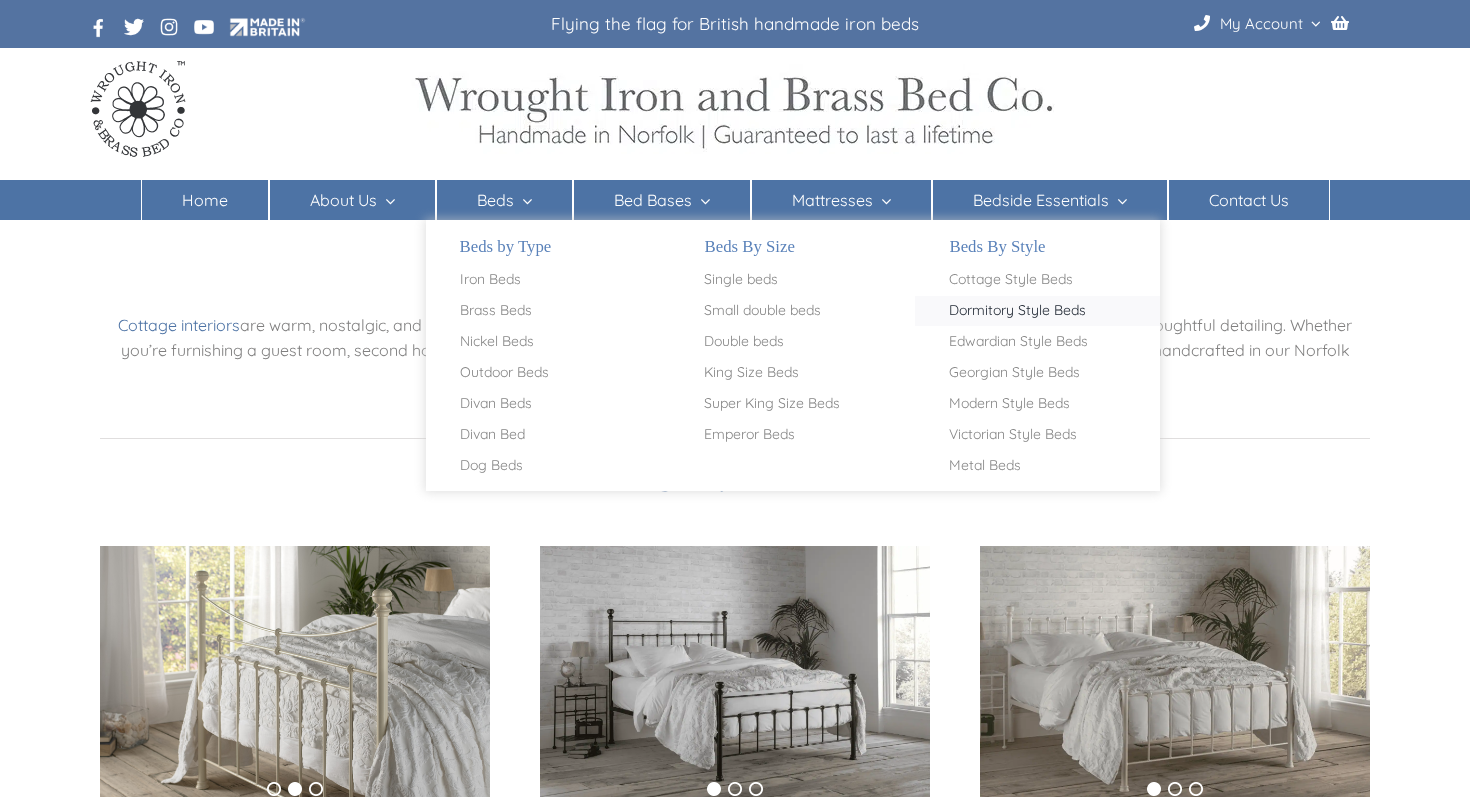 click on "Dormitory Style Beds" at bounding box center [1017, 311] 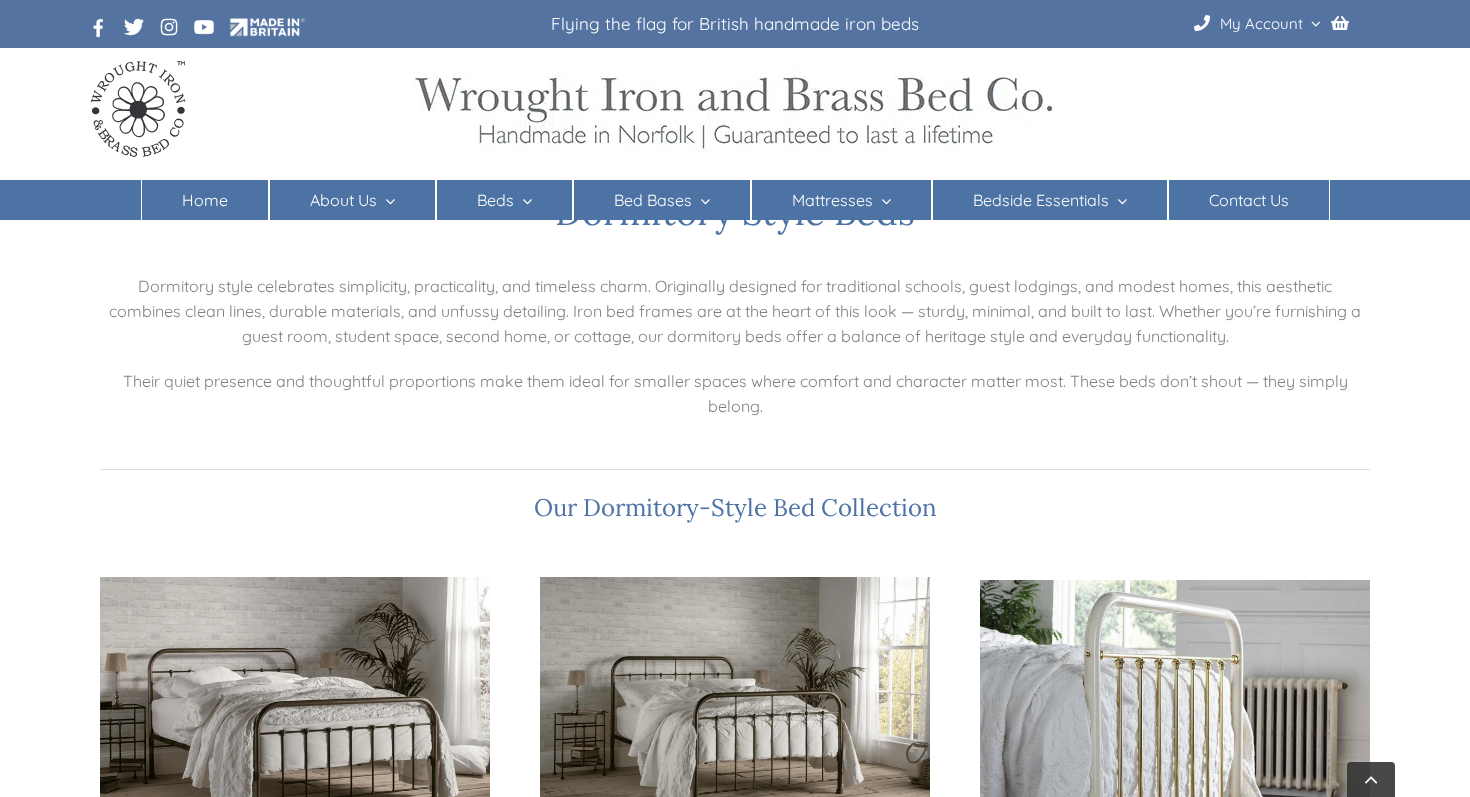 scroll, scrollTop: 26, scrollLeft: 0, axis: vertical 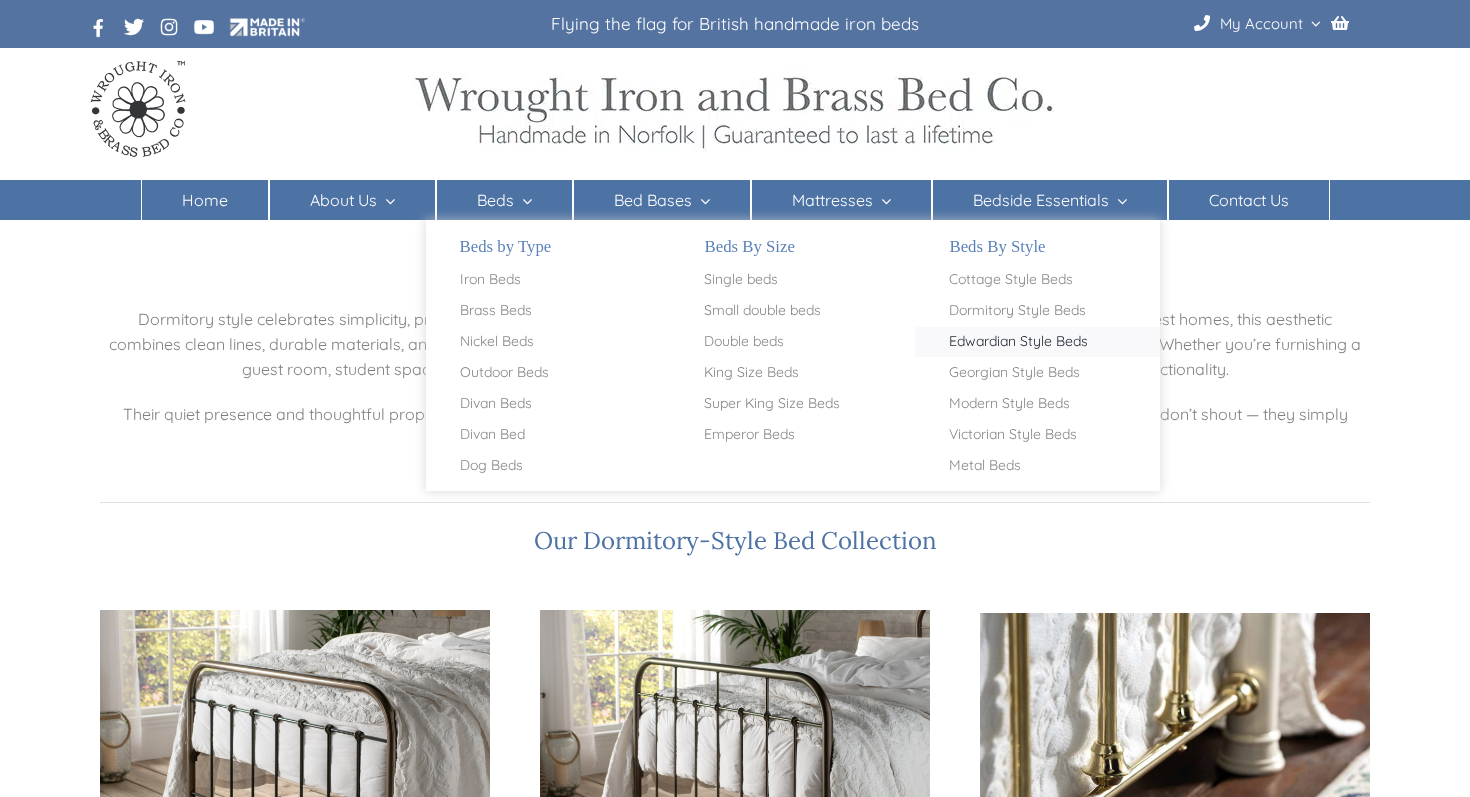 click on "Edwardian Style Beds" at bounding box center (1018, 342) 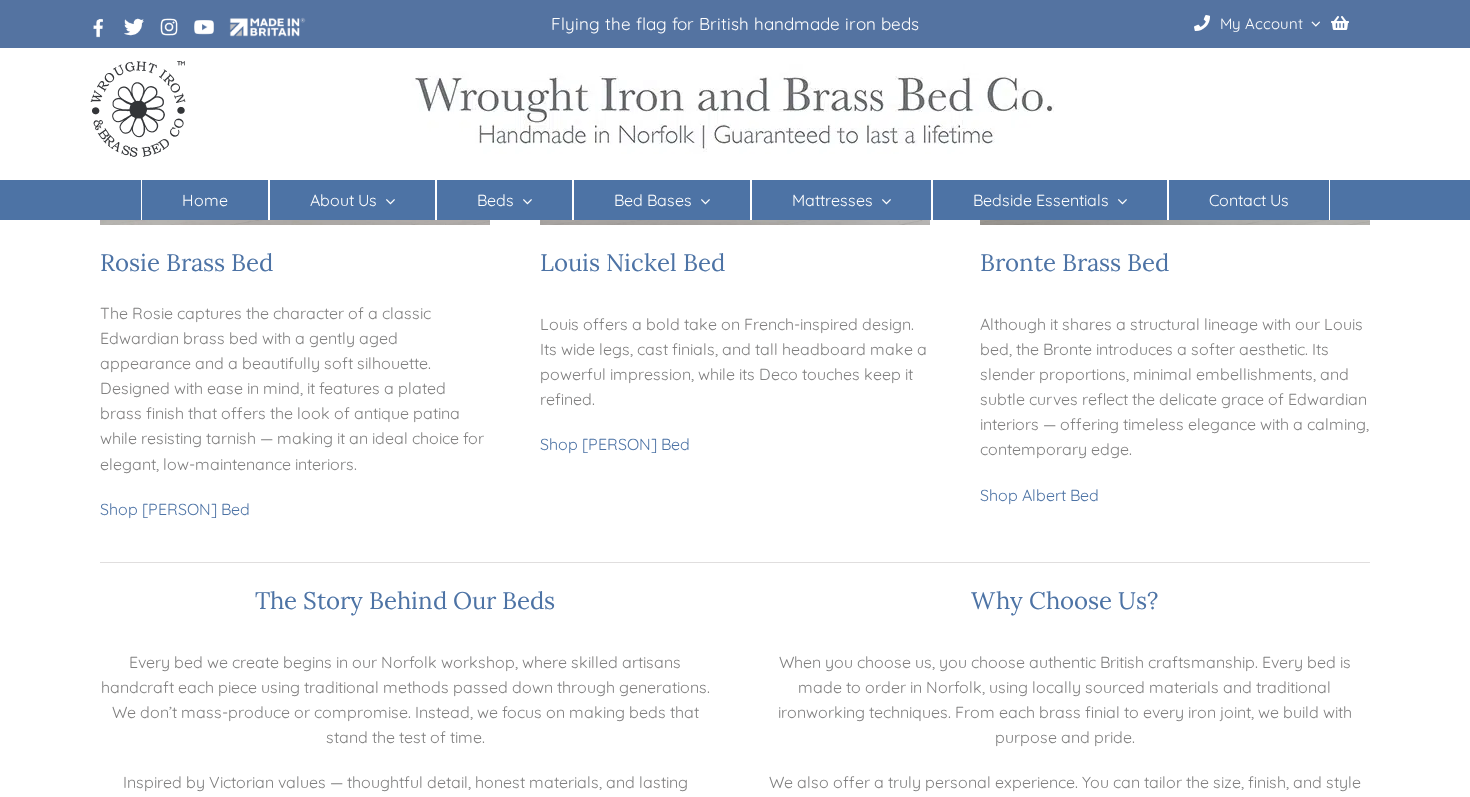 scroll, scrollTop: 0, scrollLeft: 0, axis: both 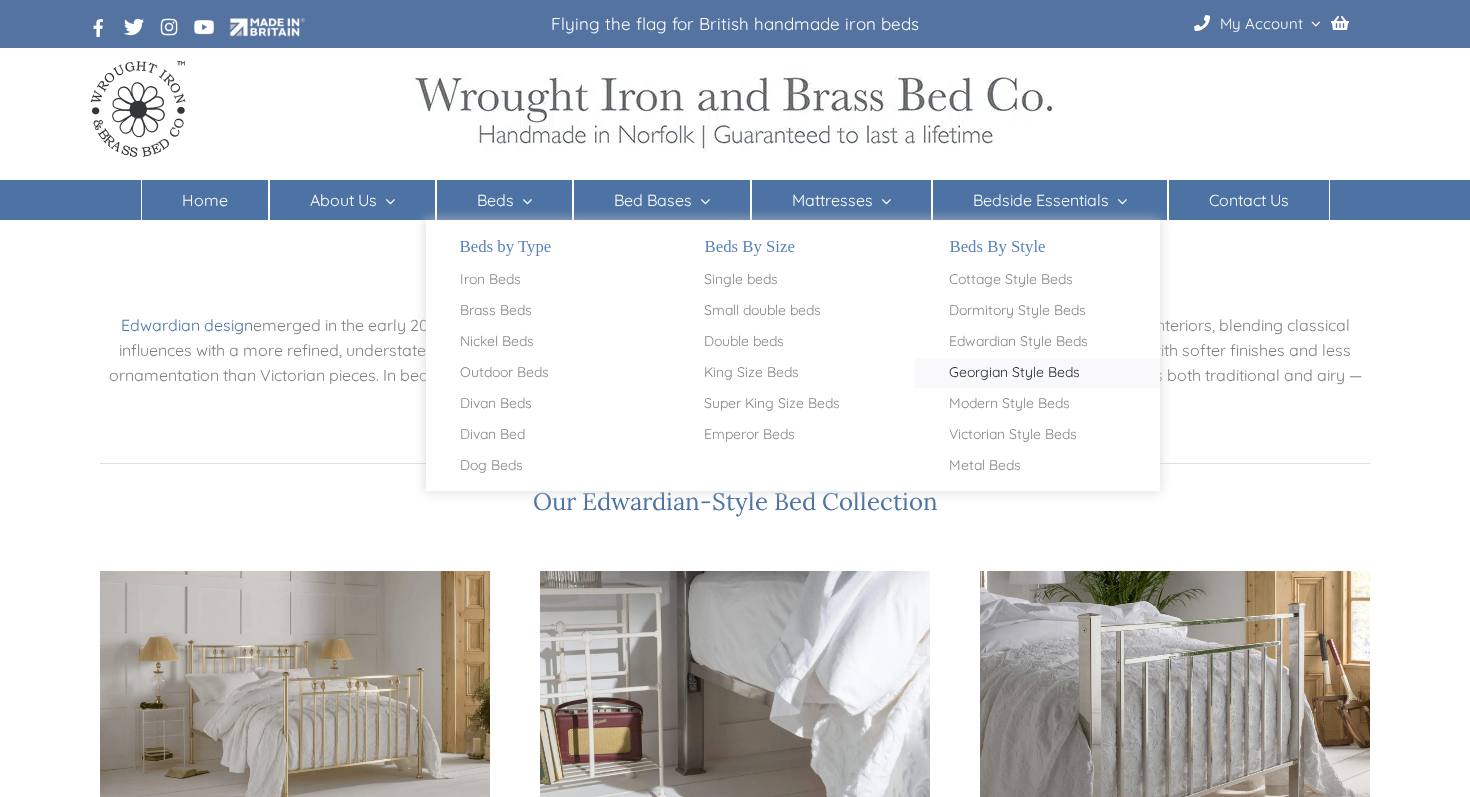 click on "Georgian Style Beds" at bounding box center [1014, 373] 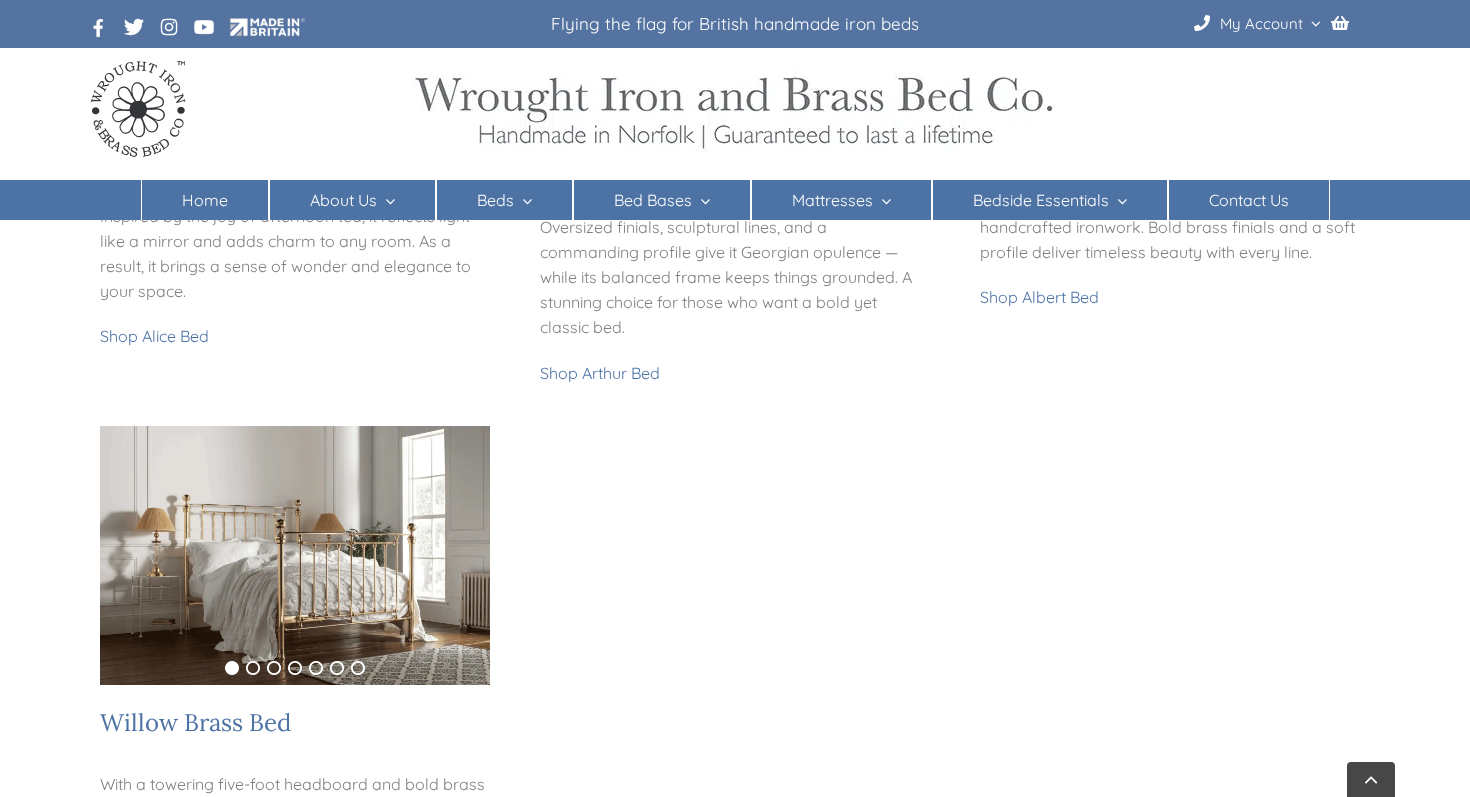 scroll, scrollTop: 0, scrollLeft: 0, axis: both 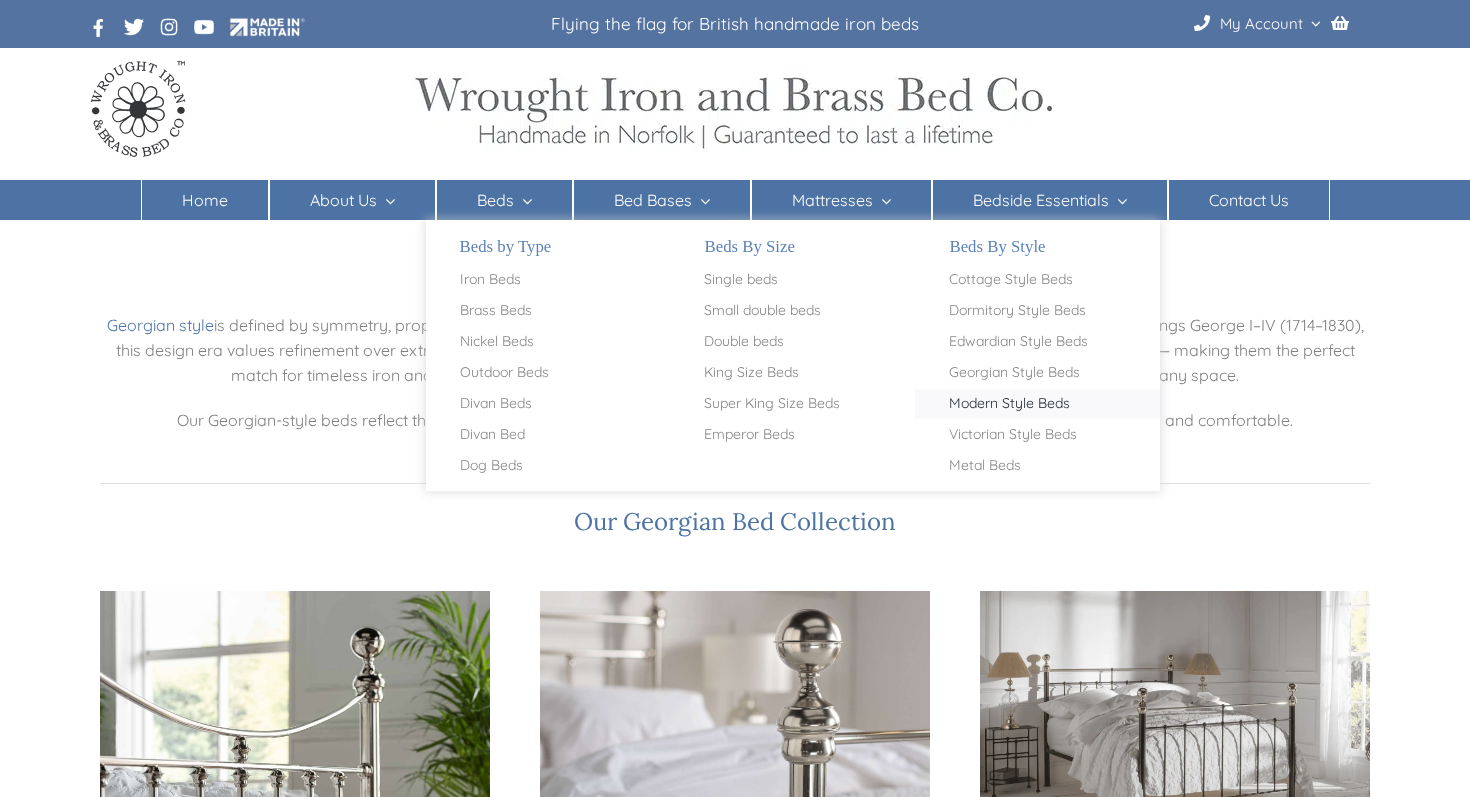 click on "Modern Style Beds" at bounding box center [1009, 404] 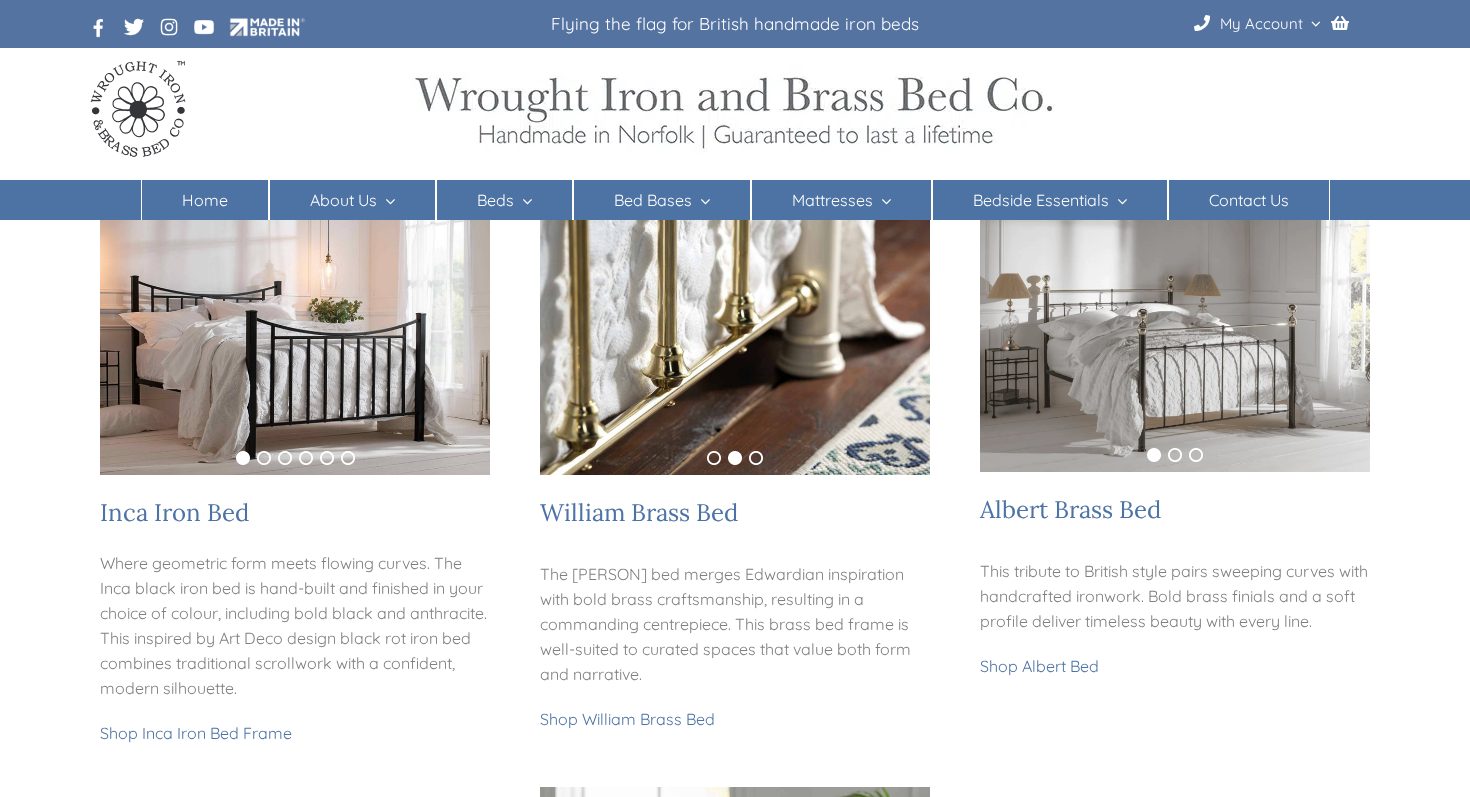 scroll, scrollTop: 168, scrollLeft: 0, axis: vertical 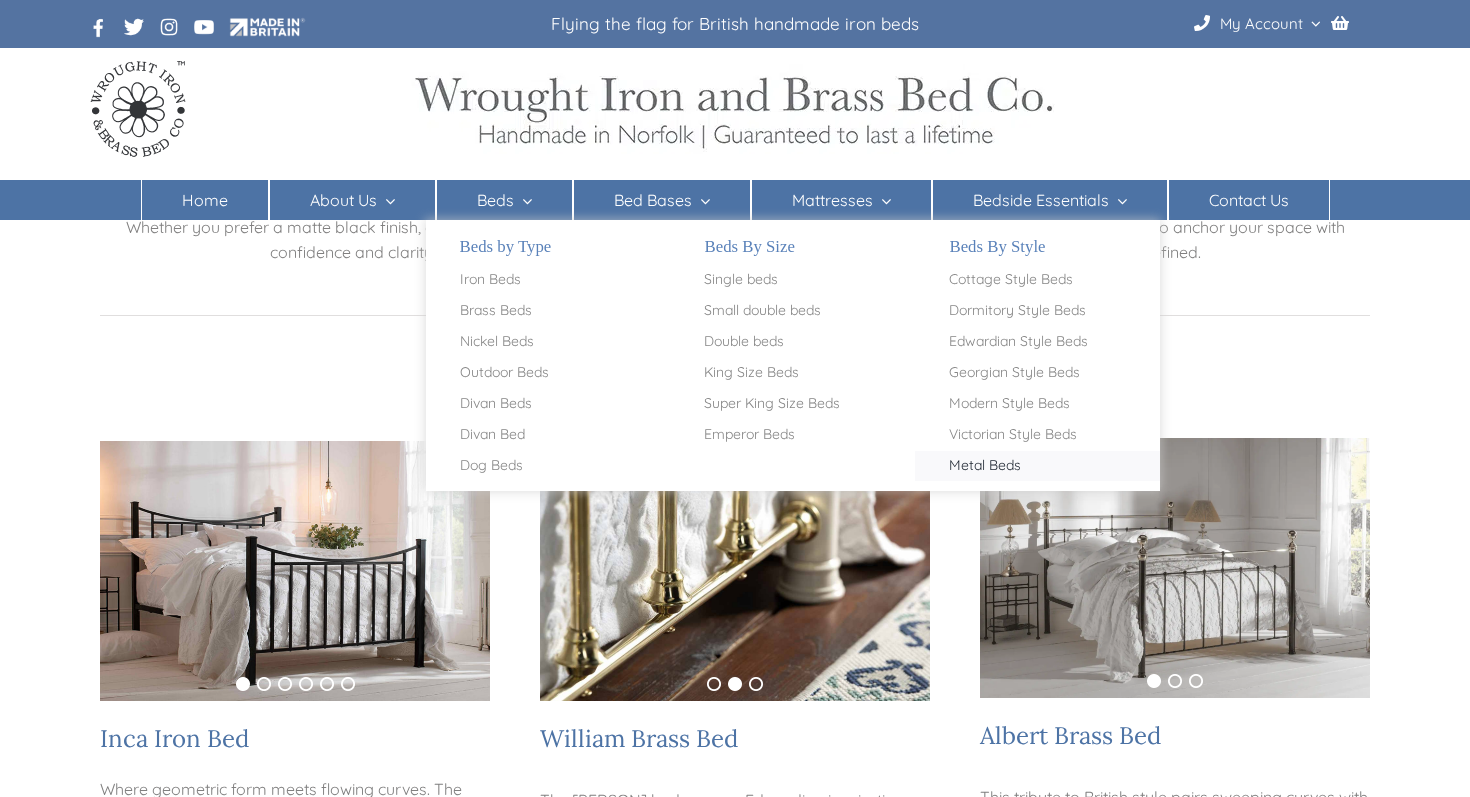 click on "Metal Beds" at bounding box center [985, 466] 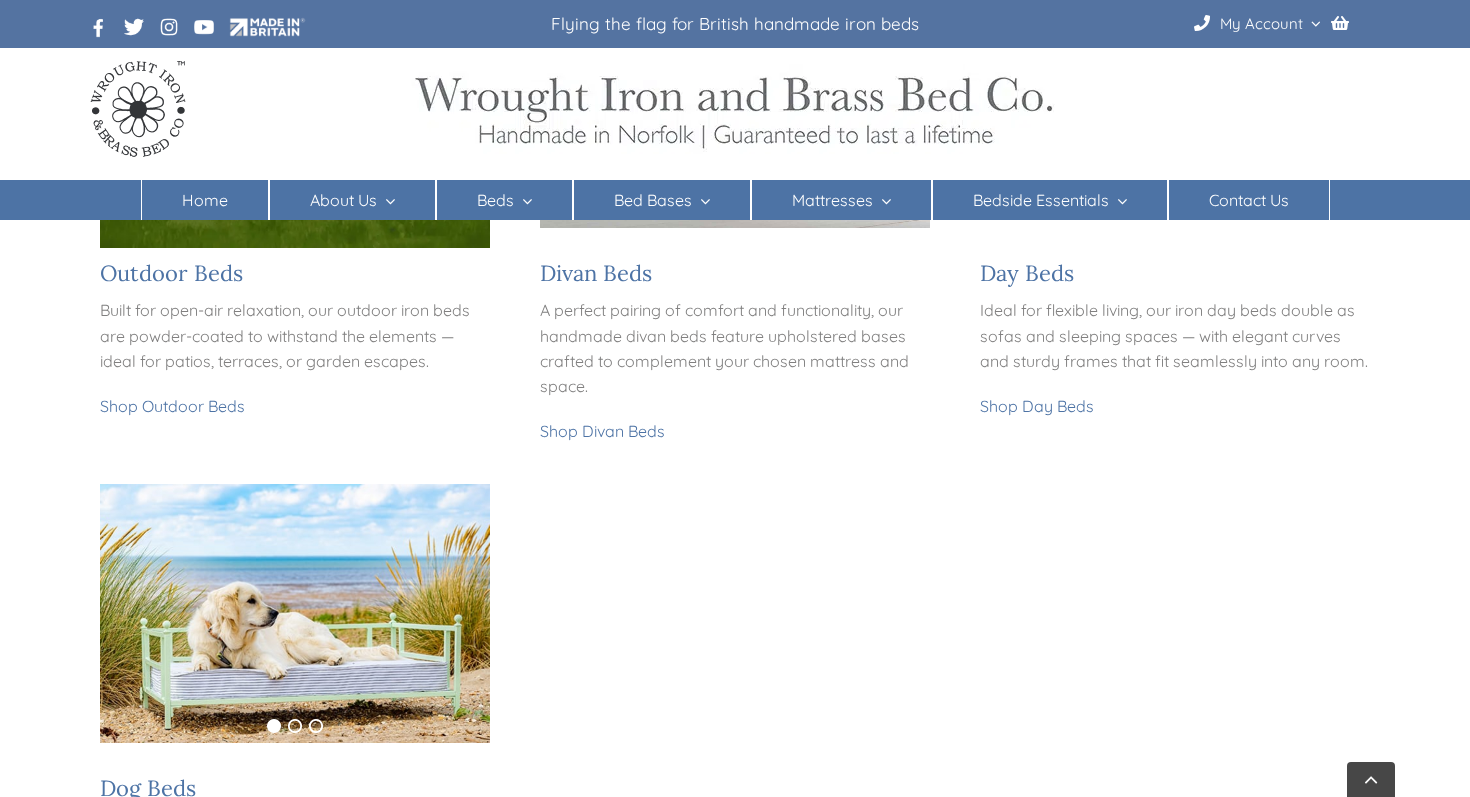 scroll, scrollTop: 1158, scrollLeft: 0, axis: vertical 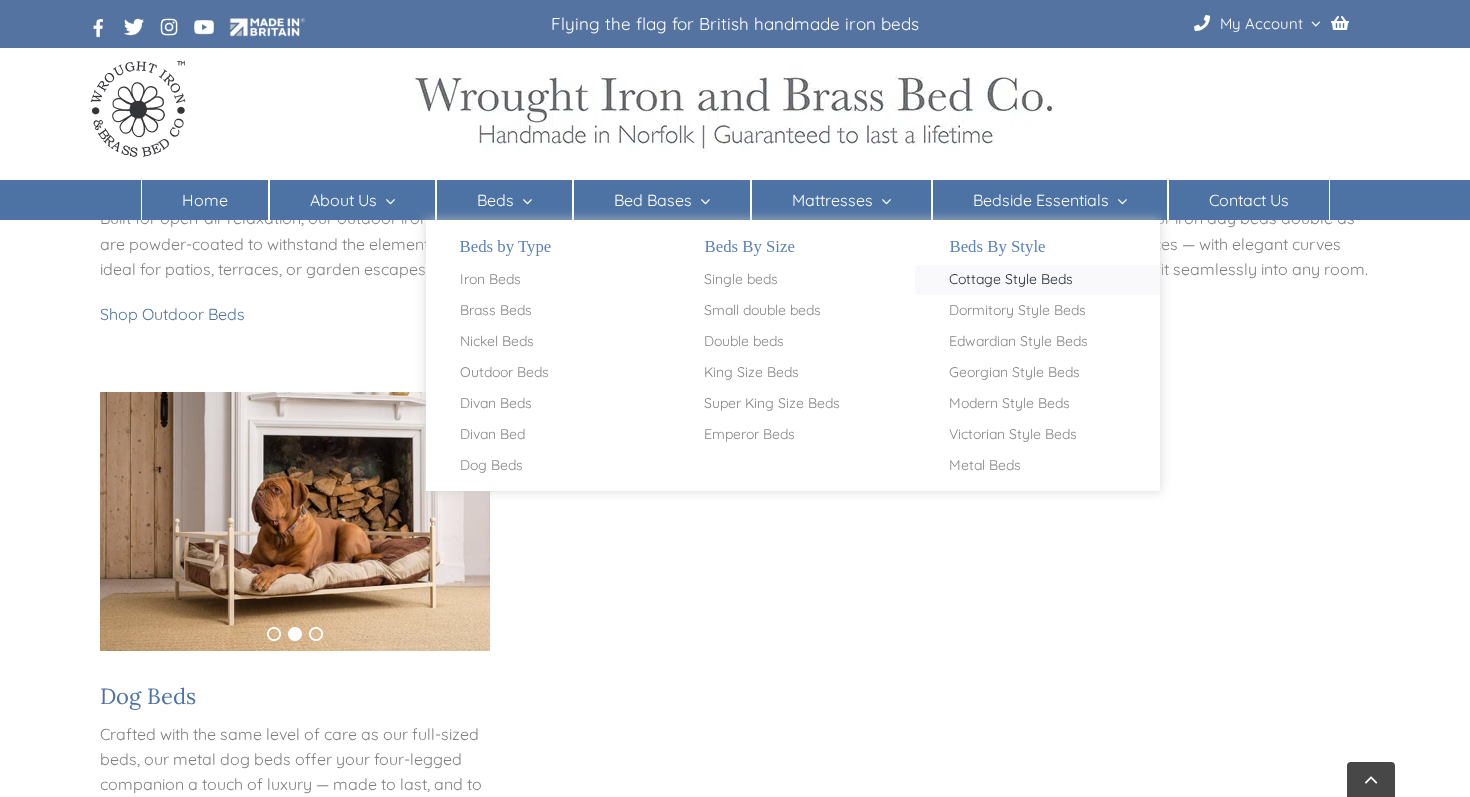click on "Cottage Style Beds" at bounding box center [1011, 280] 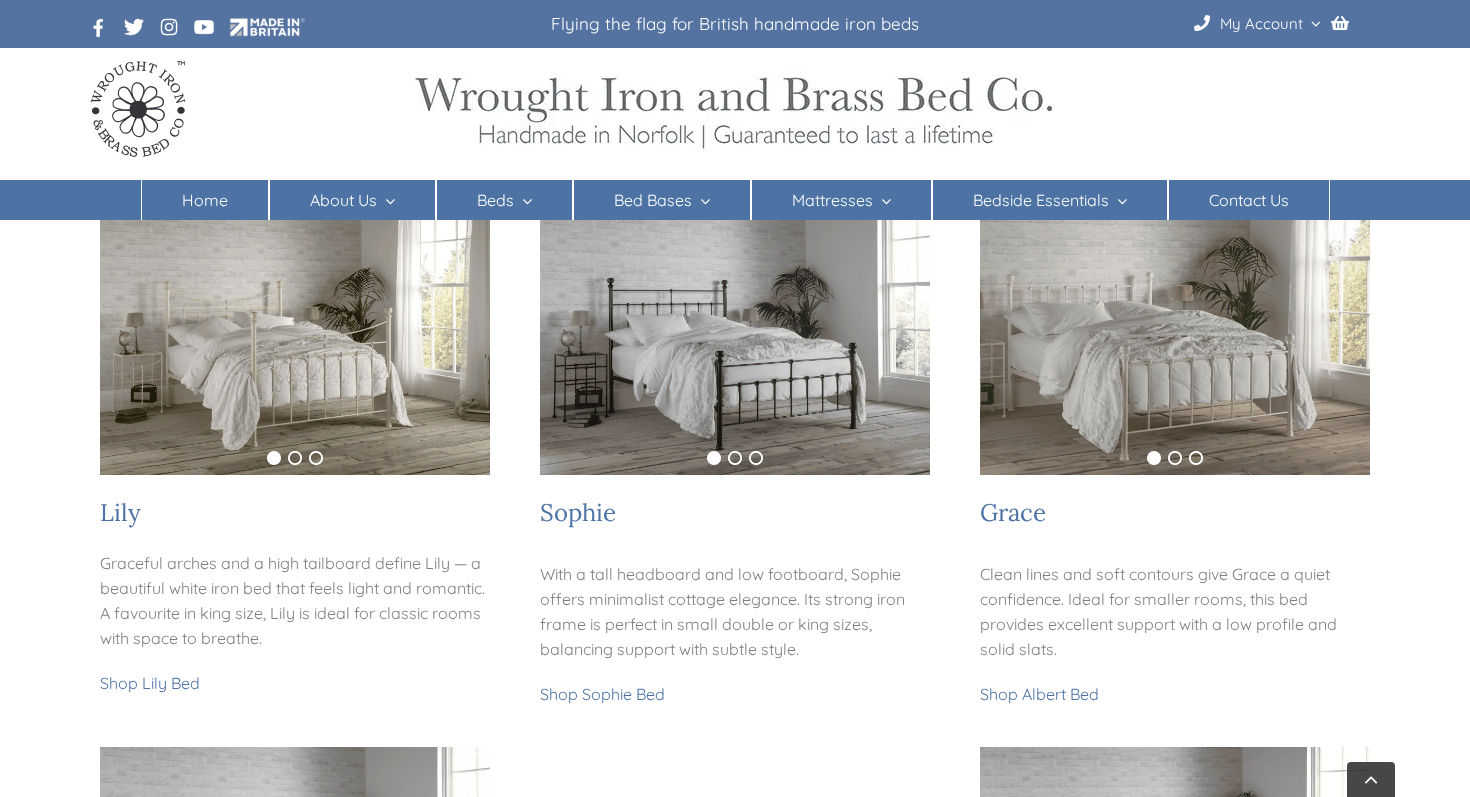 scroll, scrollTop: 345, scrollLeft: 0, axis: vertical 